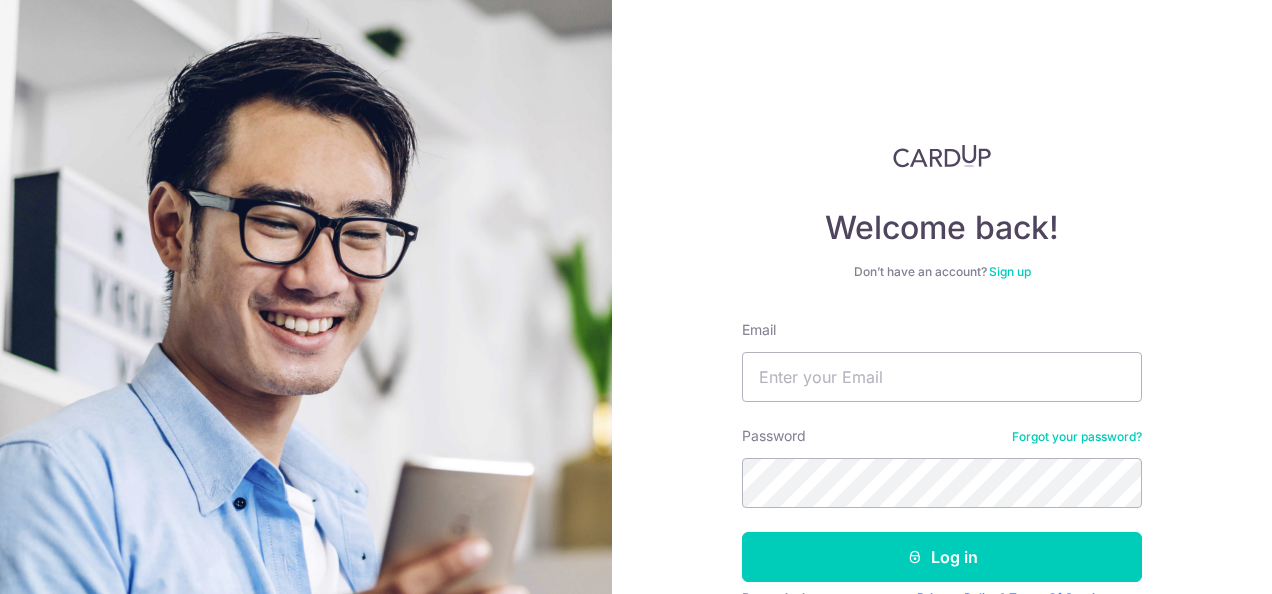scroll, scrollTop: 0, scrollLeft: 0, axis: both 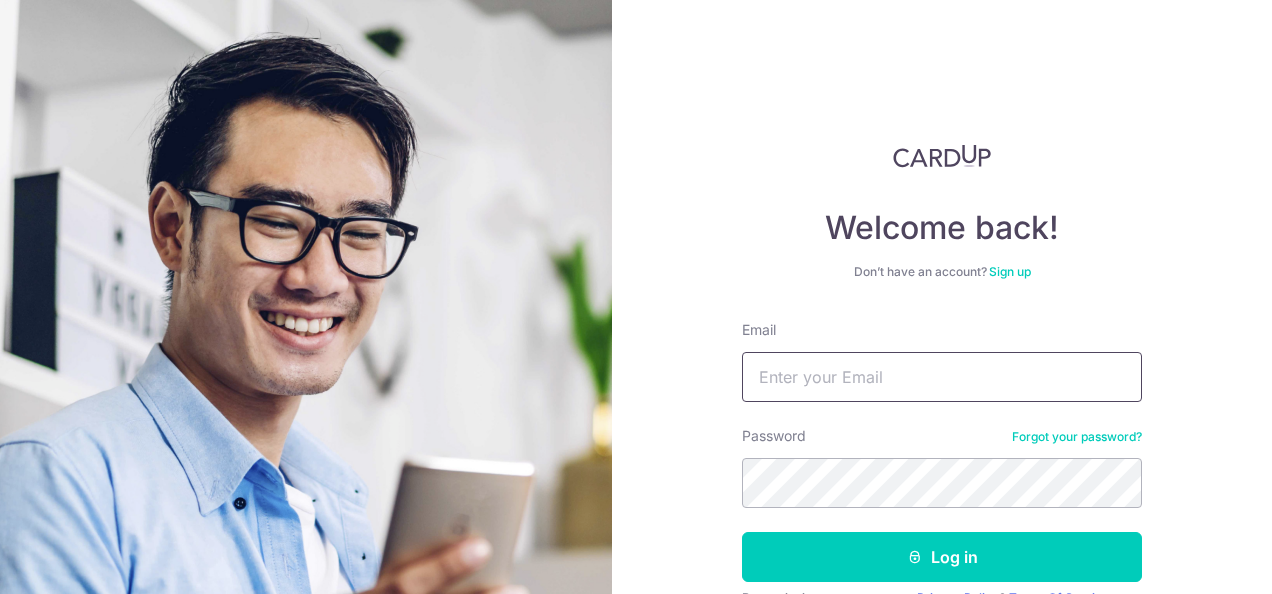 drag, startPoint x: 0, startPoint y: 0, endPoint x: 782, endPoint y: 381, distance: 869.8764 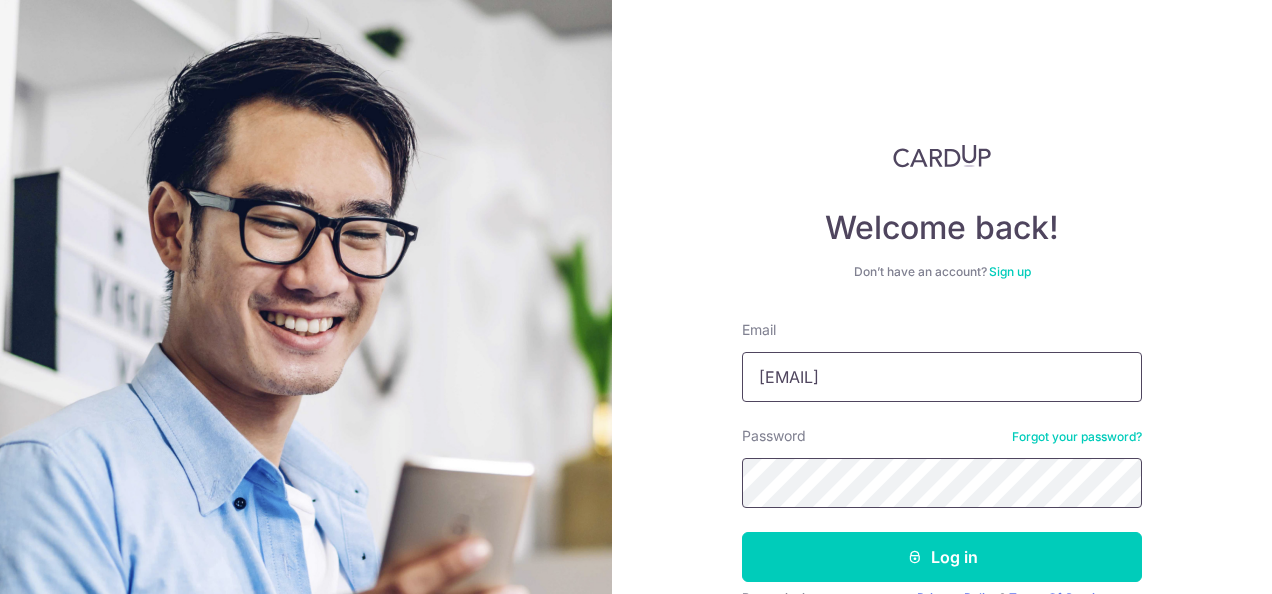 click on "Log in" at bounding box center (942, 557) 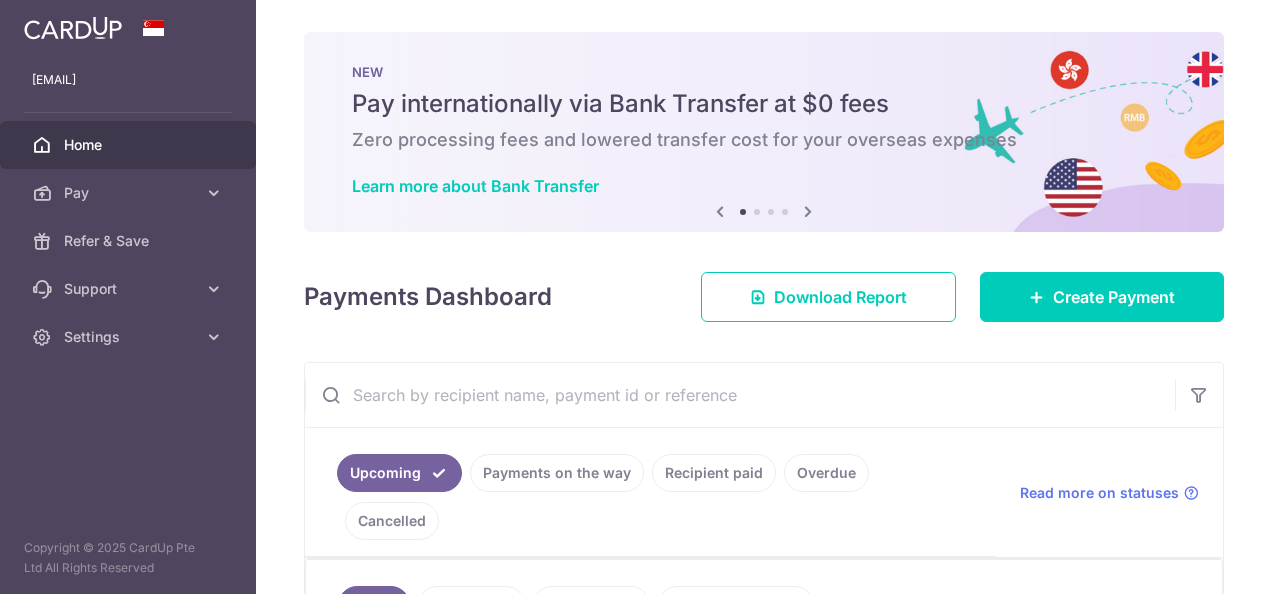 scroll, scrollTop: 0, scrollLeft: 0, axis: both 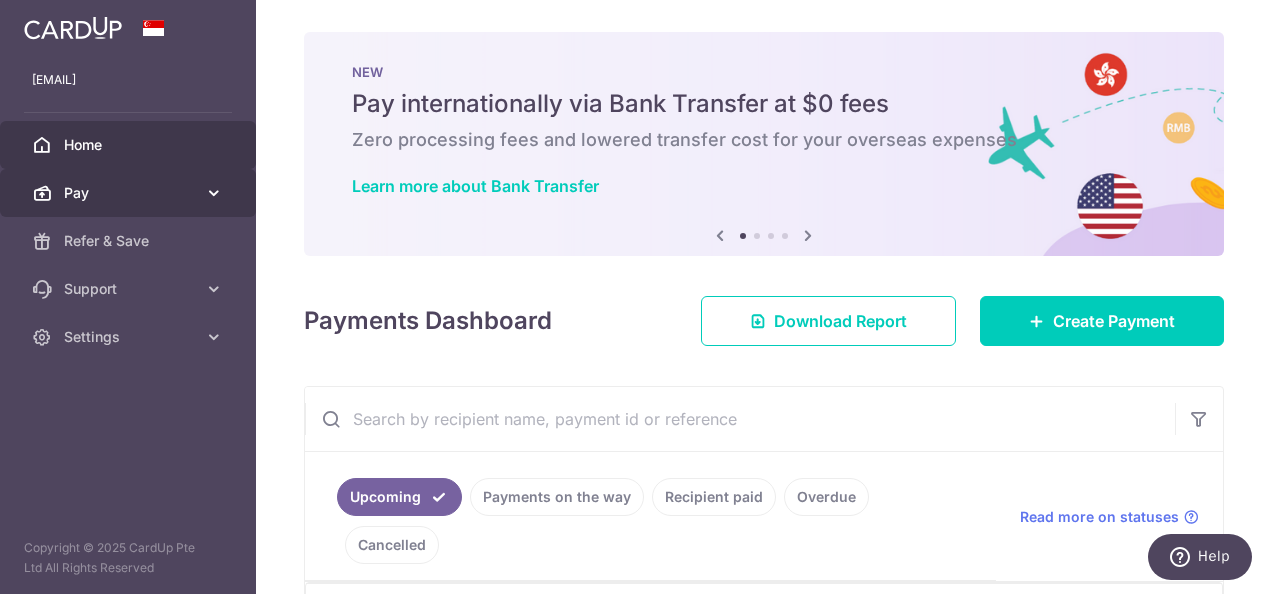 click on "Pay" at bounding box center (130, 193) 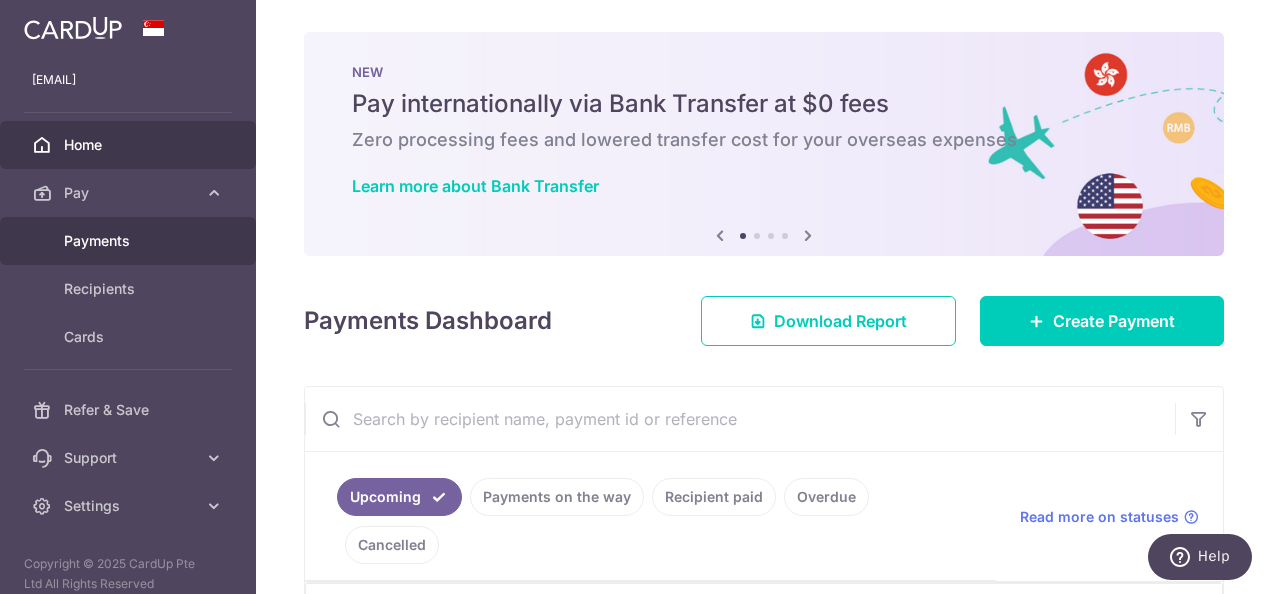 click on "Payments" at bounding box center (130, 241) 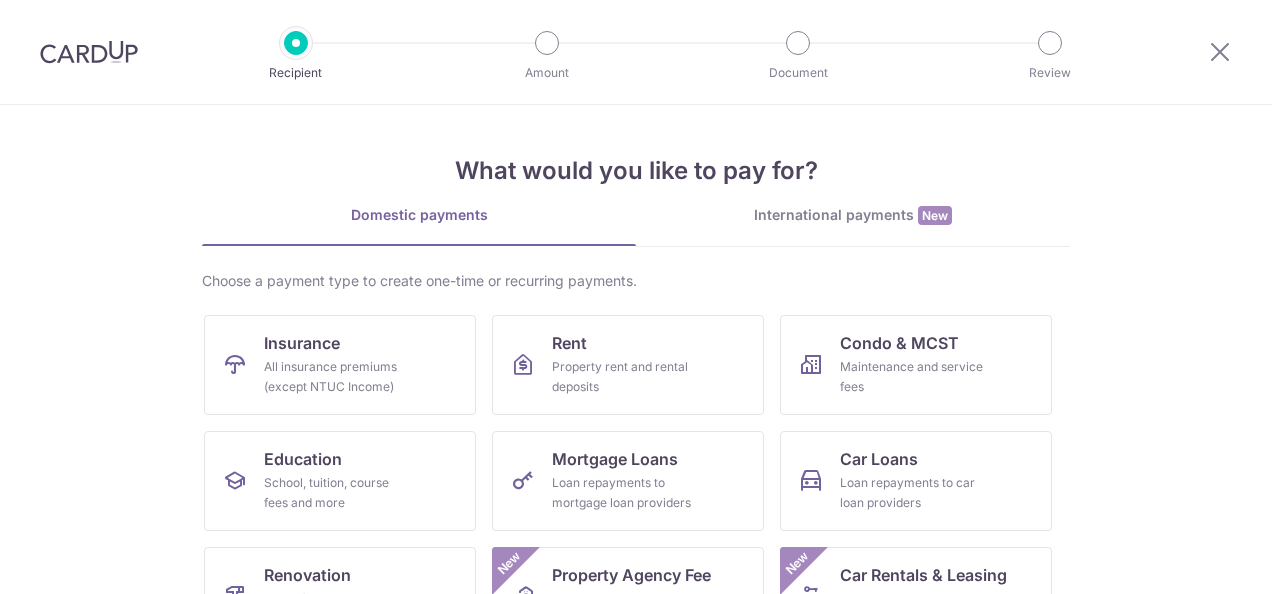 scroll, scrollTop: 0, scrollLeft: 0, axis: both 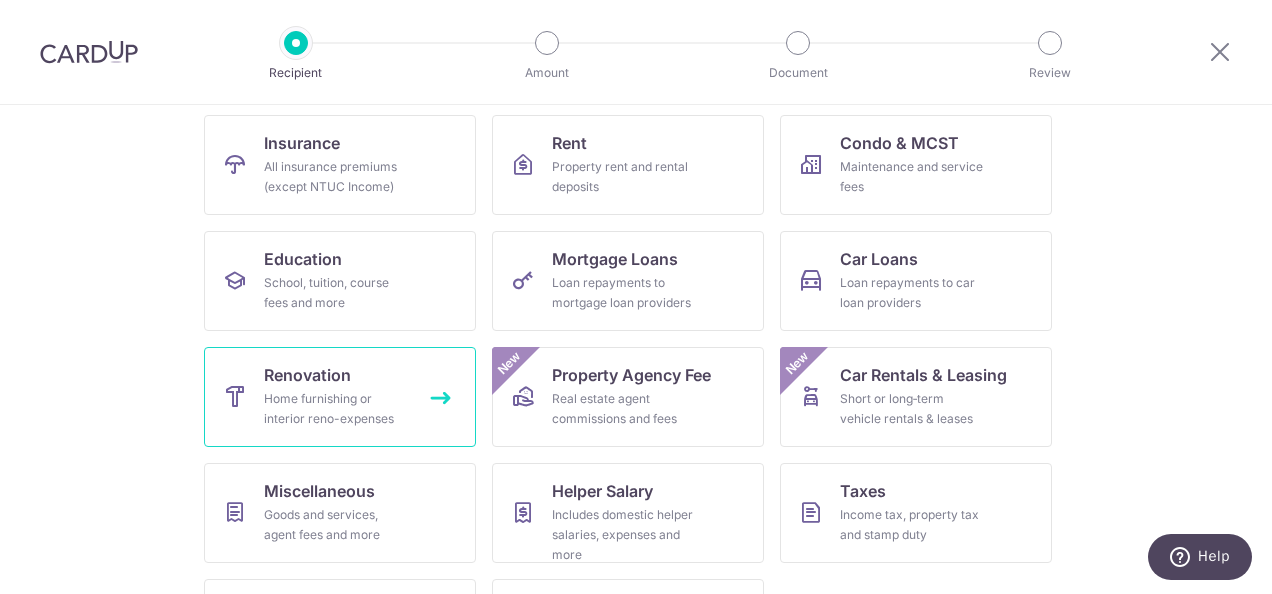 click on "Renovation" at bounding box center (307, 375) 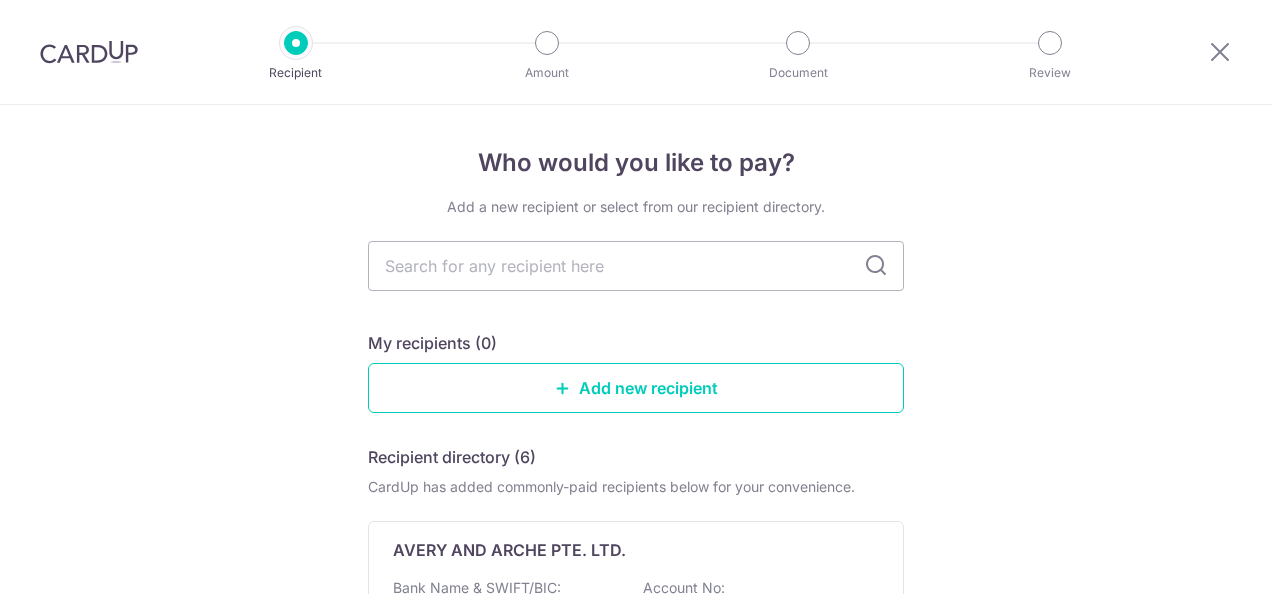 scroll, scrollTop: 0, scrollLeft: 0, axis: both 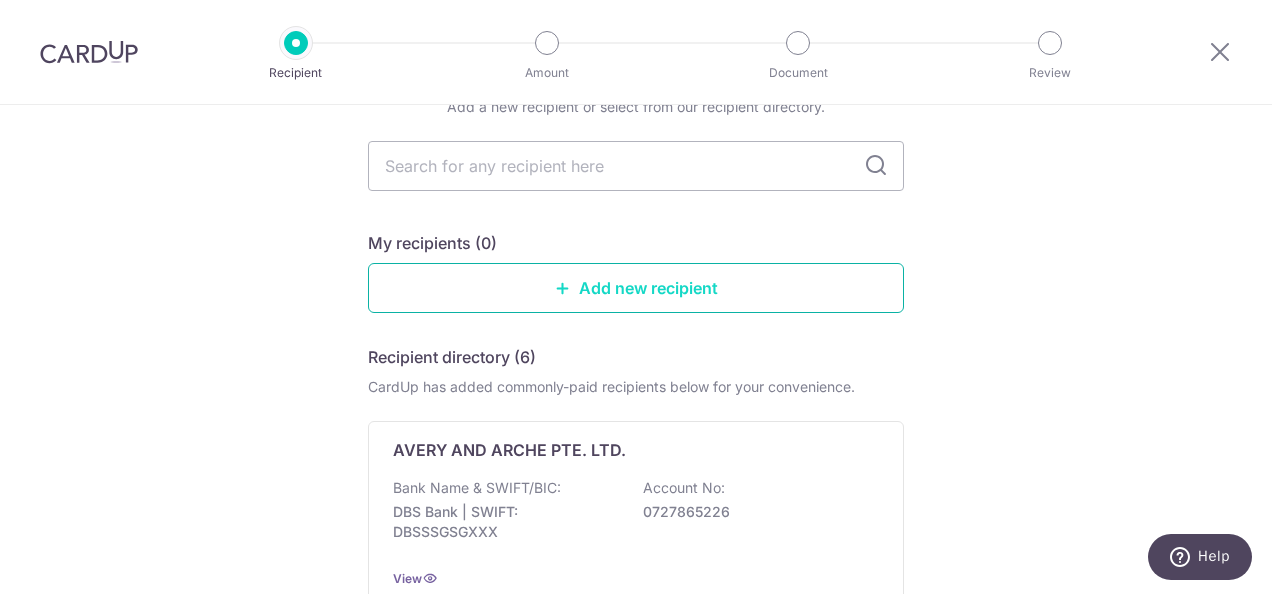 click on "Add new recipient" at bounding box center (636, 288) 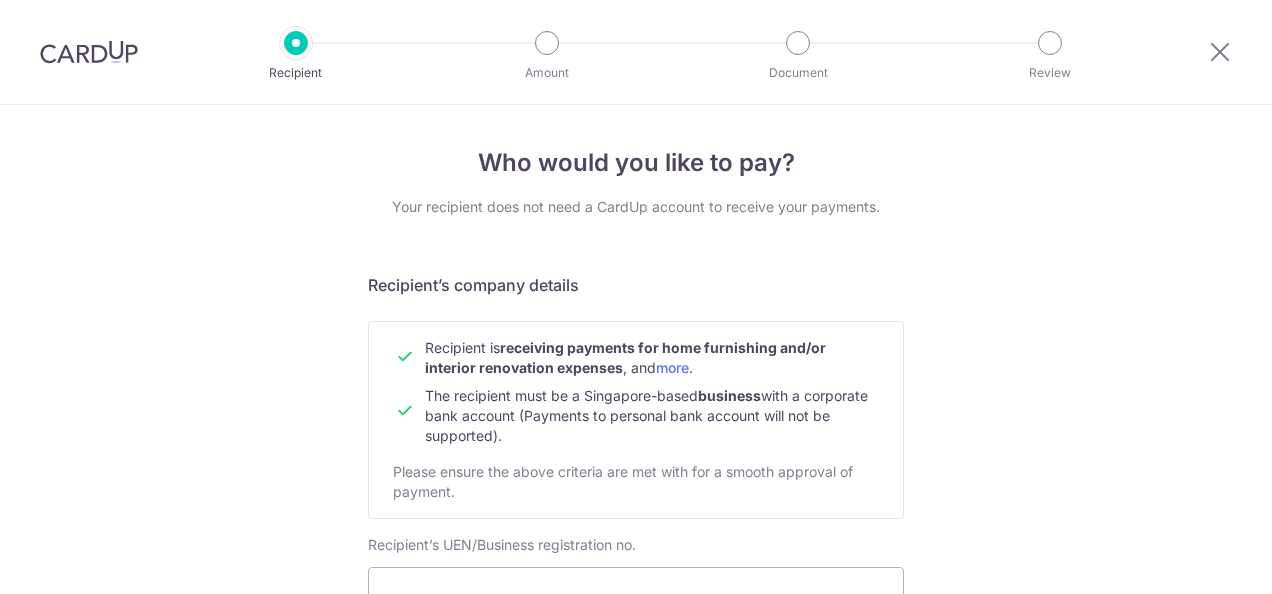 scroll, scrollTop: 0, scrollLeft: 0, axis: both 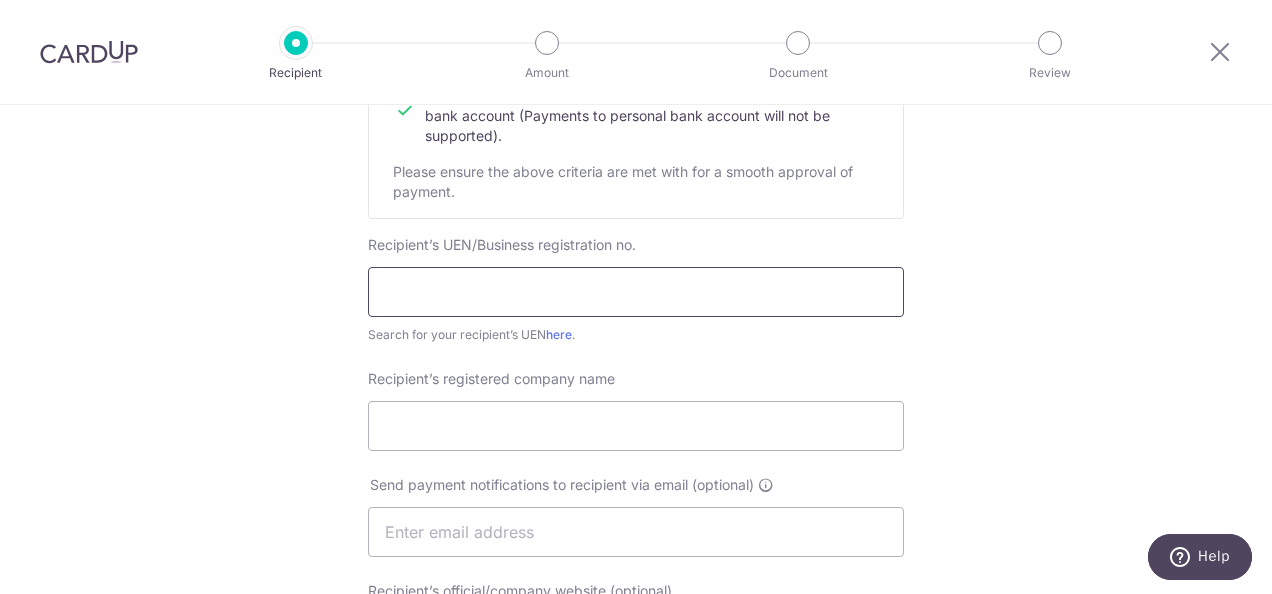click at bounding box center (636, 292) 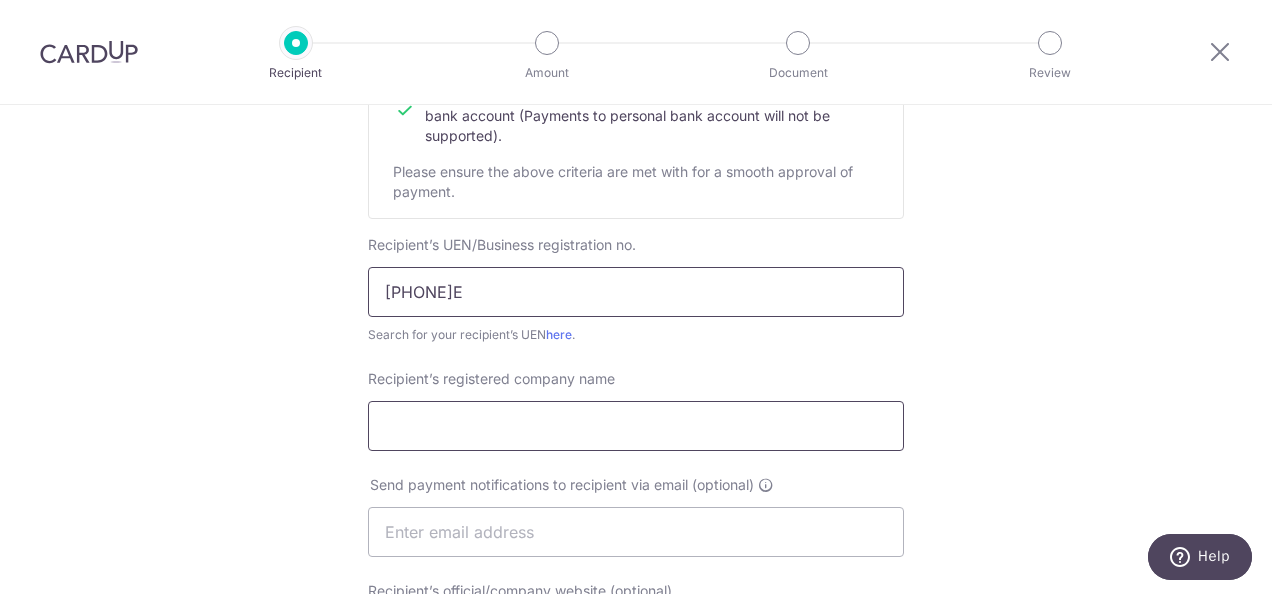 type on "[PHONE]" 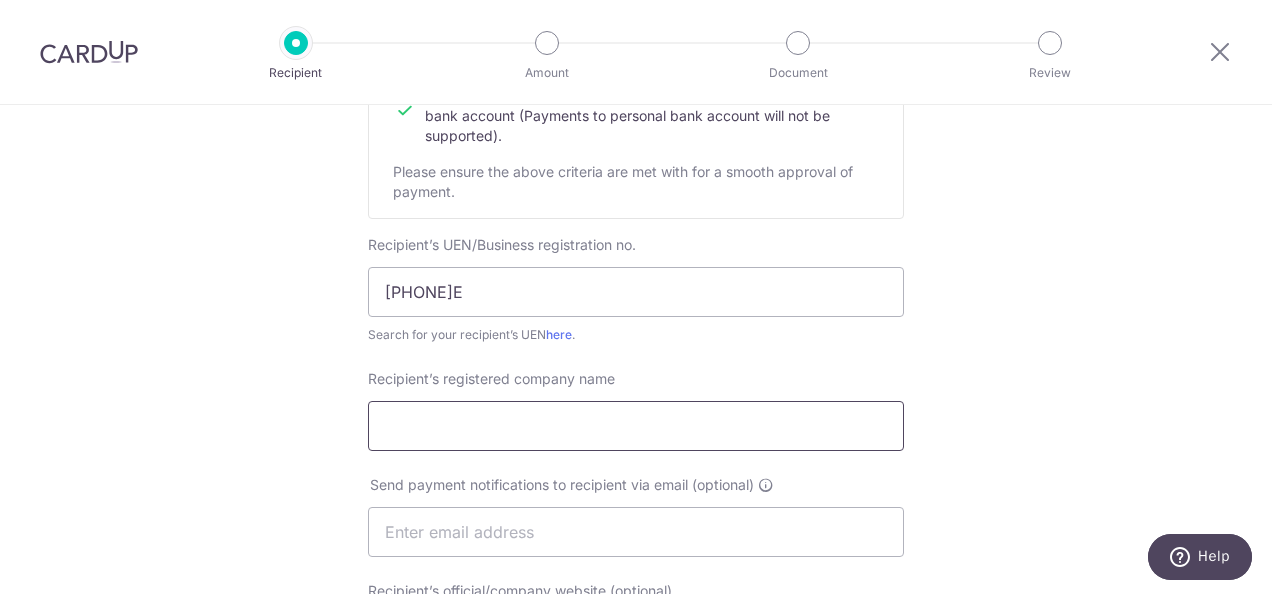 click on "Recipient’s registered company name" at bounding box center (636, 426) 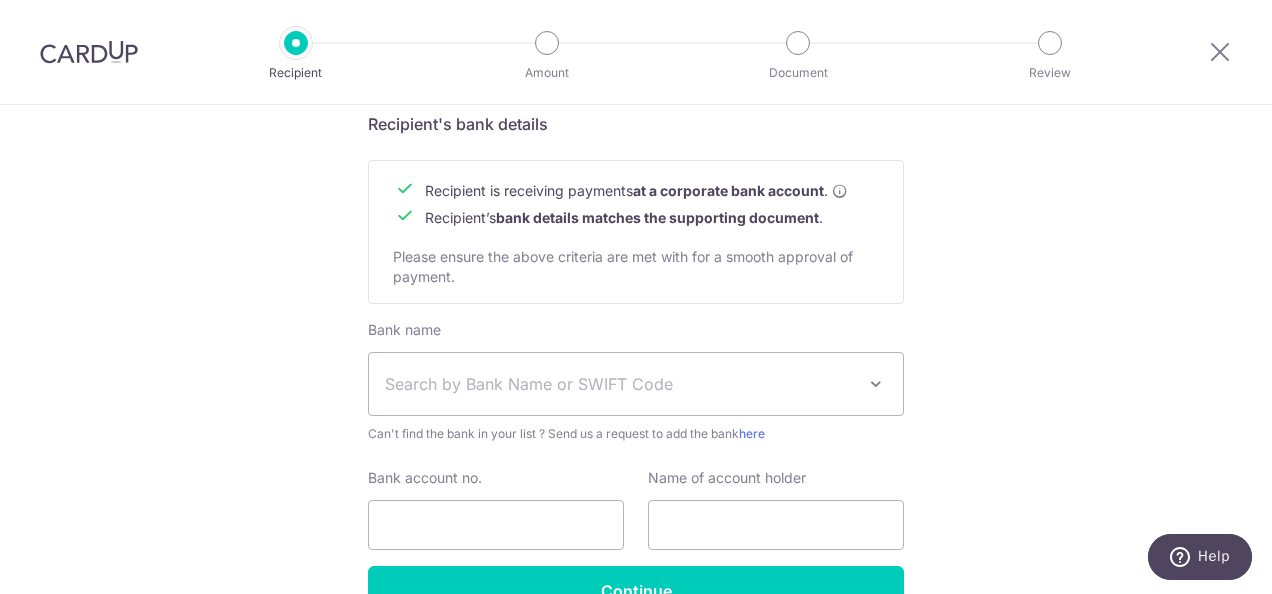 scroll, scrollTop: 900, scrollLeft: 0, axis: vertical 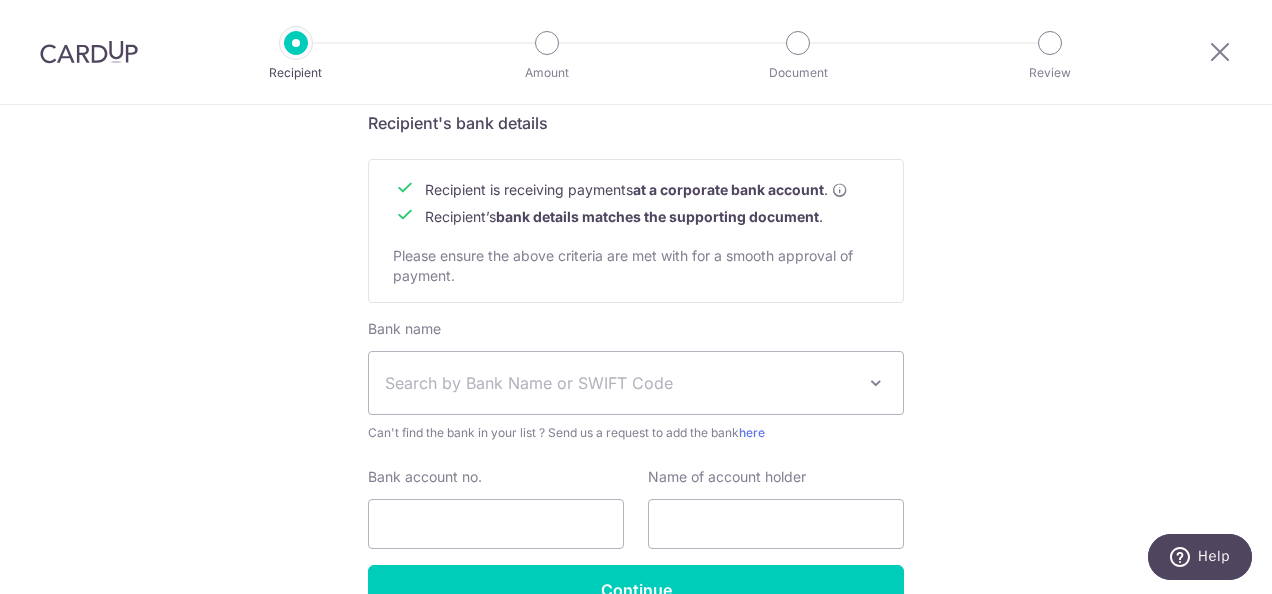 type on "G. Cool Pte Ltd" 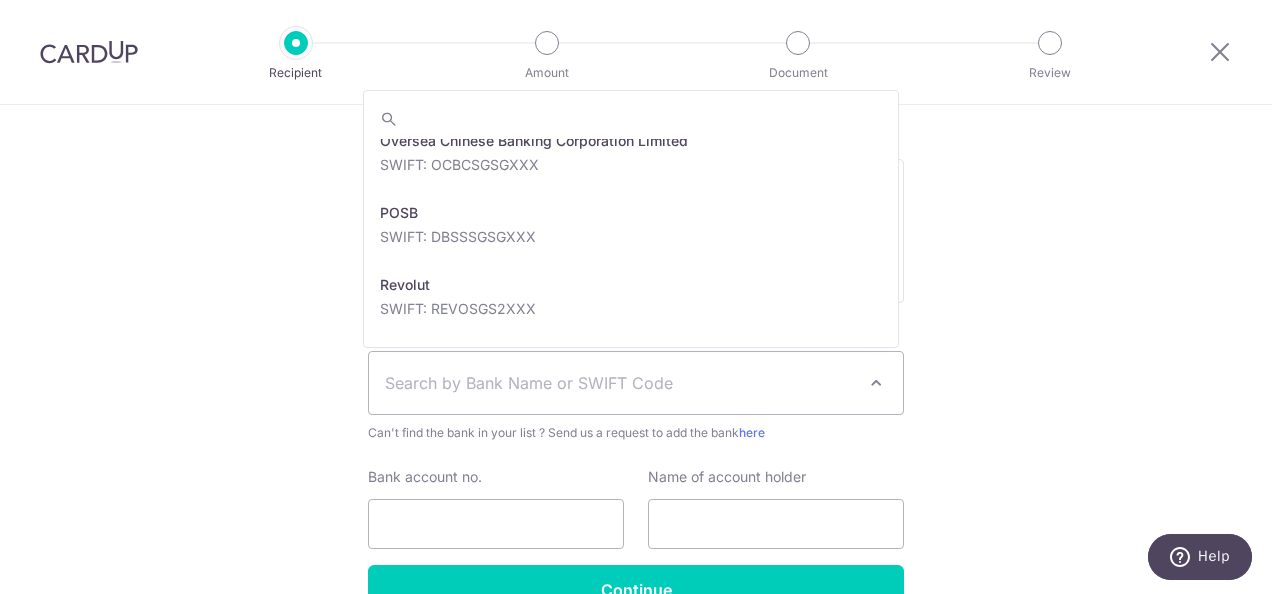scroll, scrollTop: 2800, scrollLeft: 0, axis: vertical 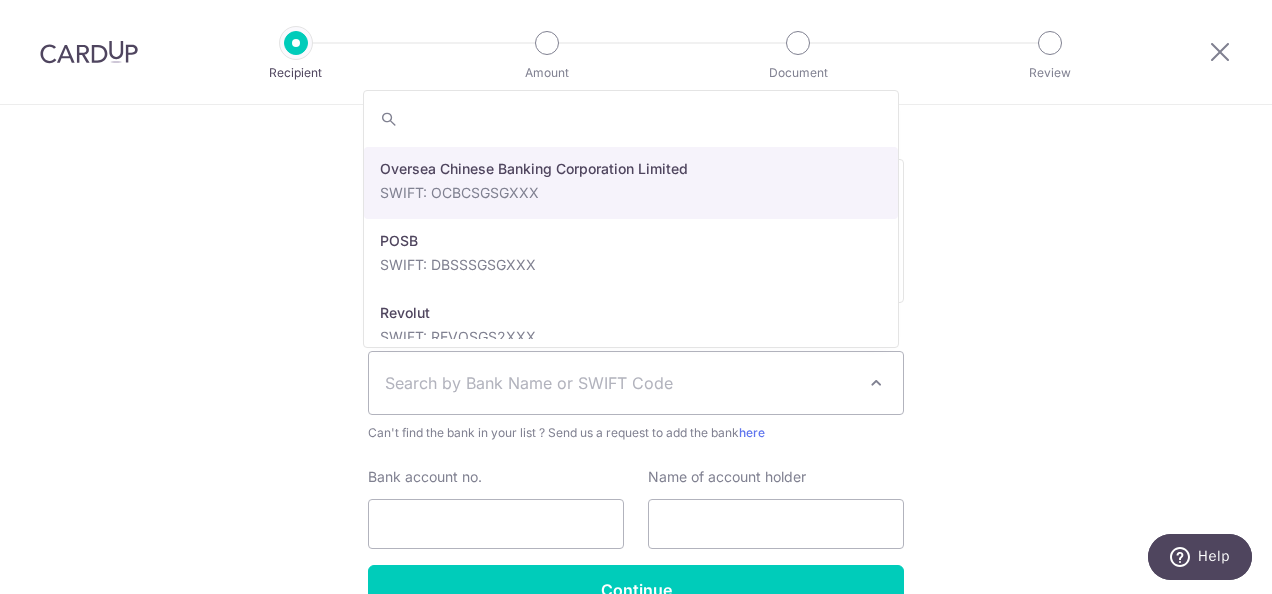 select on "12" 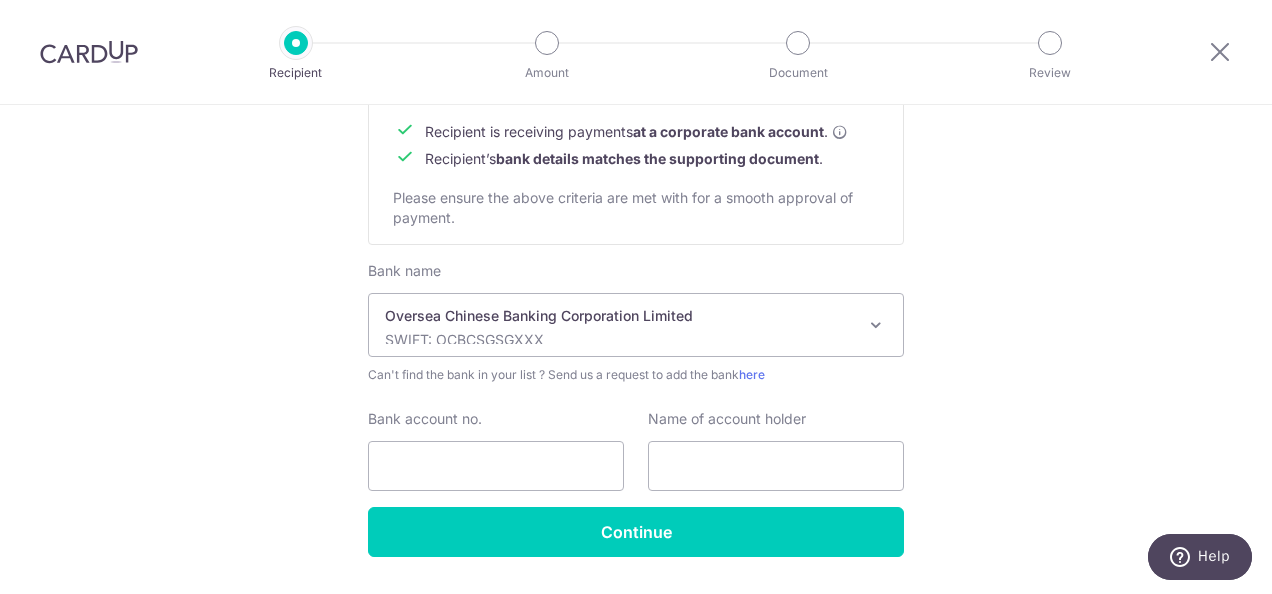 scroll, scrollTop: 1000, scrollLeft: 0, axis: vertical 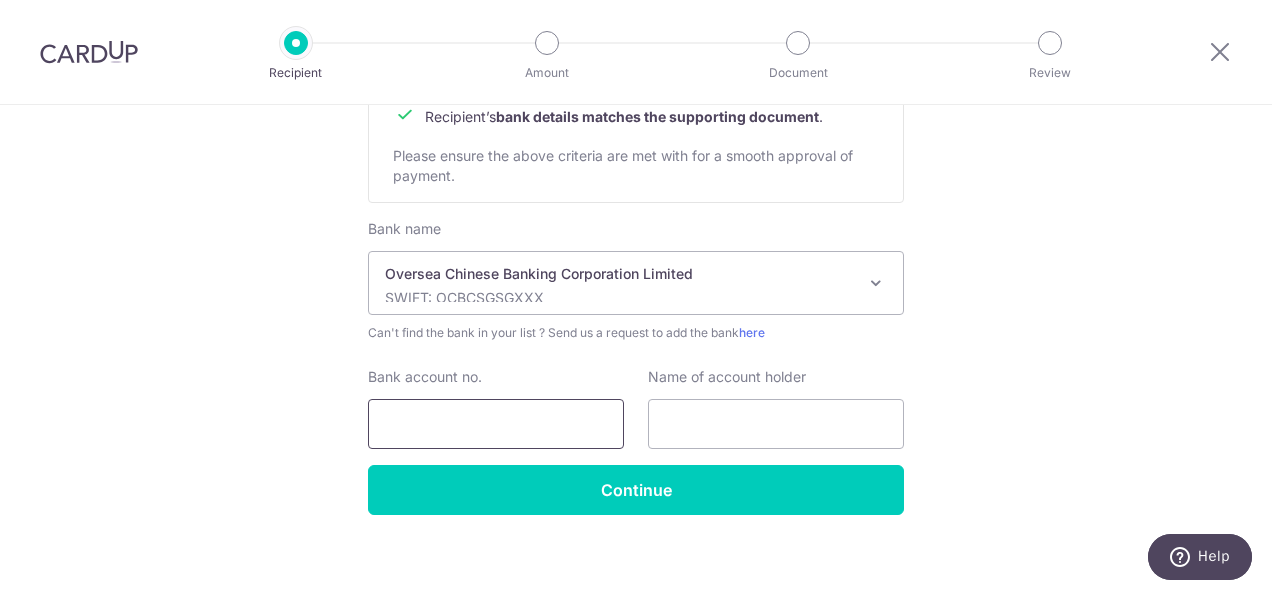 click on "Bank account no." at bounding box center (496, 424) 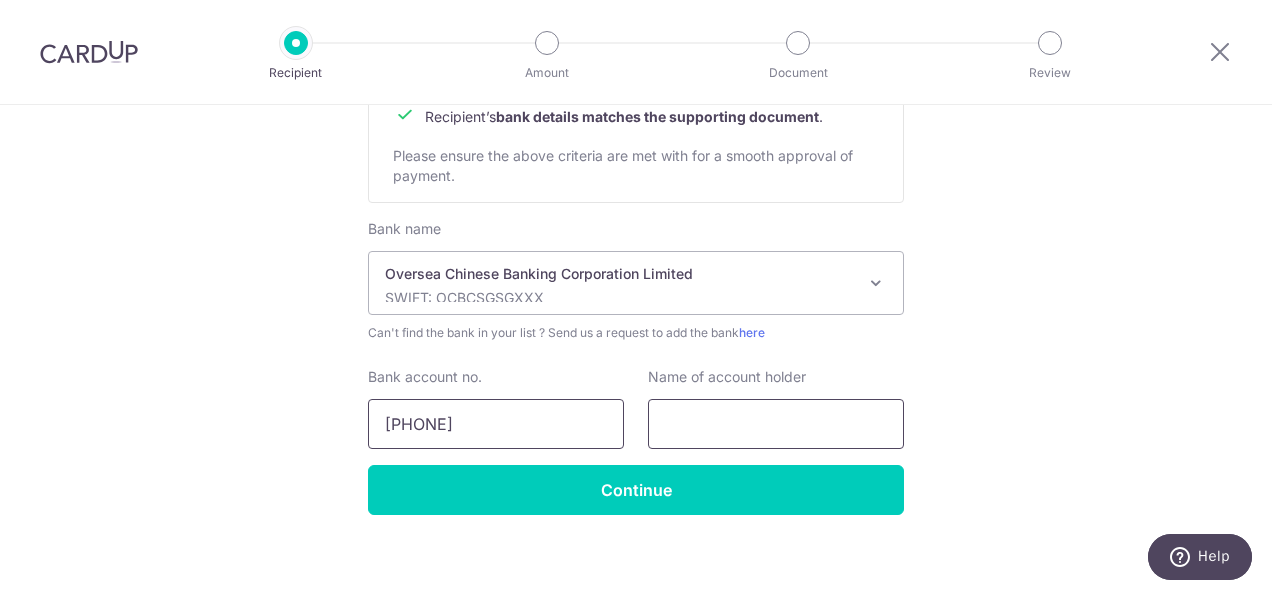 type on "712-398-536-001" 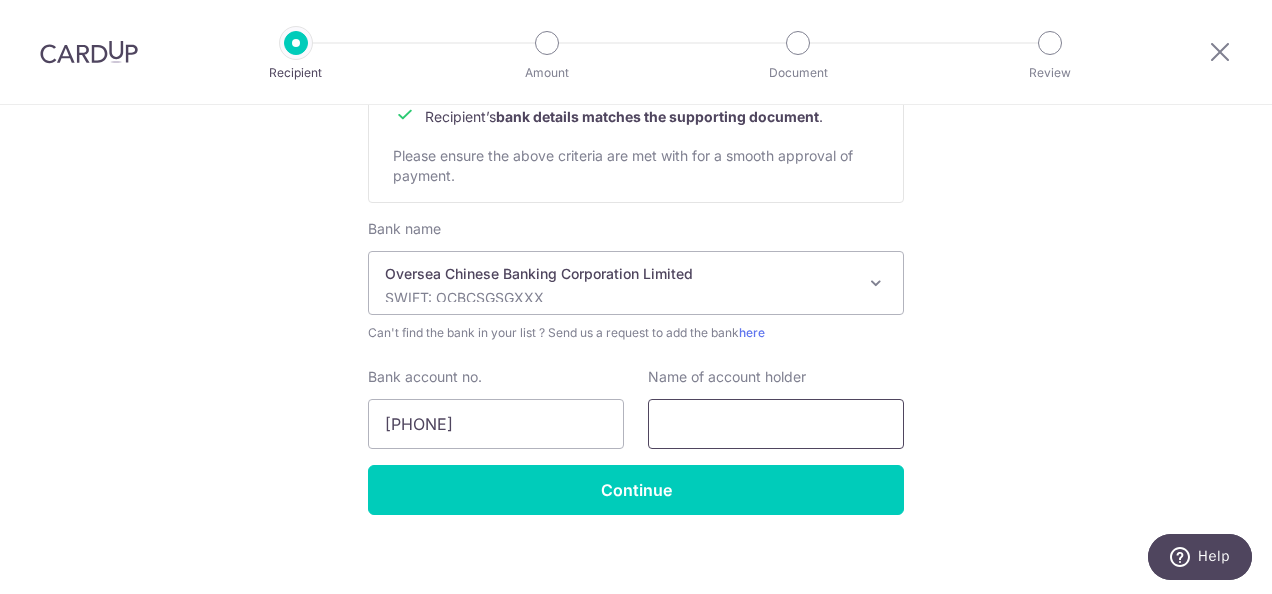 click at bounding box center (776, 424) 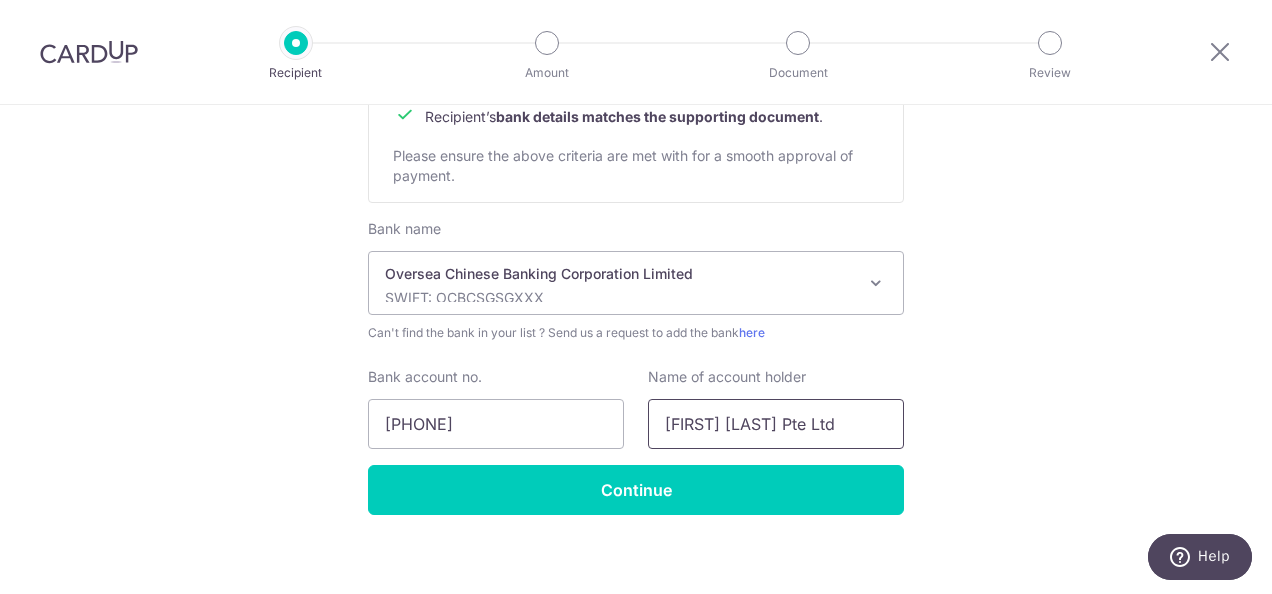 scroll, scrollTop: 1014, scrollLeft: 0, axis: vertical 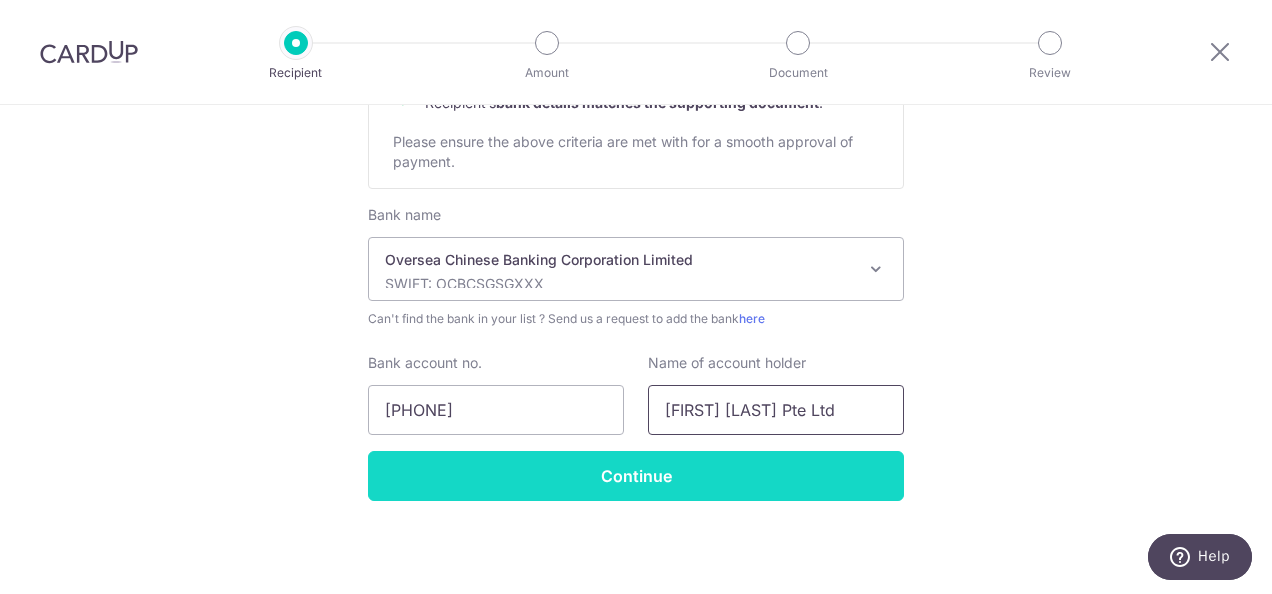 type on "G. Cool Pte Ltd" 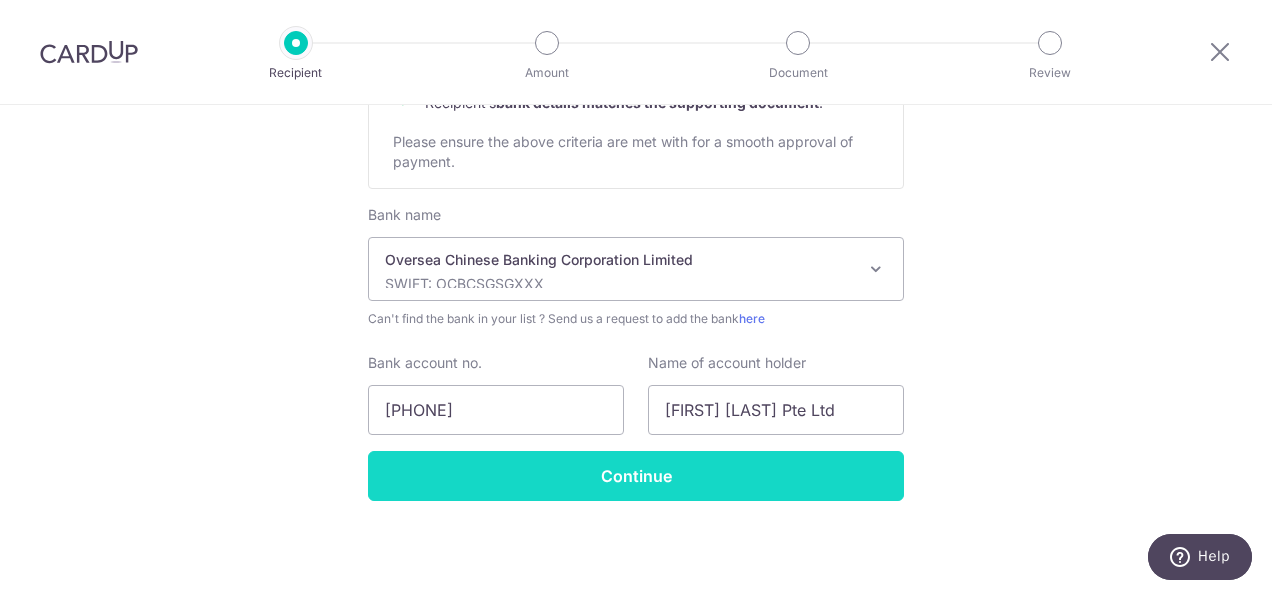 click on "Continue" at bounding box center [636, 476] 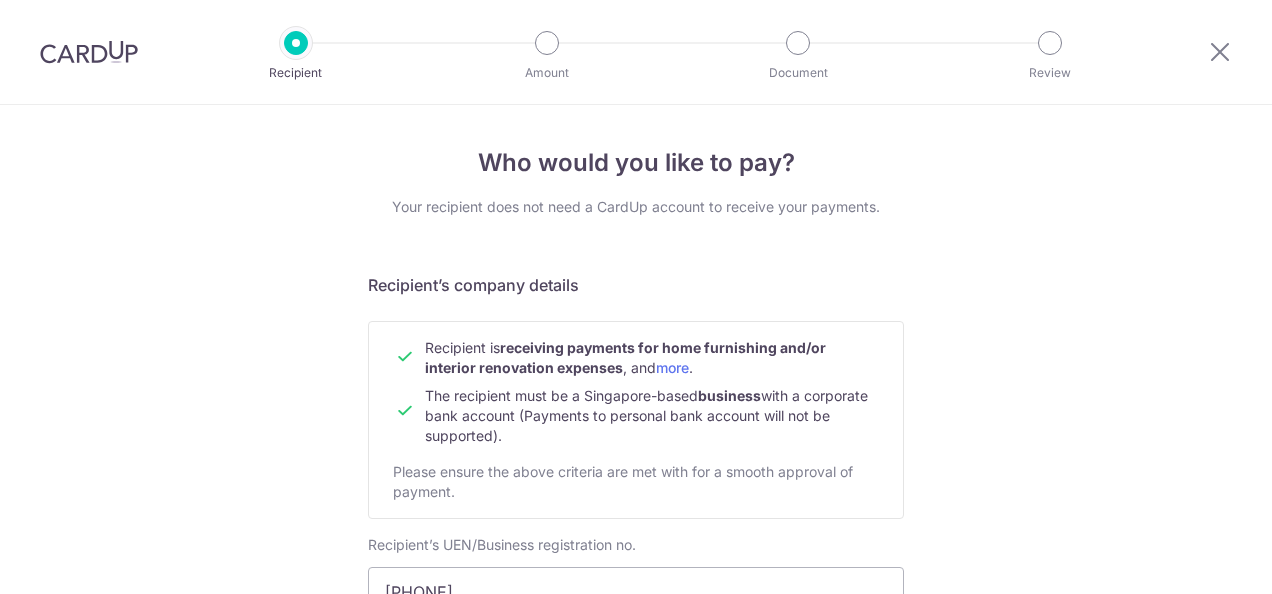 scroll, scrollTop: 0, scrollLeft: 0, axis: both 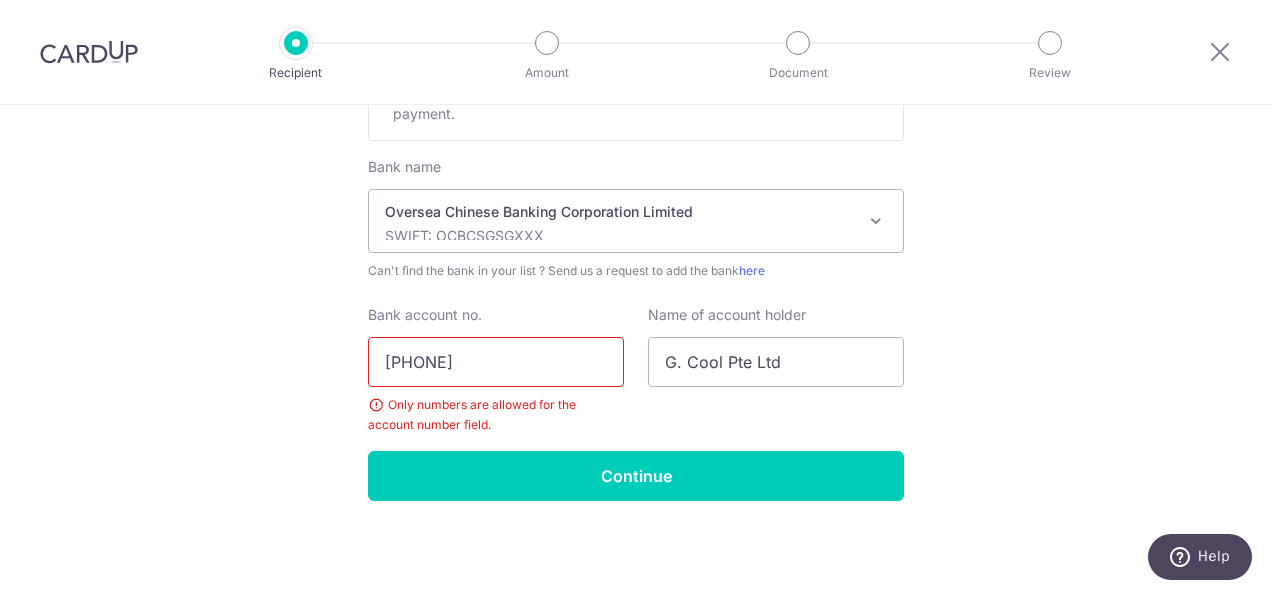 drag, startPoint x: 408, startPoint y: 357, endPoint x: 420, endPoint y: 338, distance: 22.472204 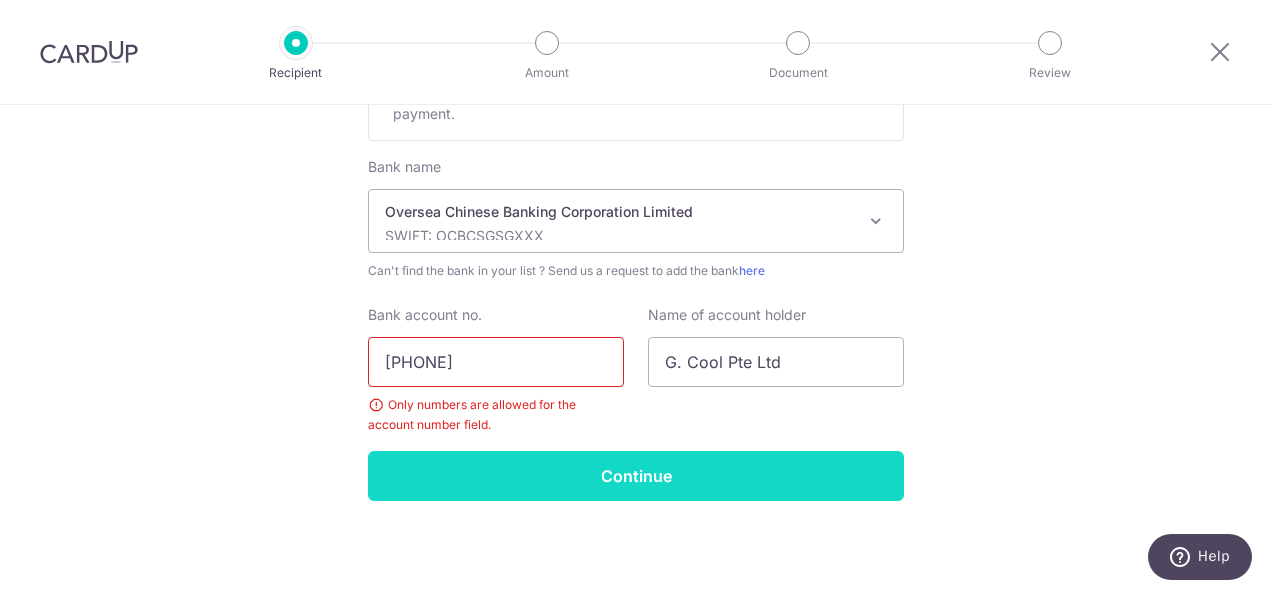type on "[PHONE]" 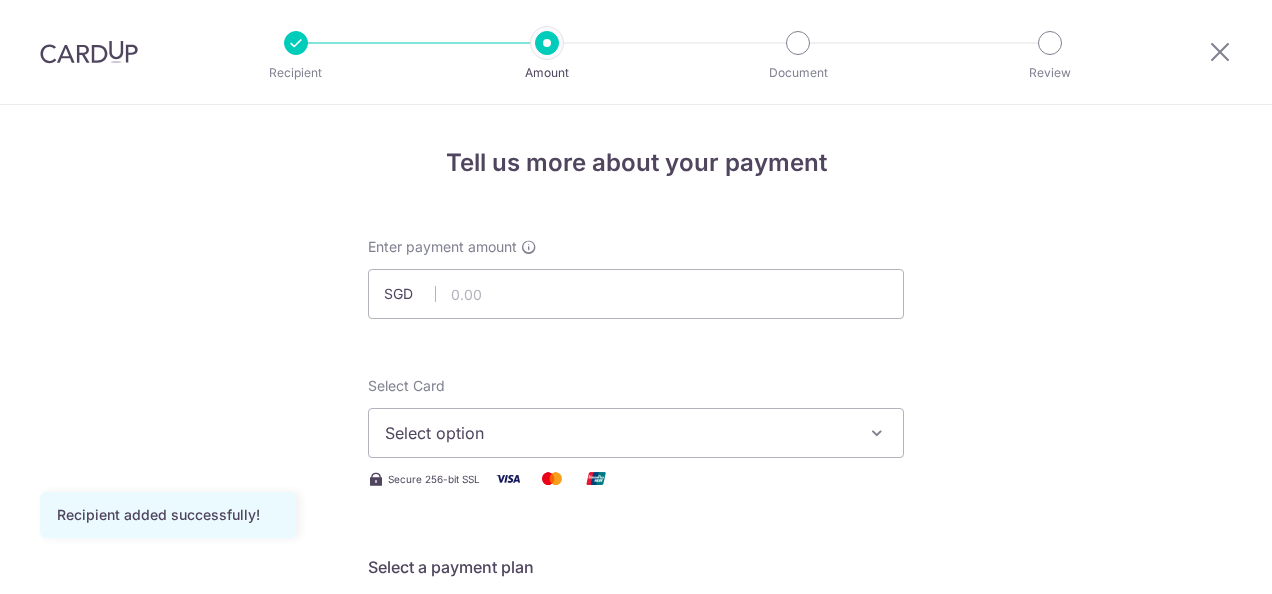scroll, scrollTop: 0, scrollLeft: 0, axis: both 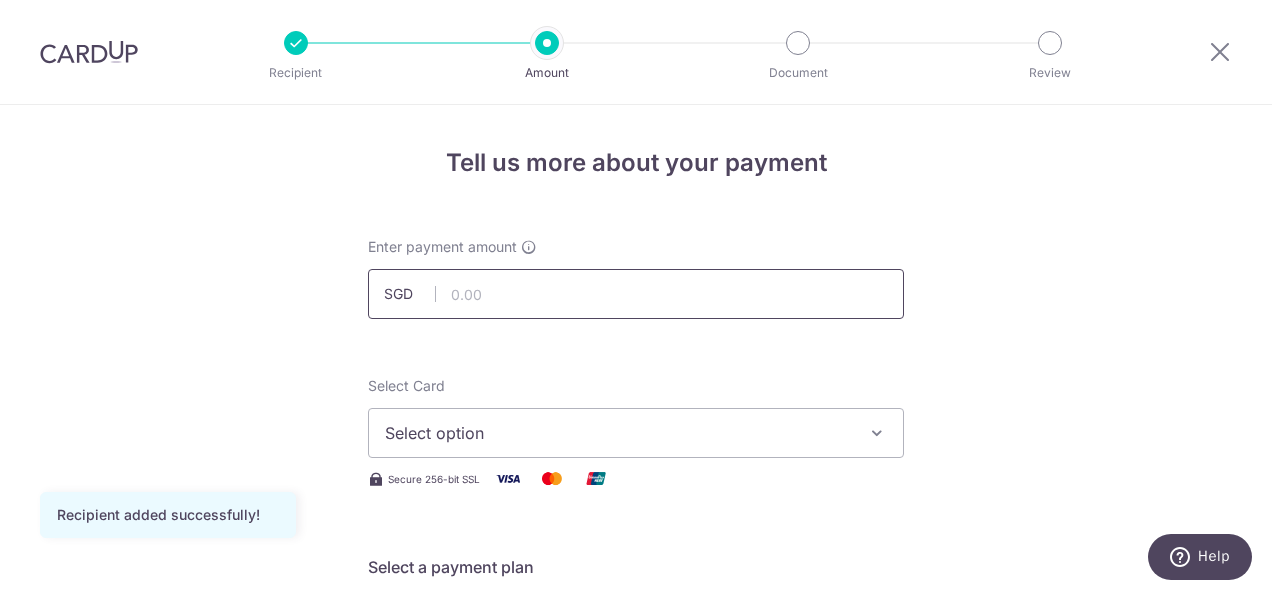 click at bounding box center (636, 294) 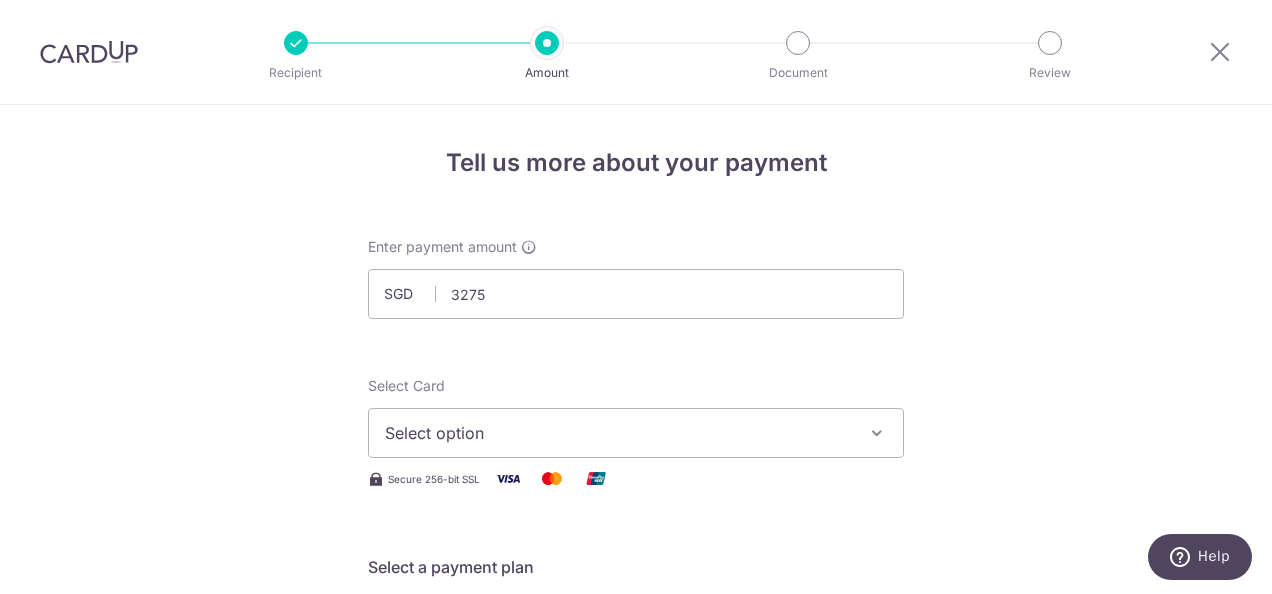 type on "3,275.00" 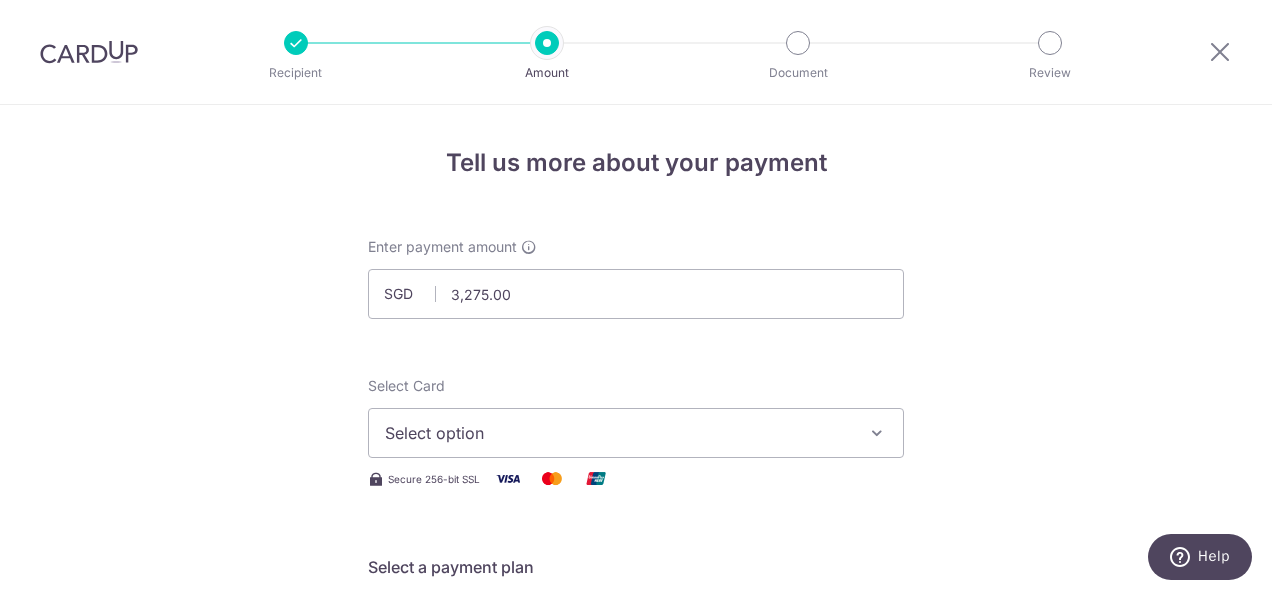 click on "Tell us more about your payment
Enter payment amount
SGD
3,275.00
3275.00
Recipient added successfully!
Select Card
Select option
Add credit card
Your Cards
**** 7407
**** 7526
**** 7440
**** 4184
**** 3331
**** 0600
Secure 256-bit SSL" at bounding box center [636, 1076] 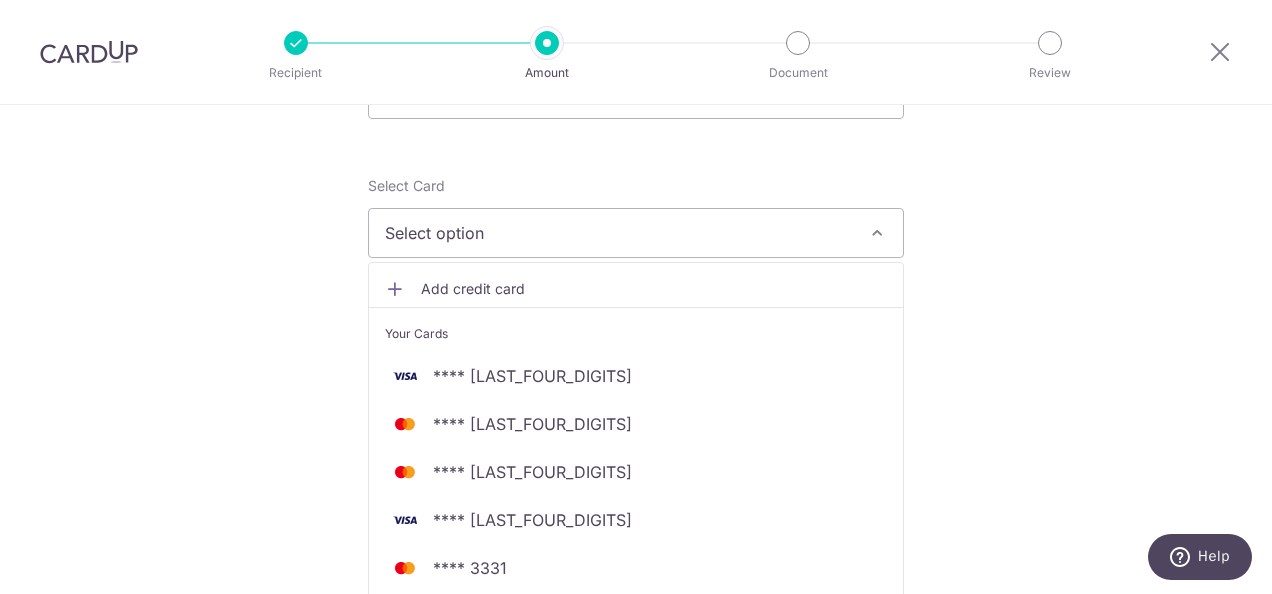scroll, scrollTop: 300, scrollLeft: 0, axis: vertical 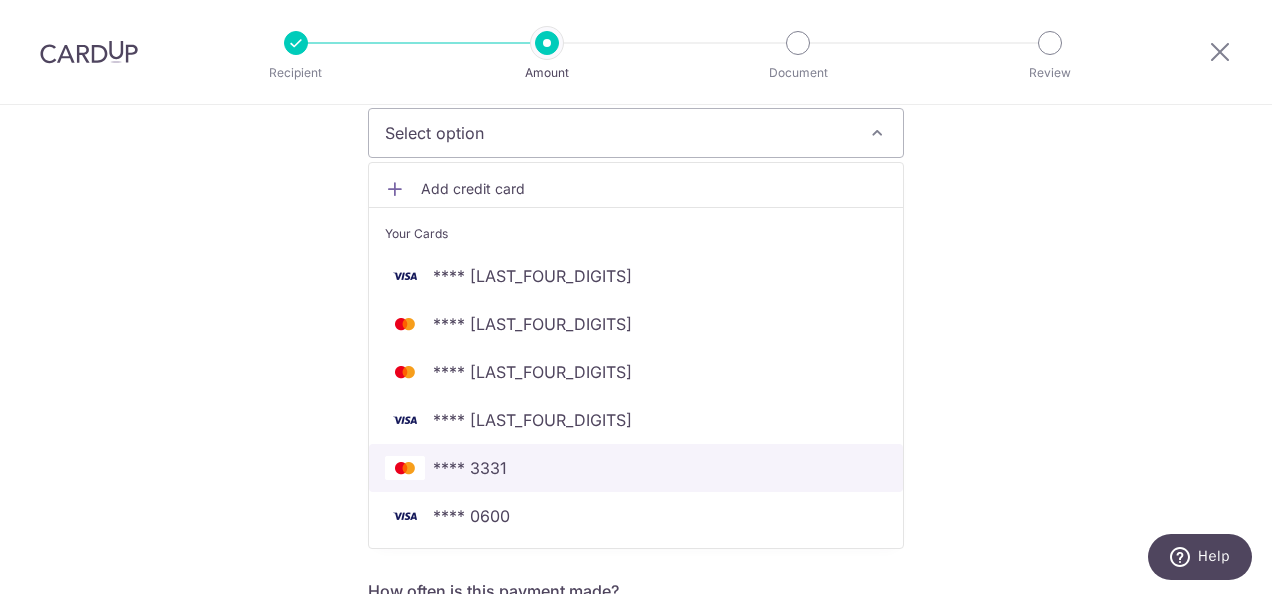 click on "**** 3331" at bounding box center [470, 468] 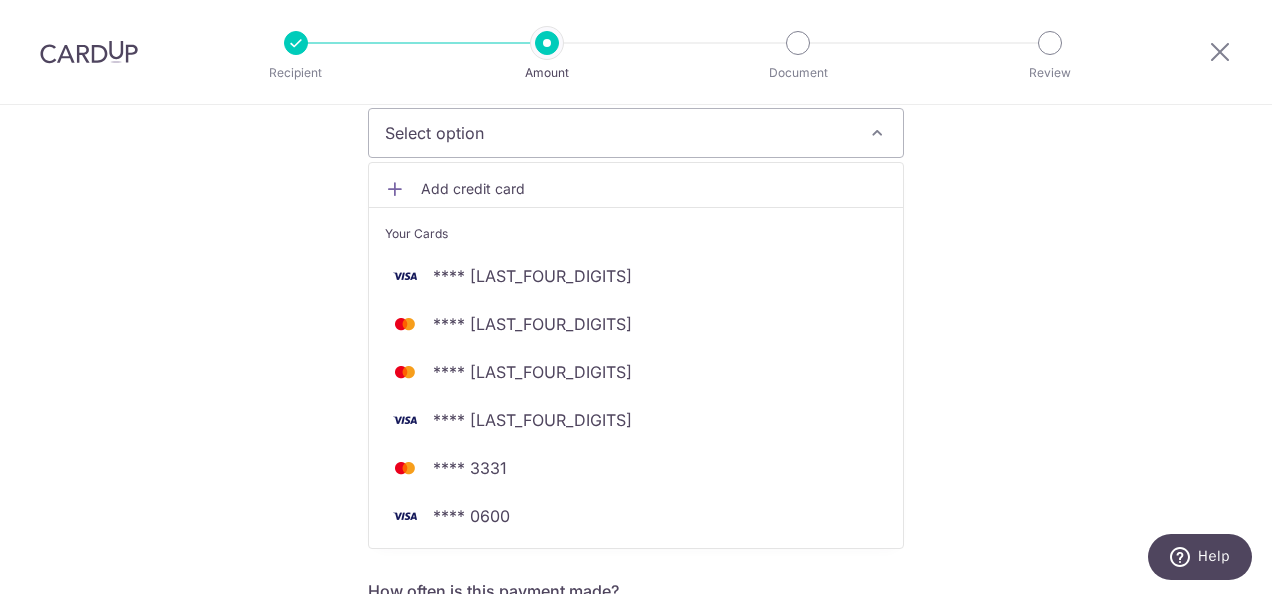 radio on "false" 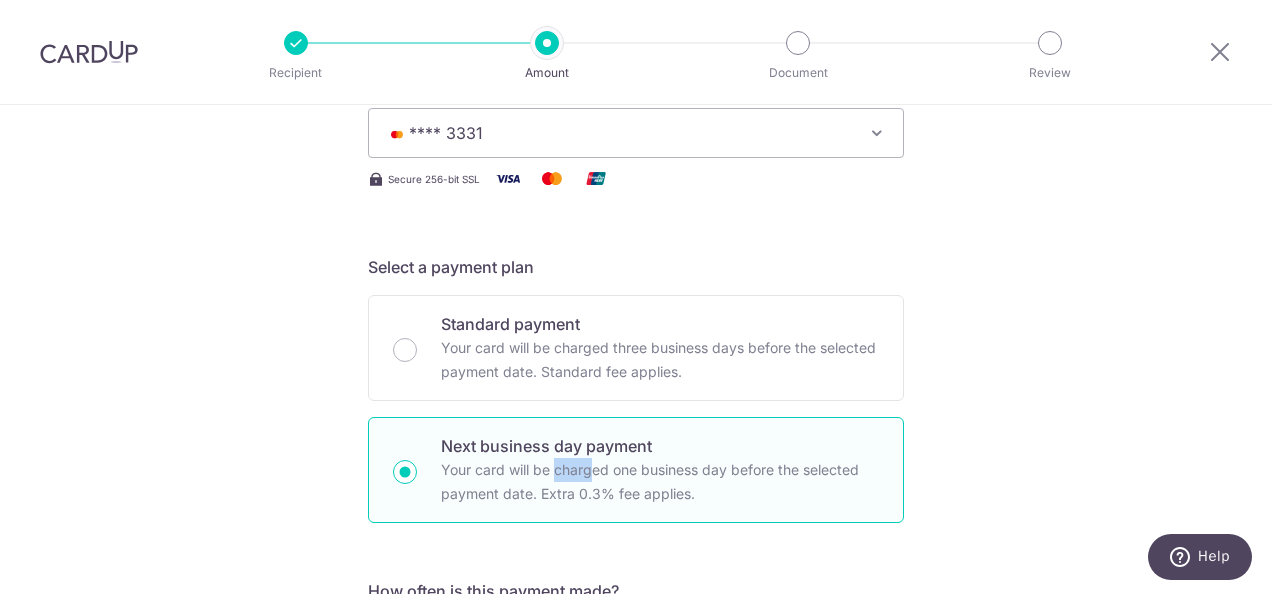 click on "**** 3331" at bounding box center (618, 133) 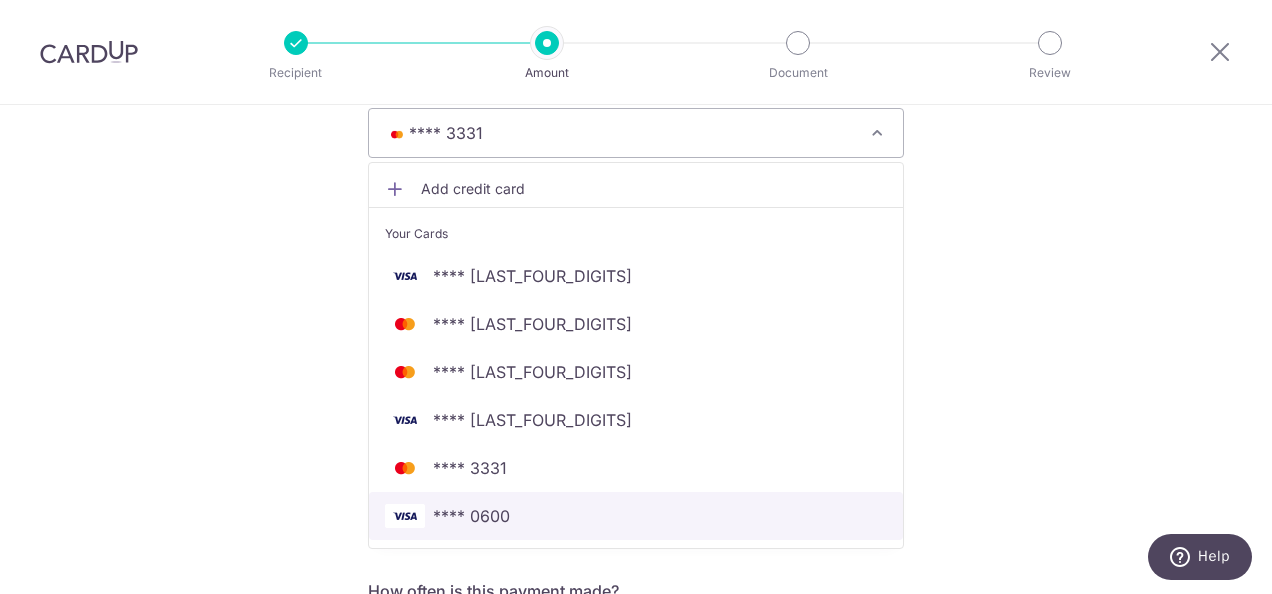 click on "**** 0600" at bounding box center [471, 516] 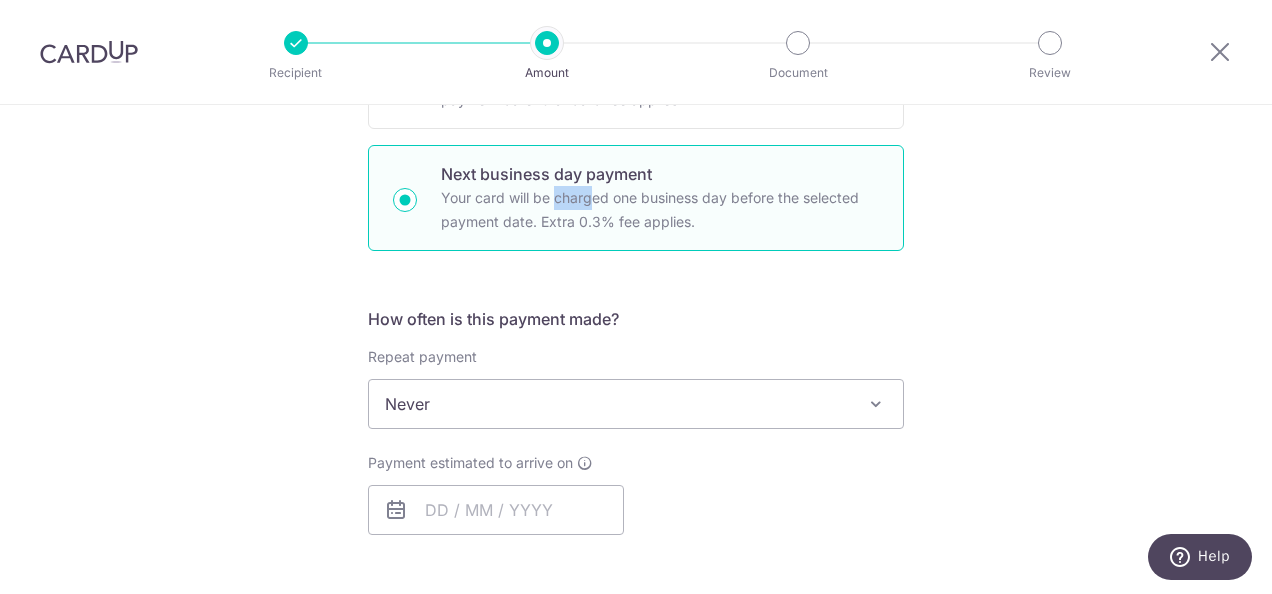 scroll, scrollTop: 600, scrollLeft: 0, axis: vertical 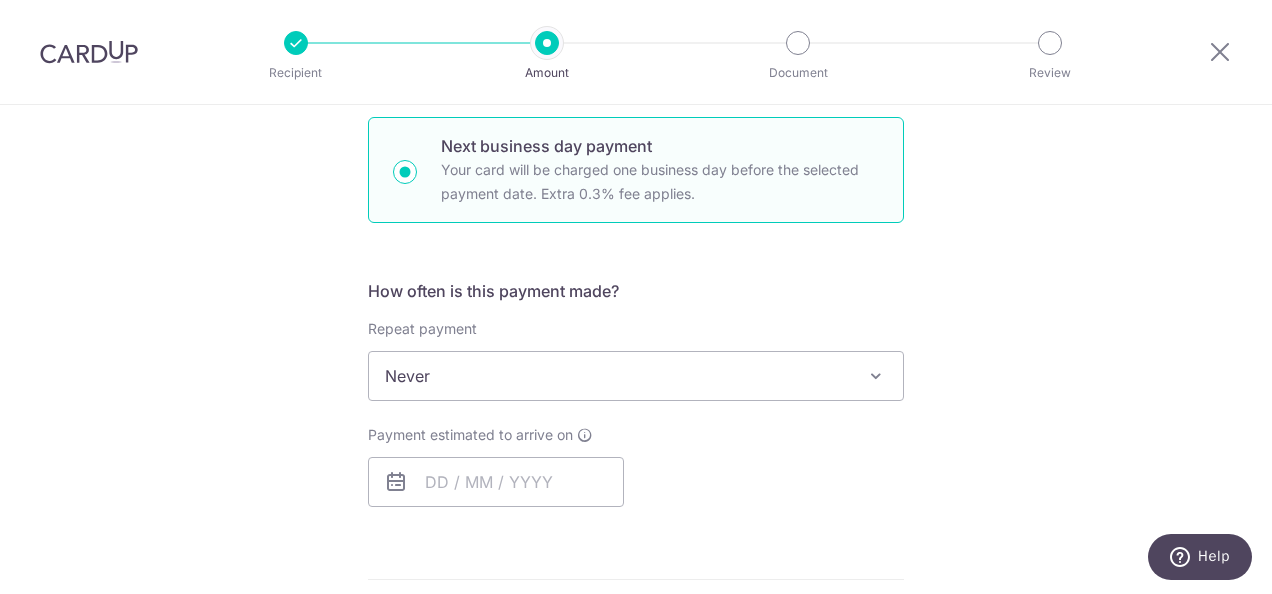 click on "Tell us more about your payment
Enter payment amount
SGD
3,275.00
3275.00
Recipient added successfully!
Select Card
**** 0600
Add credit card
Your Cards
**** 7407
**** 7526
**** 7440
**** 4184
**** 3331
**** 0600
Secure 256-bit SSL" at bounding box center [636, 511] 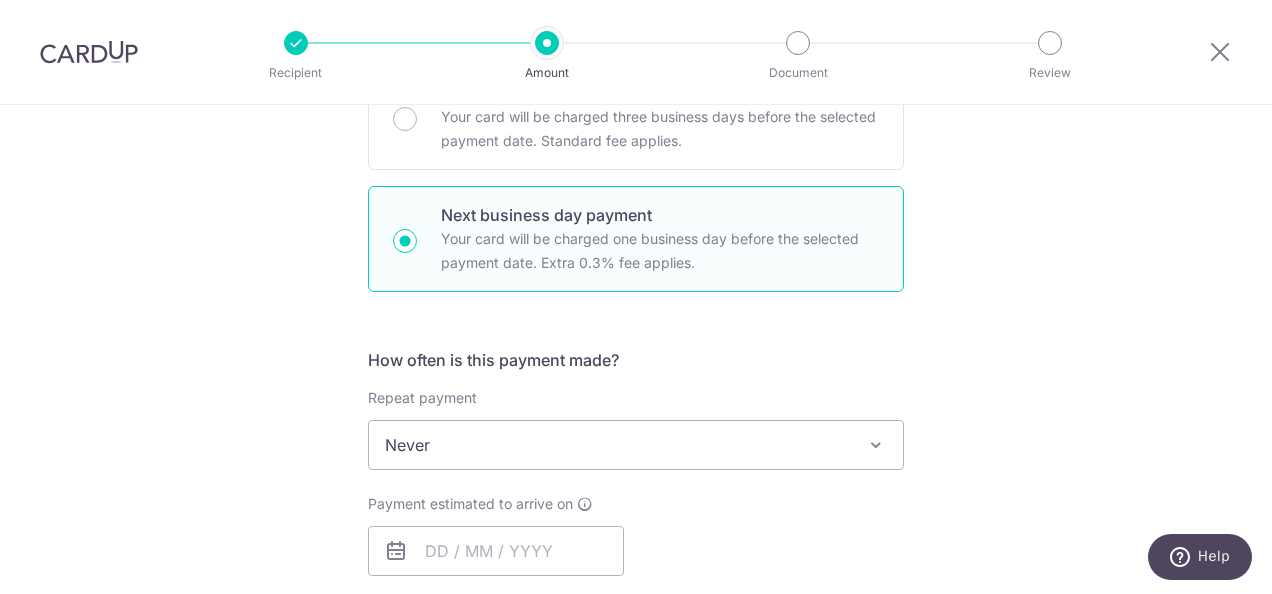 scroll, scrollTop: 500, scrollLeft: 0, axis: vertical 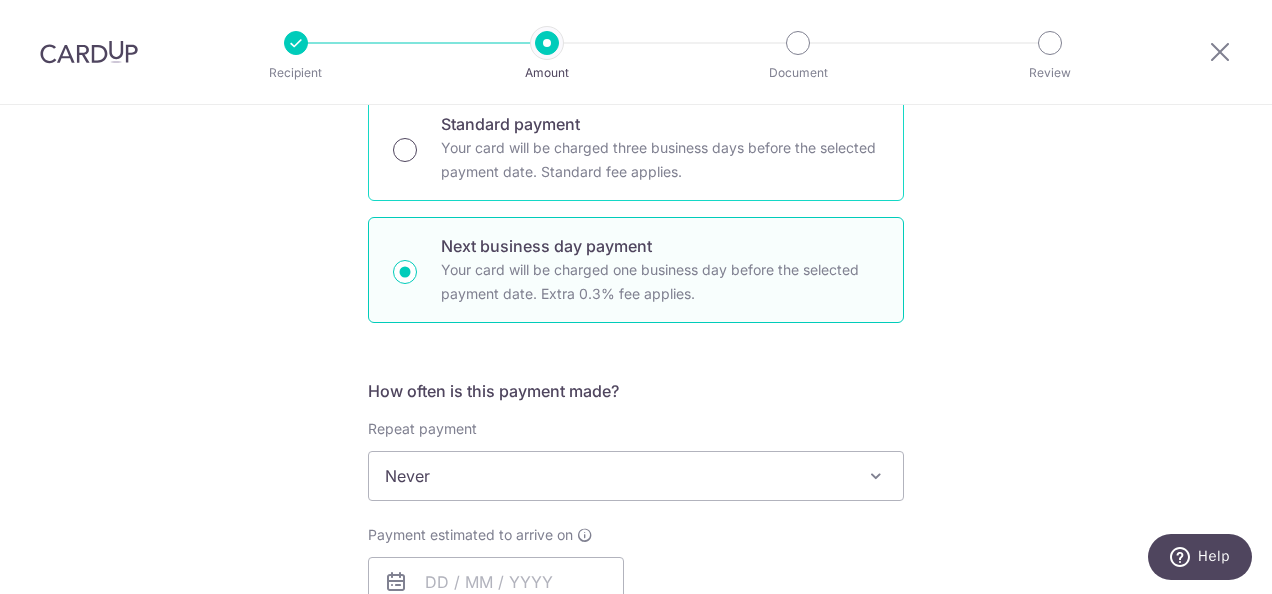 click on "Standard payment
Your card will be charged three business days before the selected payment date. Standard fee applies." at bounding box center [405, 150] 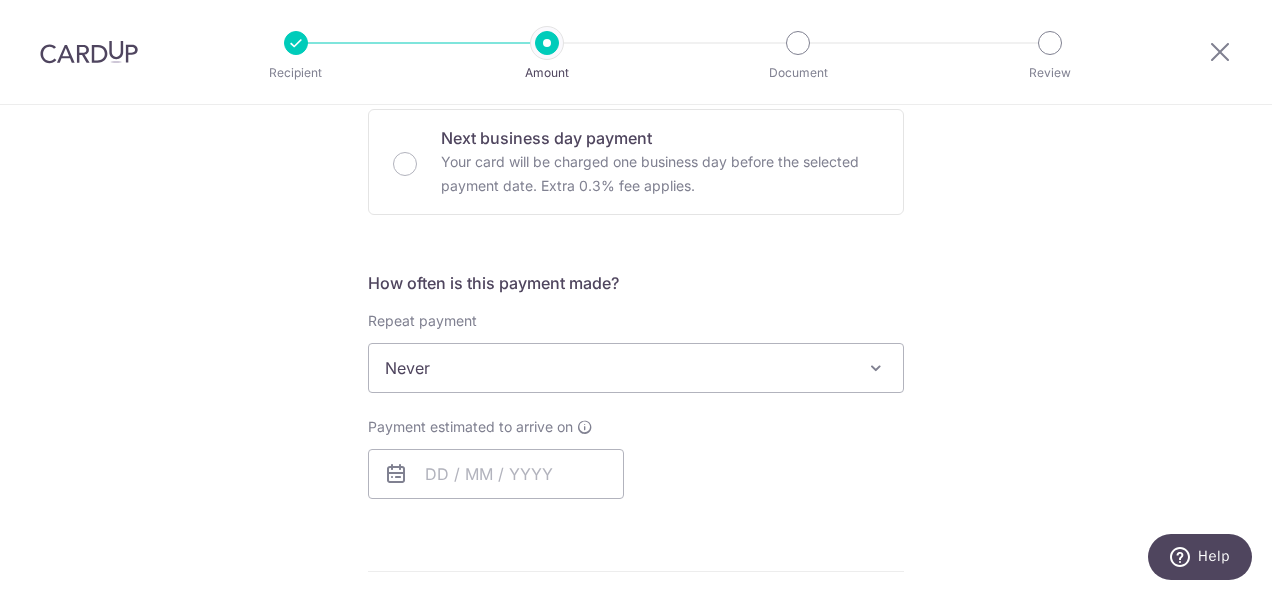 scroll, scrollTop: 700, scrollLeft: 0, axis: vertical 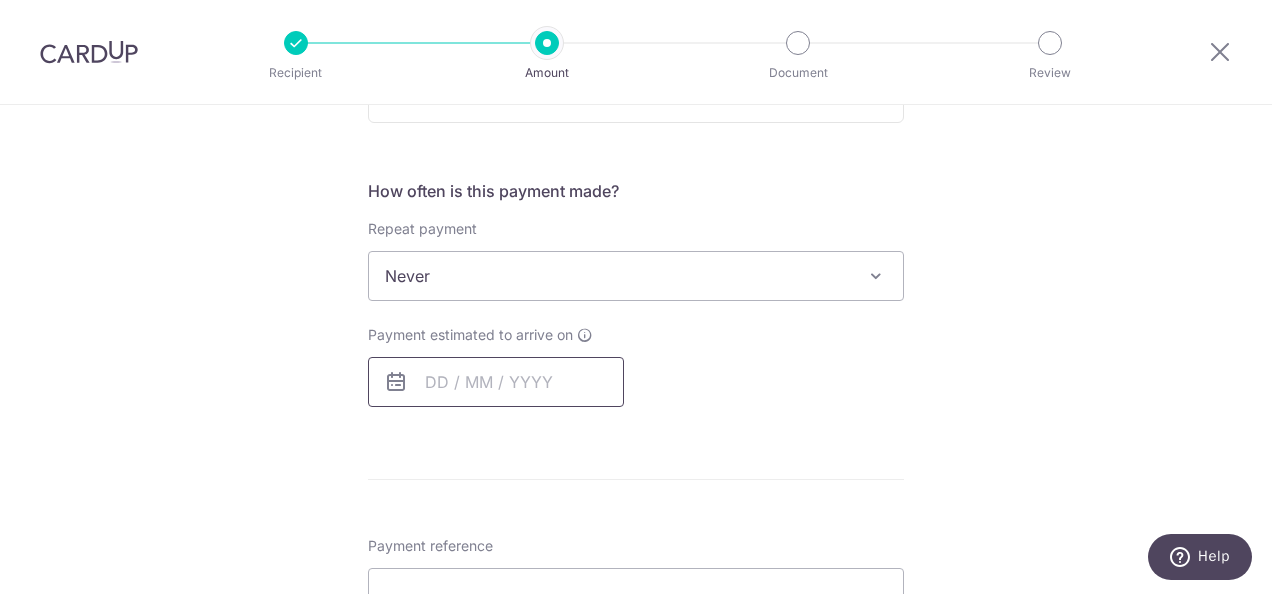 click at bounding box center (496, 382) 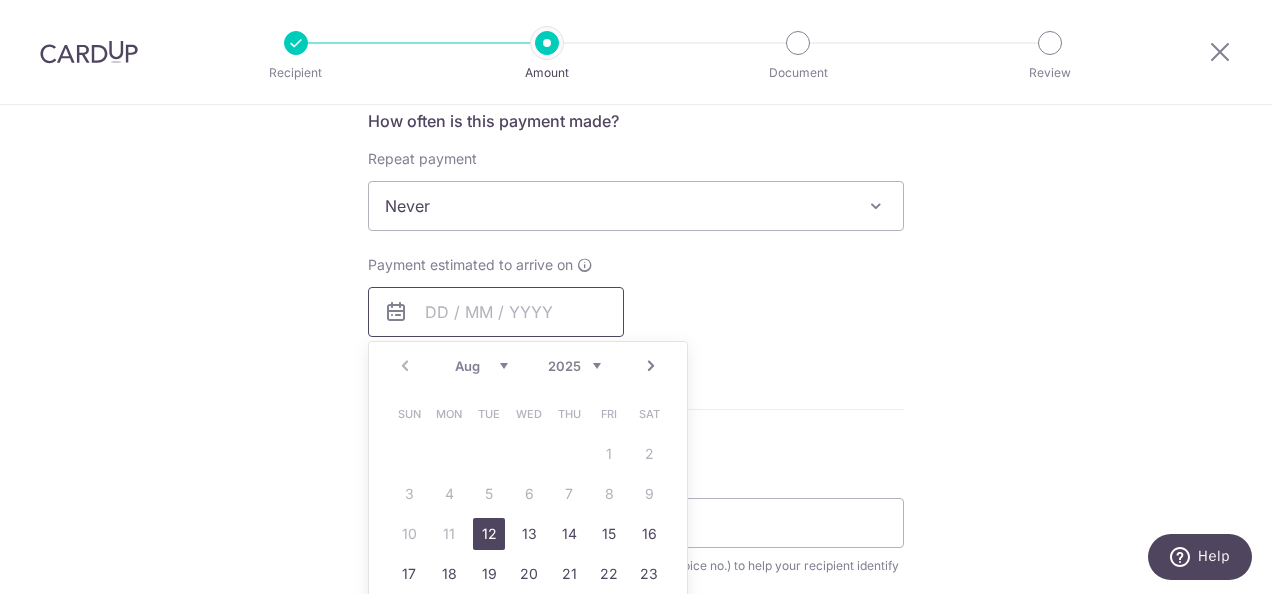 scroll, scrollTop: 800, scrollLeft: 0, axis: vertical 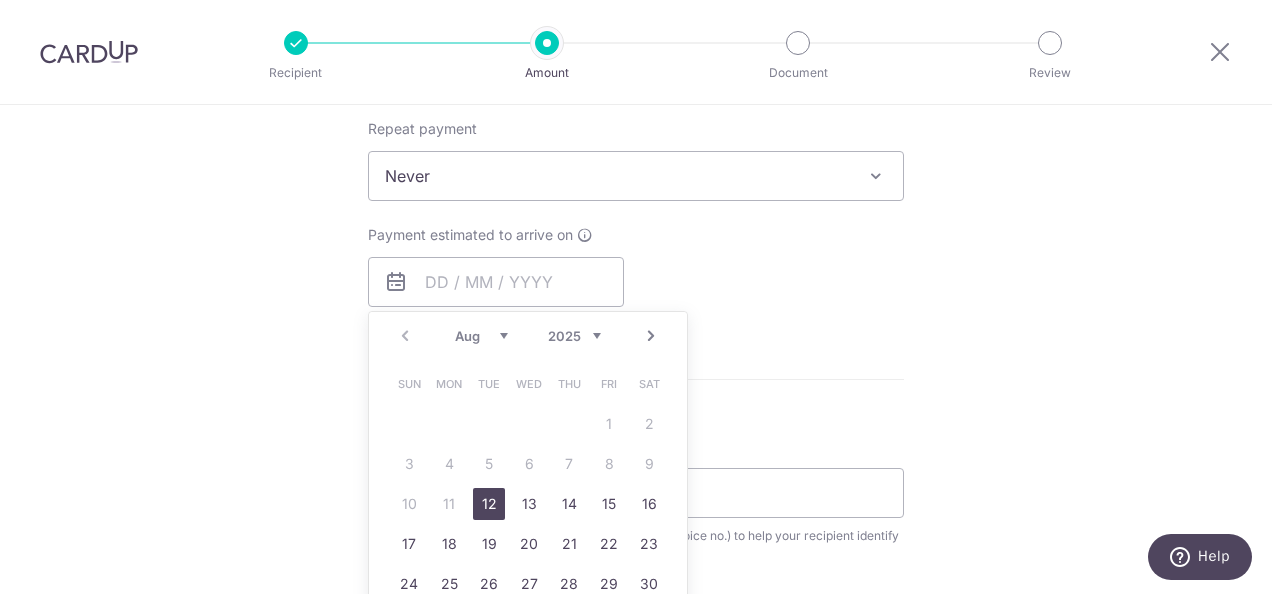 click on "12" at bounding box center [489, 504] 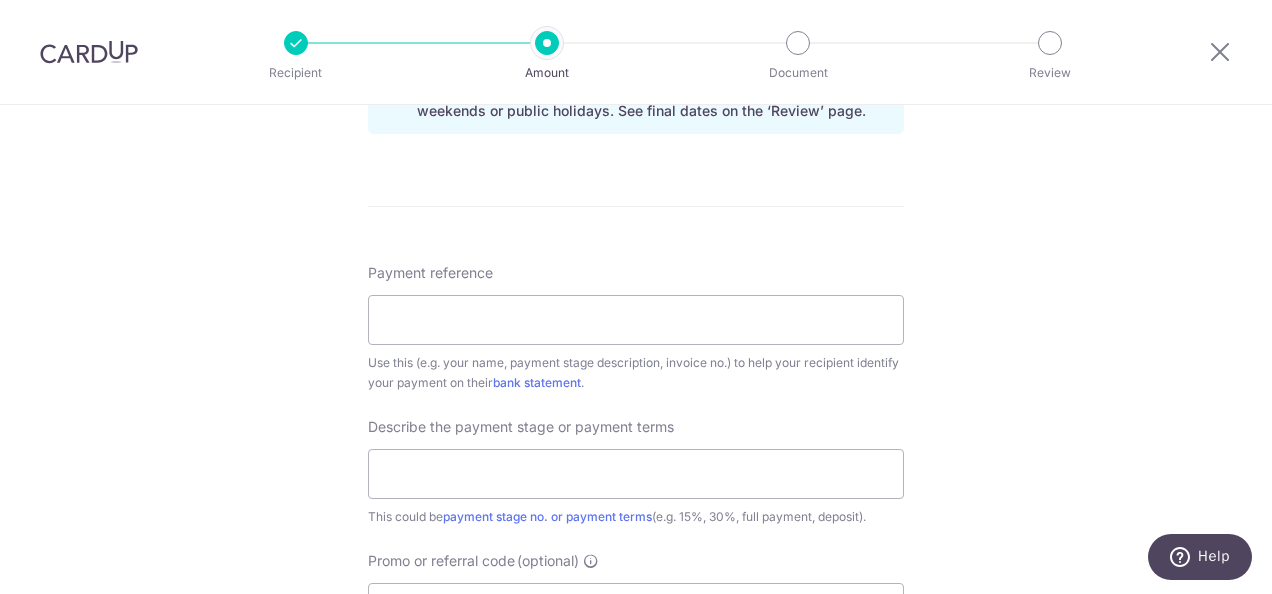 scroll, scrollTop: 1100, scrollLeft: 0, axis: vertical 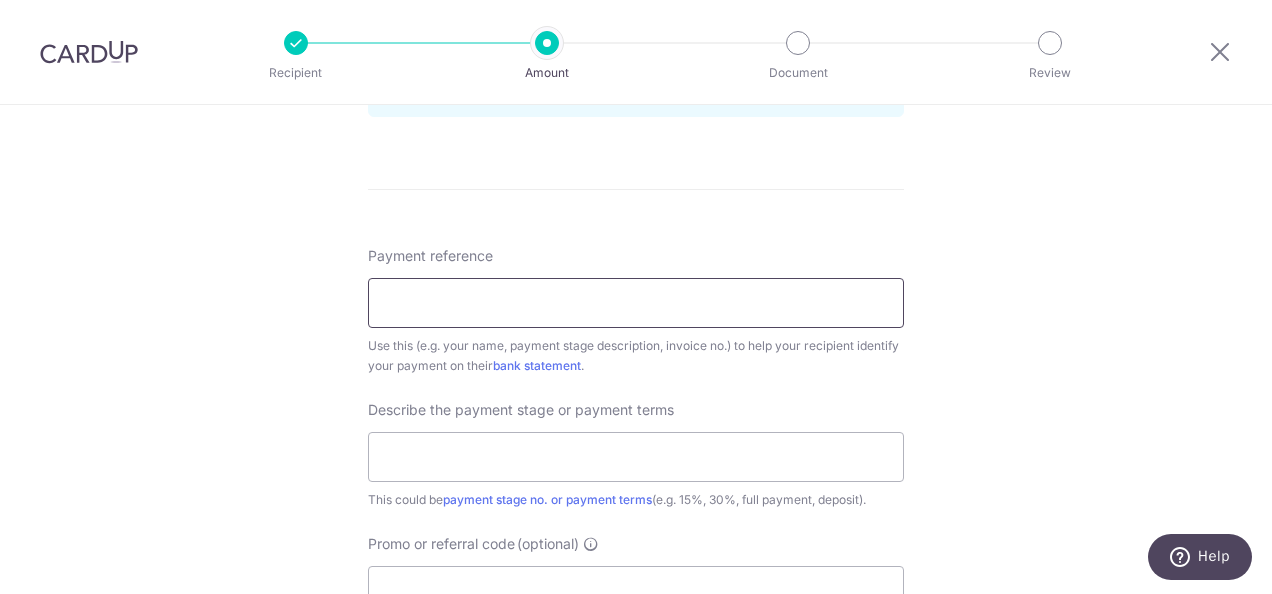 click on "Payment reference" at bounding box center (636, 303) 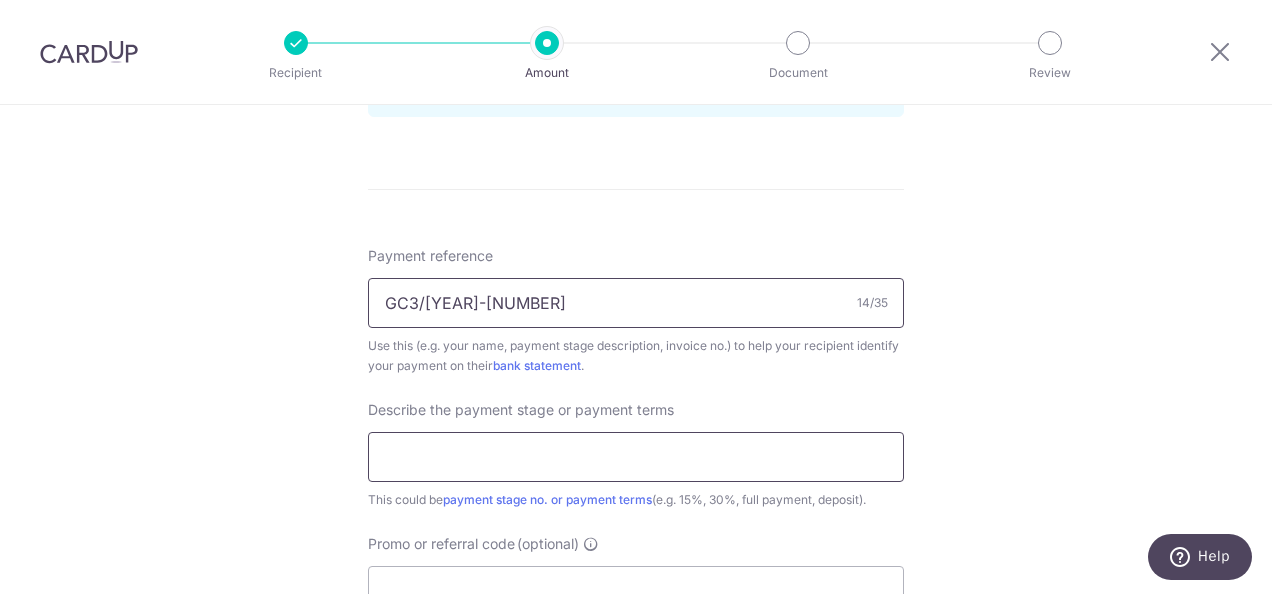 type on "GC3/2025-07032" 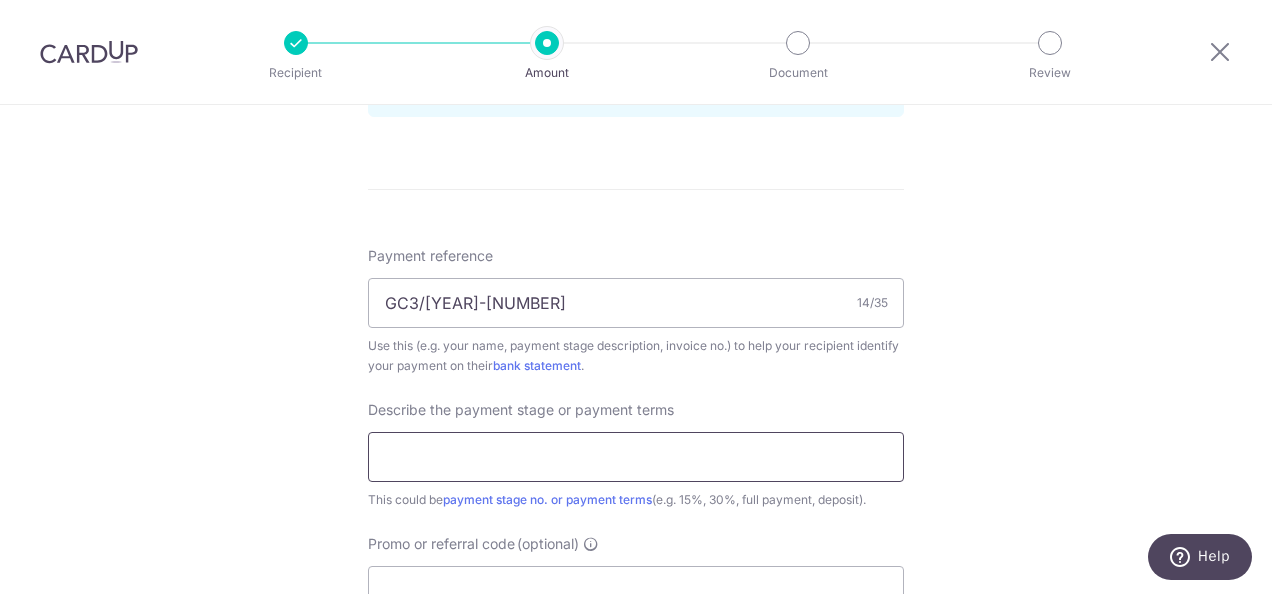 click at bounding box center [636, 457] 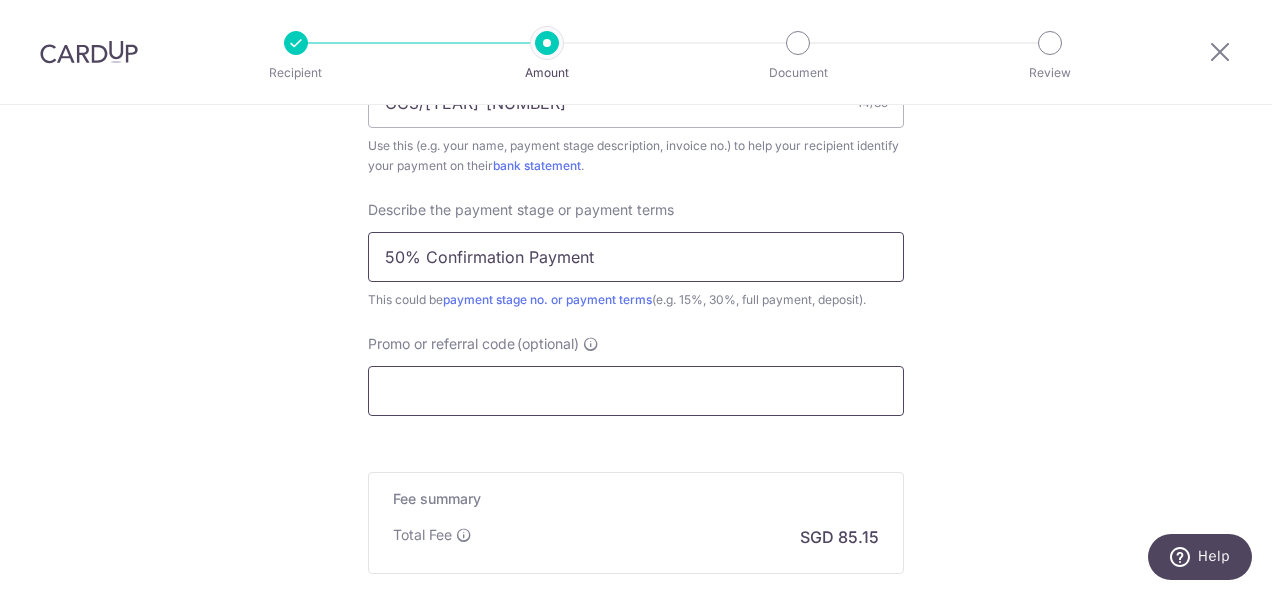 scroll, scrollTop: 1400, scrollLeft: 0, axis: vertical 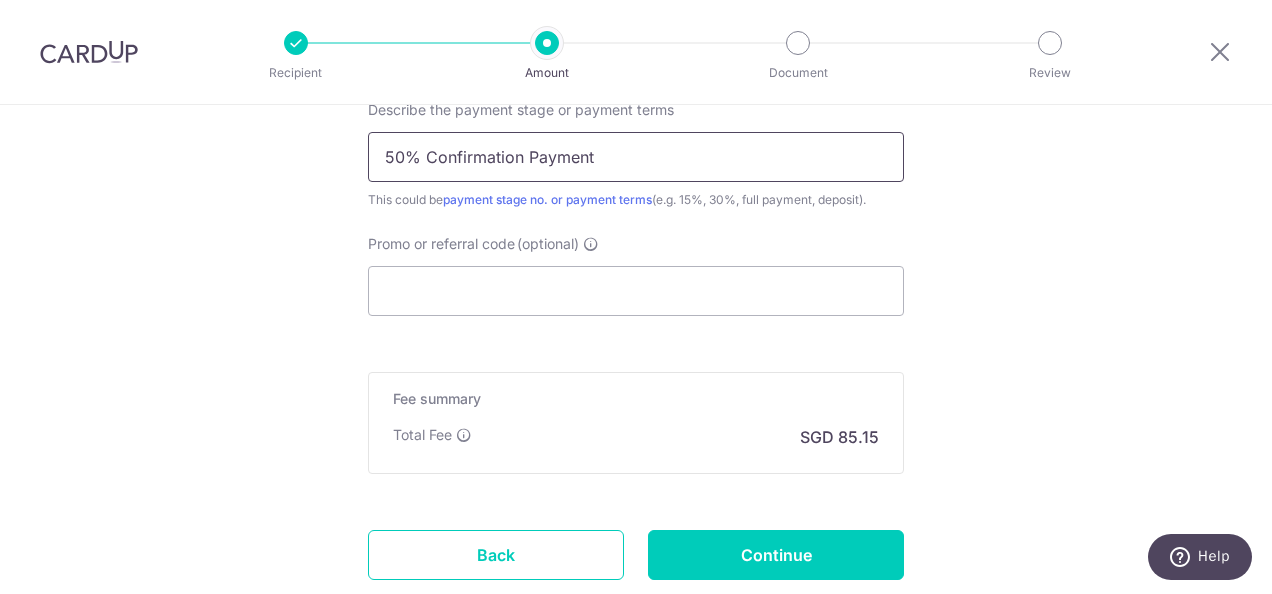 type on "50% Confirmation Payment" 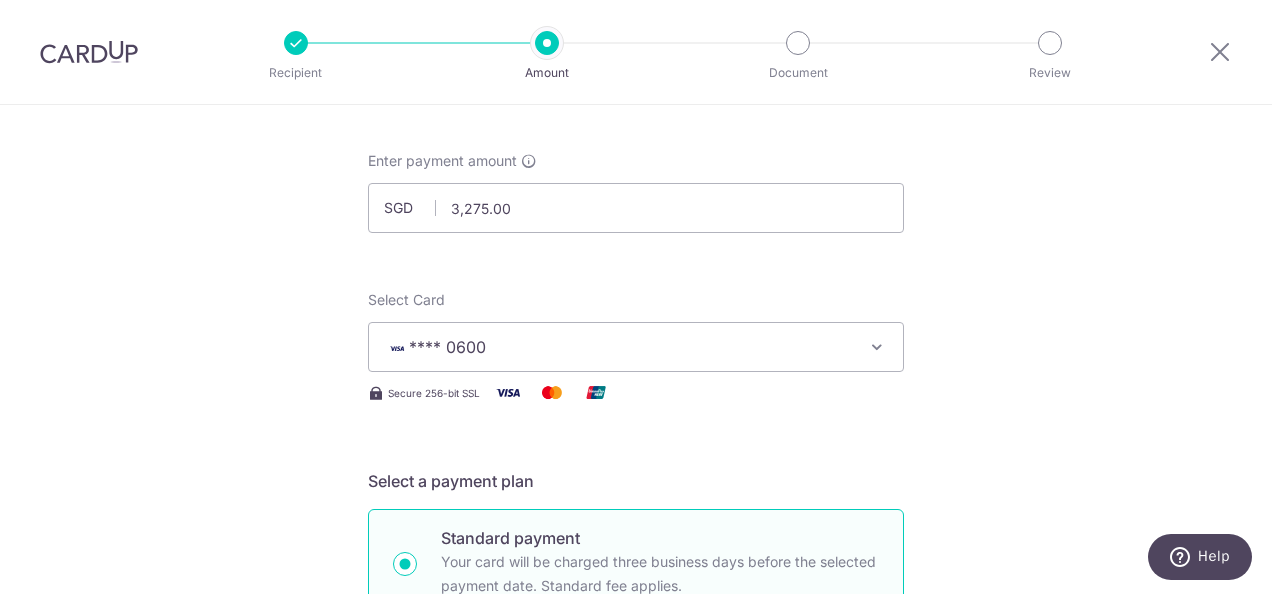 scroll, scrollTop: 200, scrollLeft: 0, axis: vertical 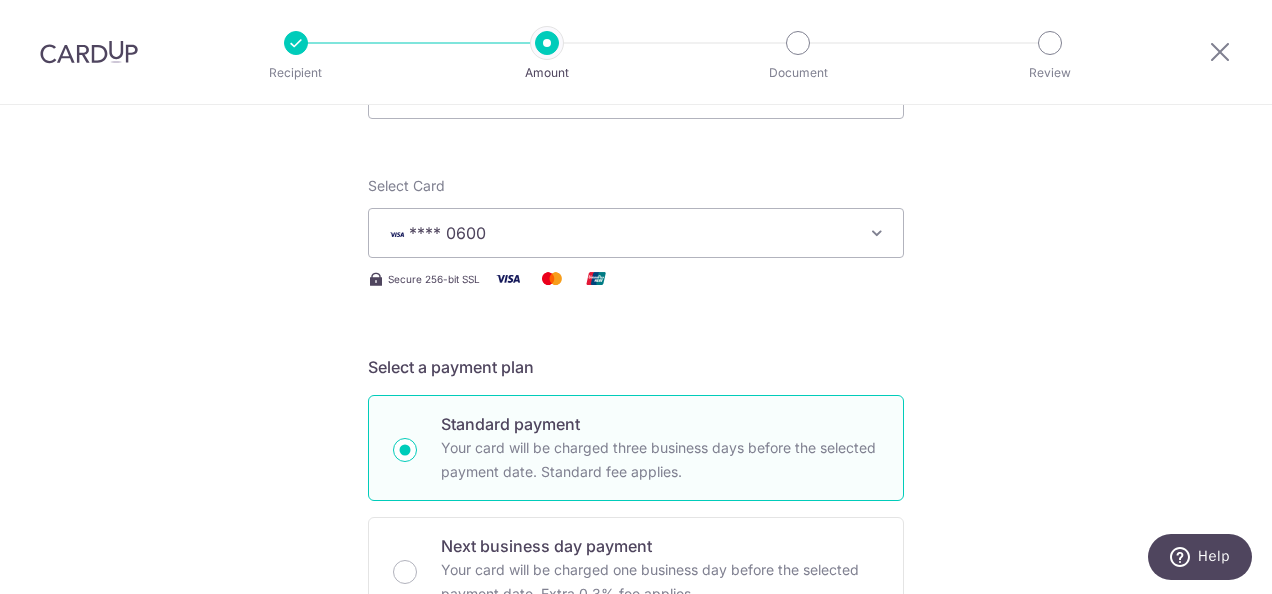 click on "**** 0600" at bounding box center [618, 233] 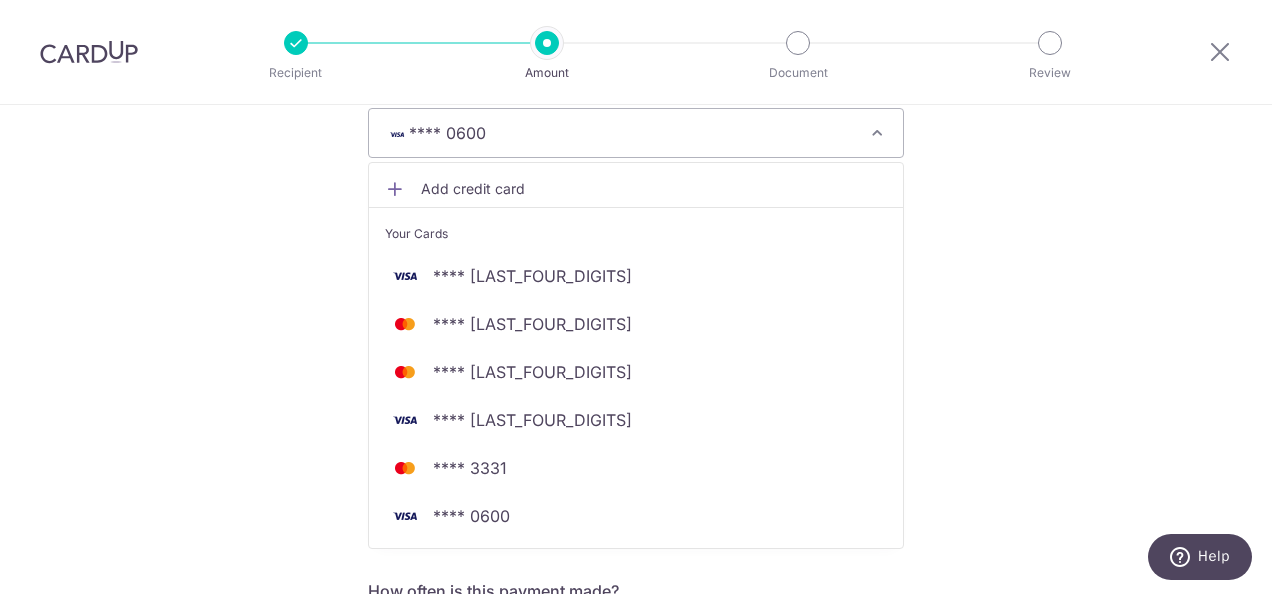 scroll, scrollTop: 100, scrollLeft: 0, axis: vertical 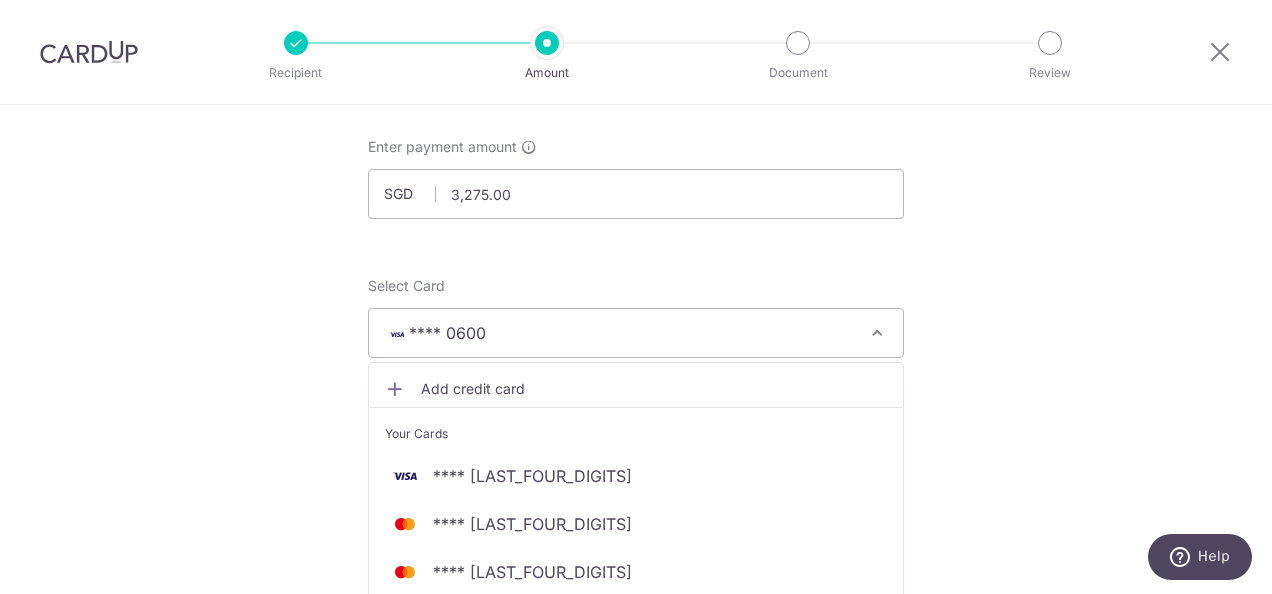 click on "Add credit card" at bounding box center (654, 389) 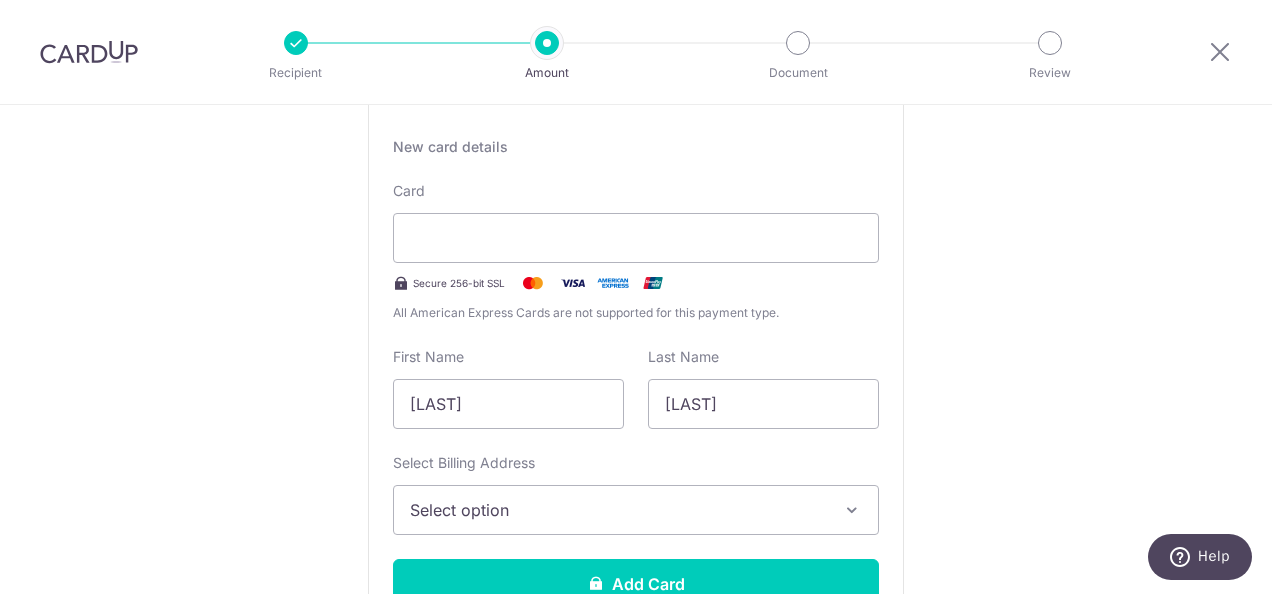 scroll, scrollTop: 400, scrollLeft: 0, axis: vertical 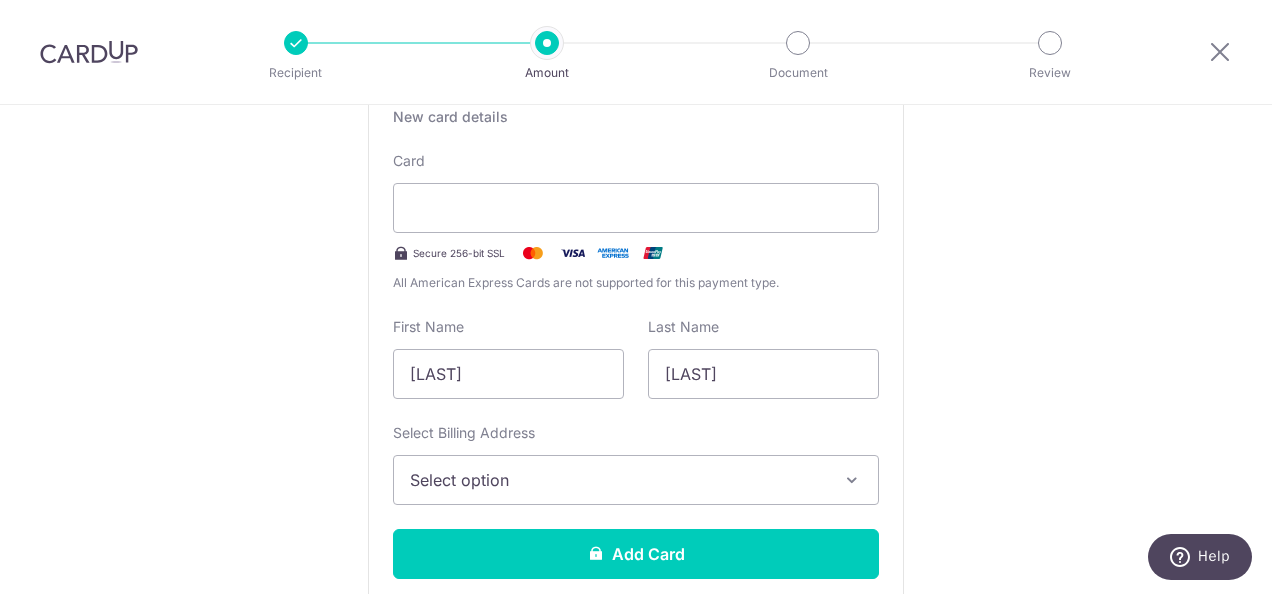 click on "Tell us more about your payment
Enter payment amount
SGD
3,275.00
3275.00
Recipient added successfully!
Select Card
Add new card
Add credit card
Your Cards
**** 7407
**** 7526
**** 7440
**** 4184
**** 3331
**** 0600
Secure 256-bit SSL
Text" at bounding box center [636, 982] 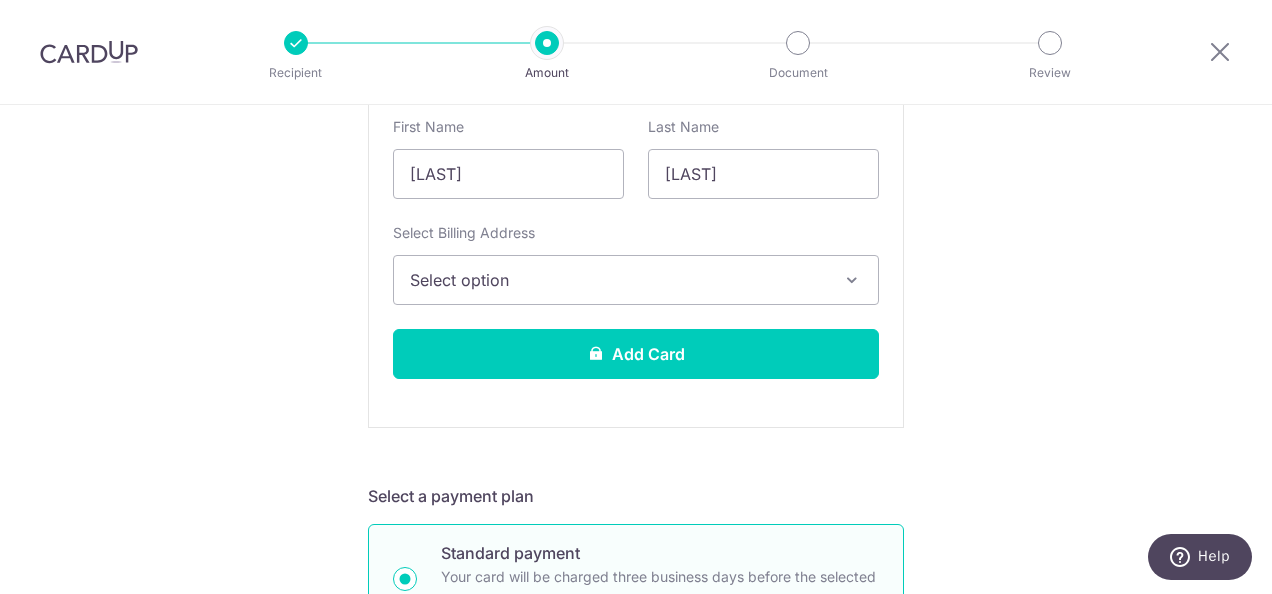click on "Select option" at bounding box center (618, 280) 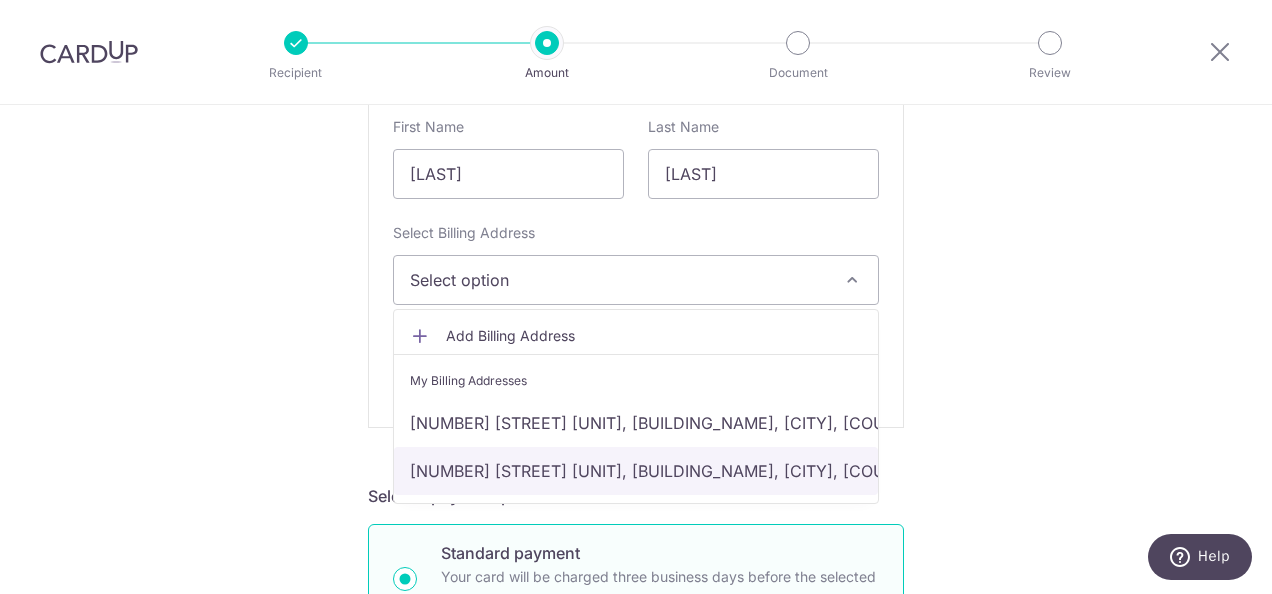 click on "[NUMBER] [STREET] [UNIT], [BUILDING_NAME], [CITY], [COUNTRY], [POSTAL_CODE]" at bounding box center (636, 471) 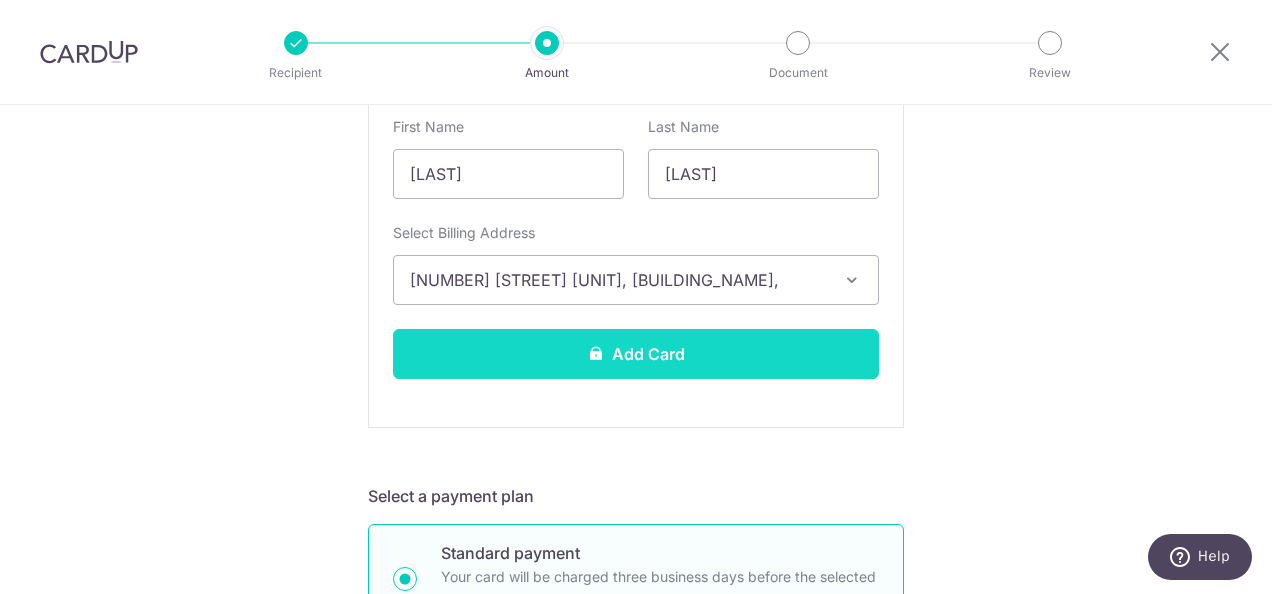 click on "Add Card" at bounding box center [636, 354] 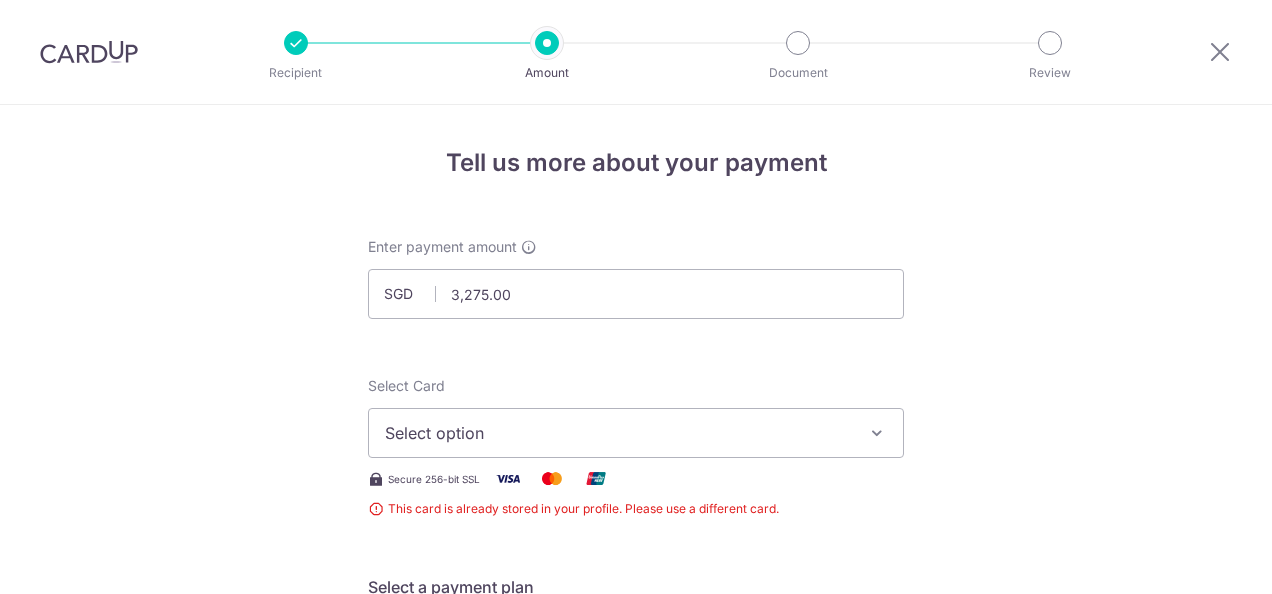 scroll, scrollTop: 0, scrollLeft: 0, axis: both 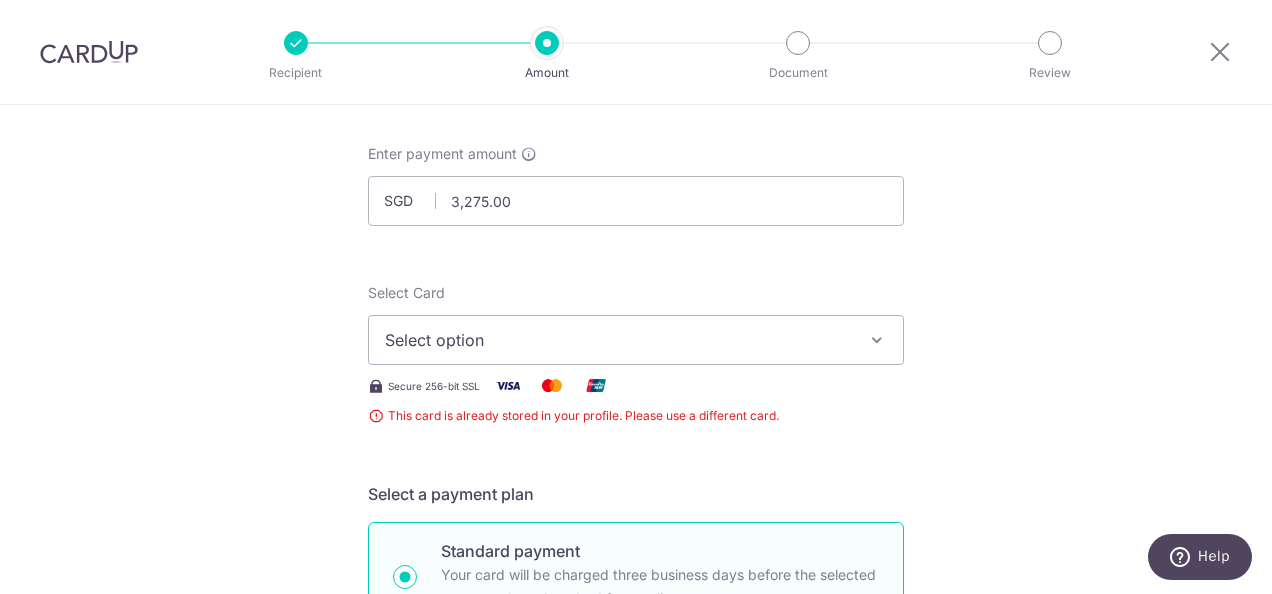 click on "Select option" at bounding box center (618, 340) 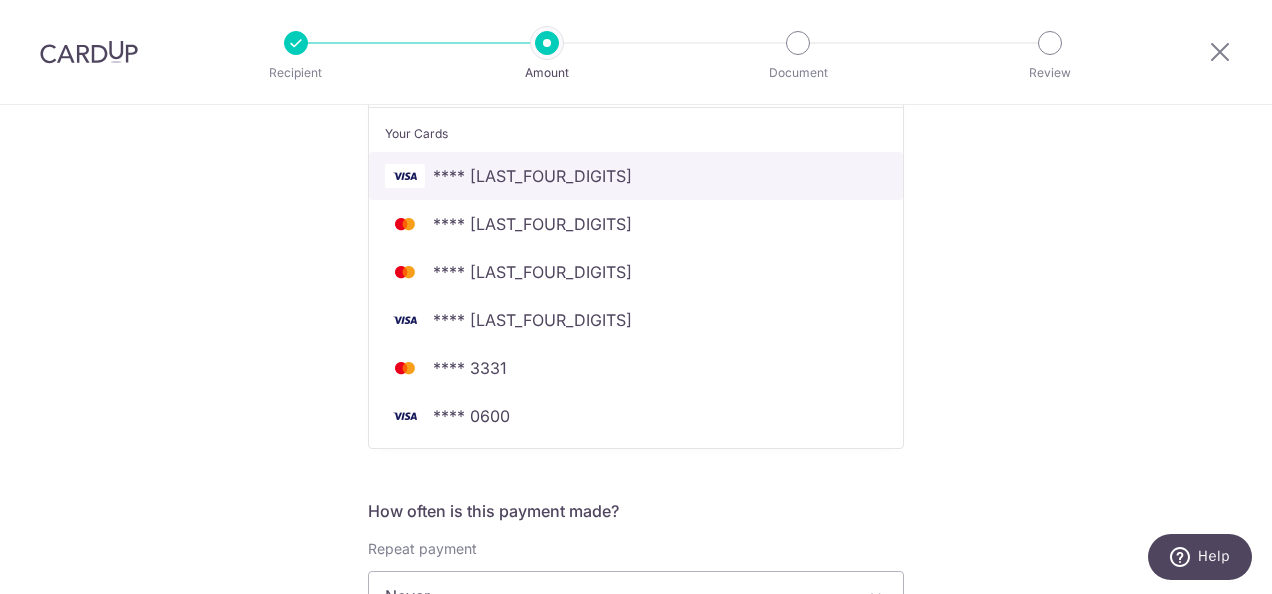 scroll, scrollTop: 200, scrollLeft: 0, axis: vertical 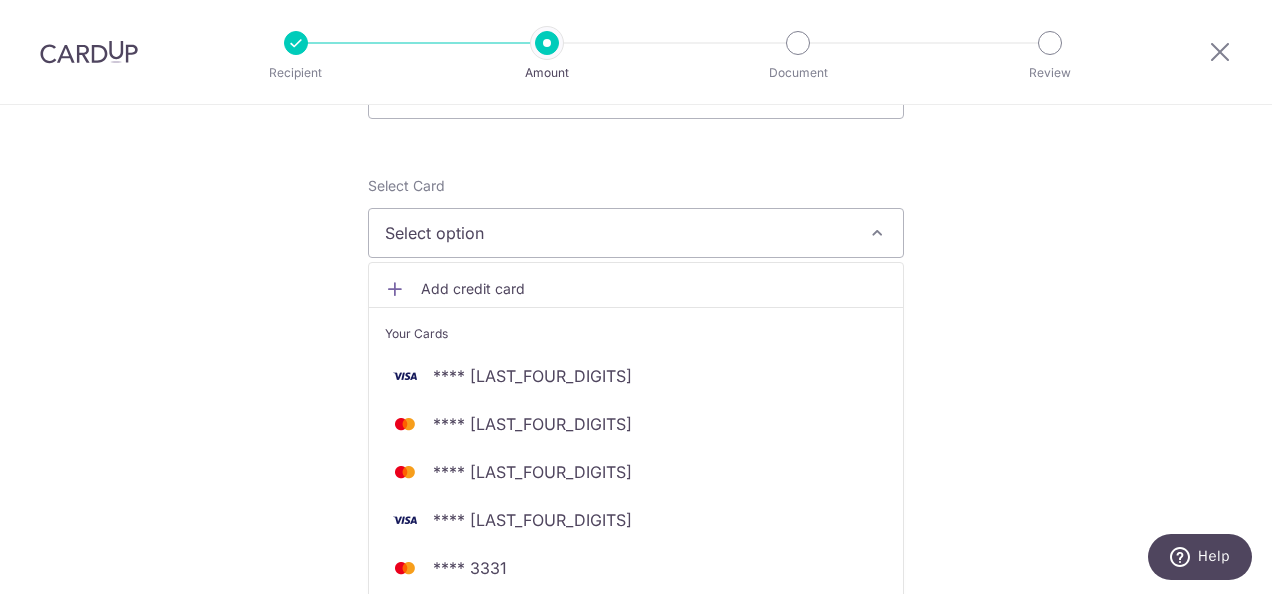 click on "Select option" at bounding box center (636, 233) 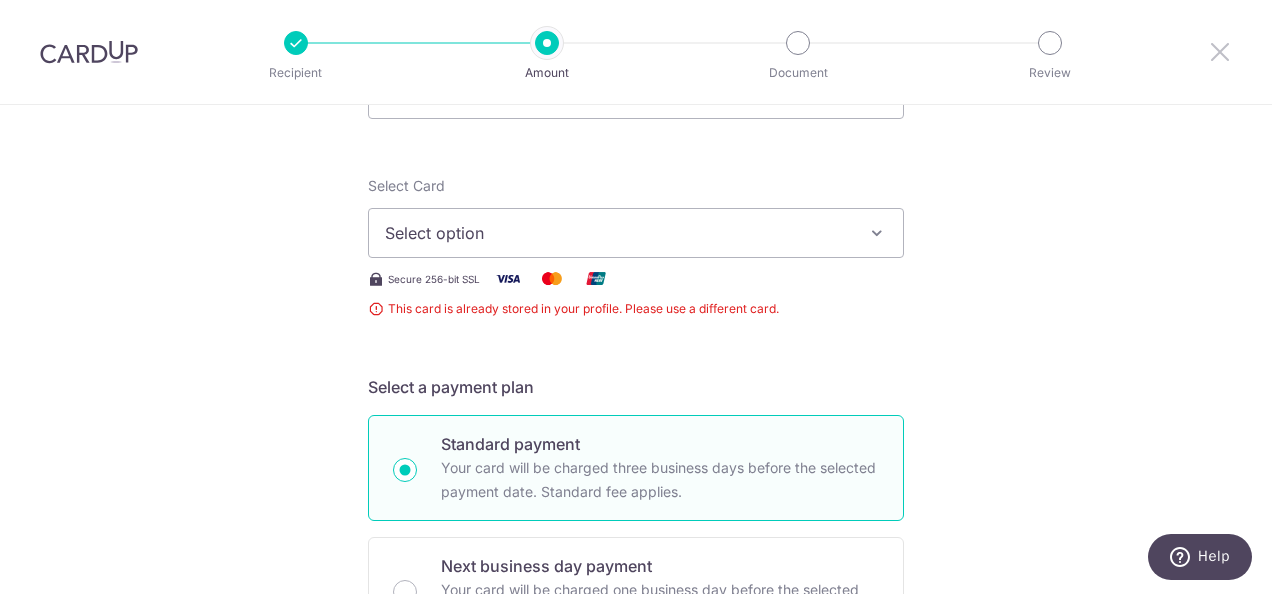 click at bounding box center (1220, 51) 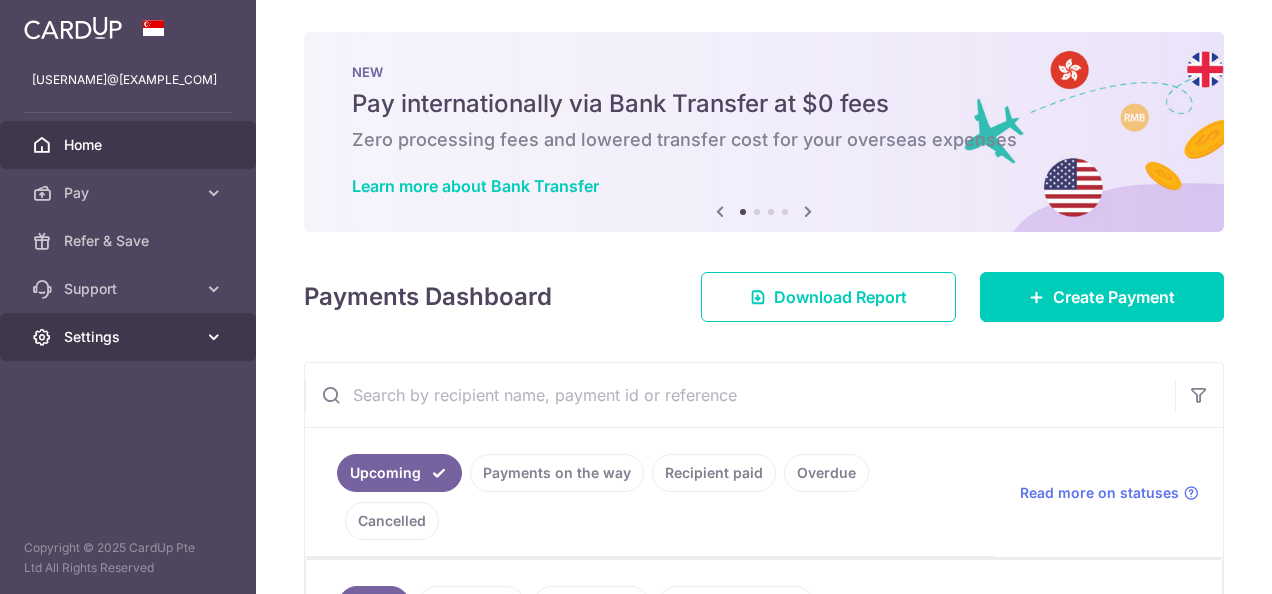 click on "Settings" at bounding box center [130, 337] 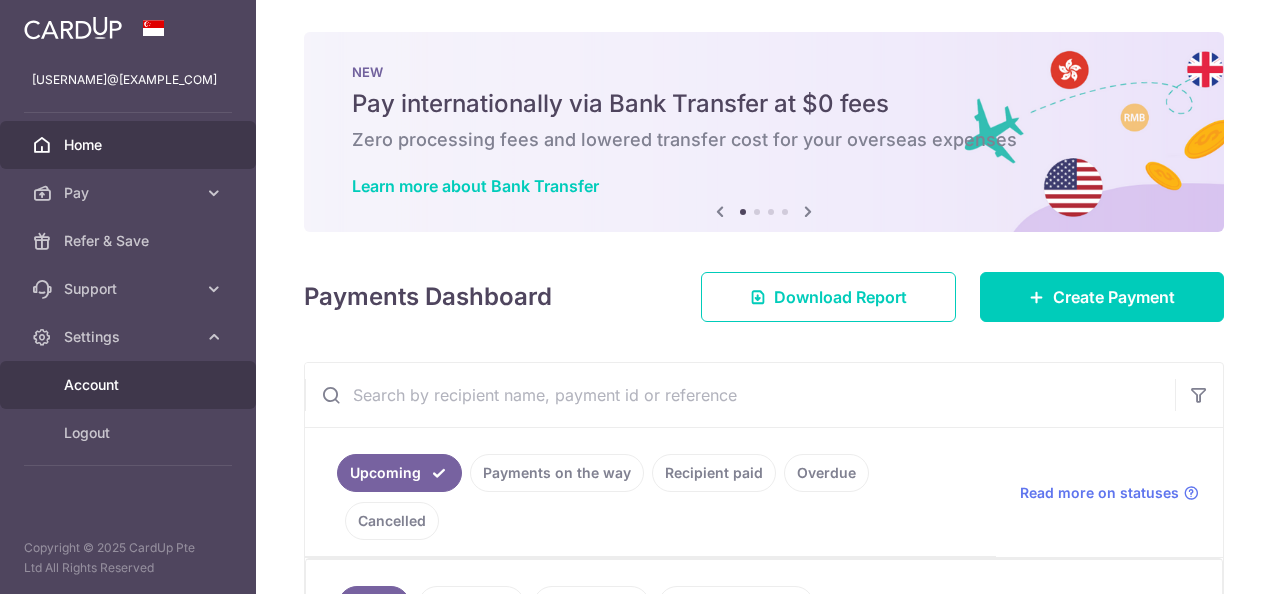 click on "Account" at bounding box center (130, 385) 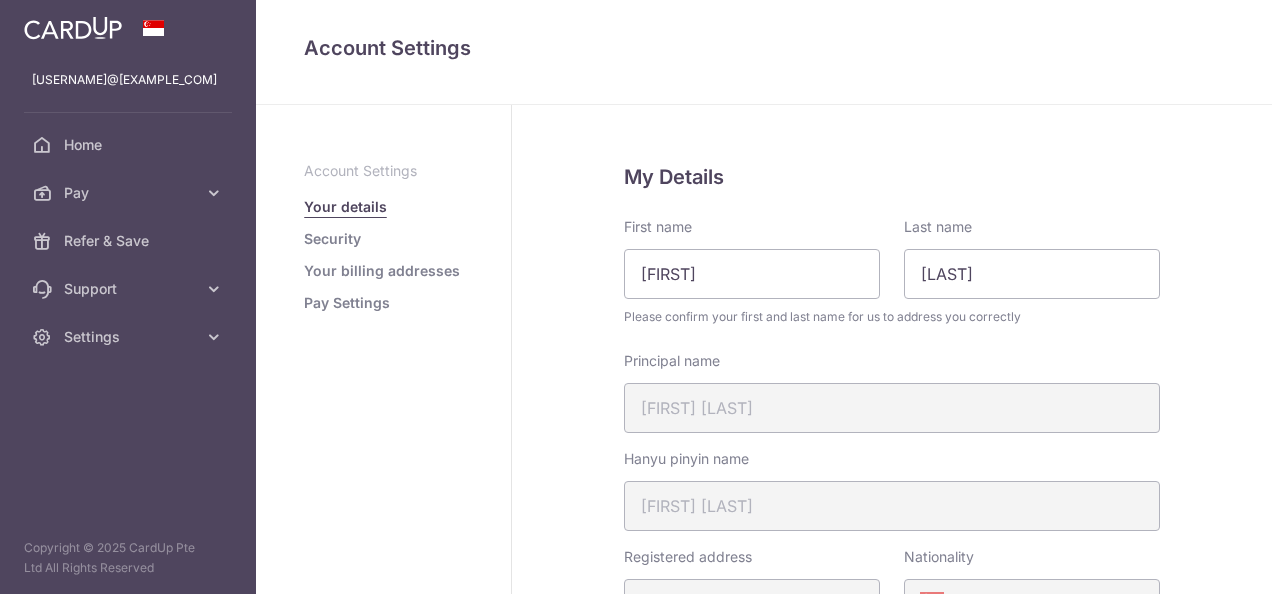 click on "Pay Settings" at bounding box center (347, 303) 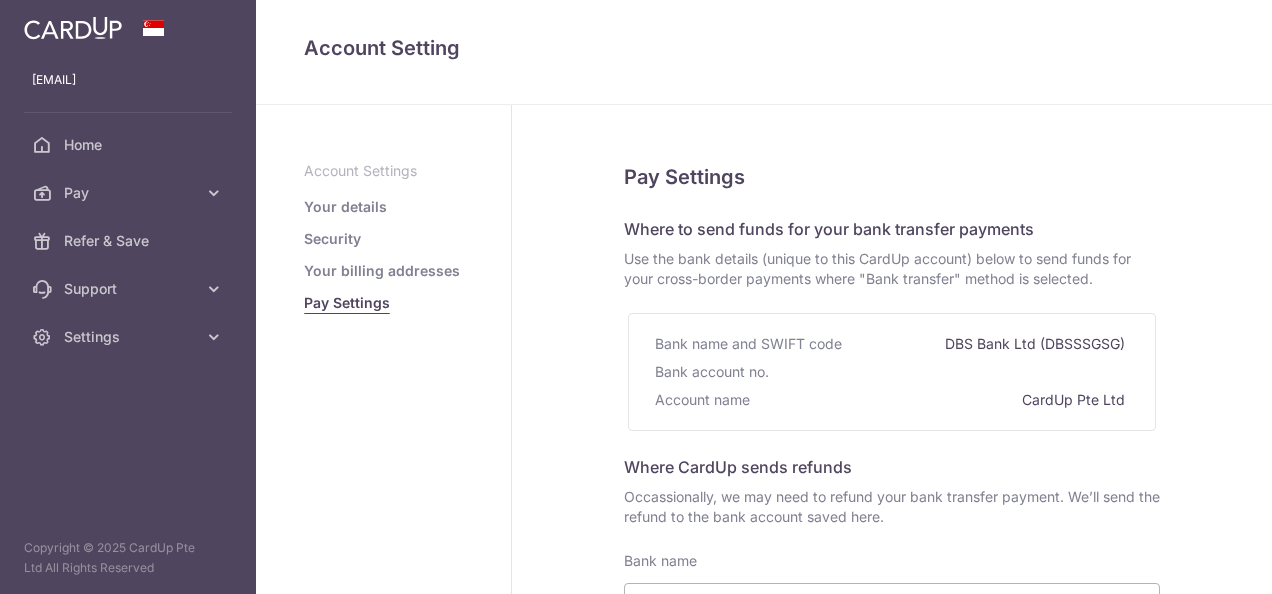 select 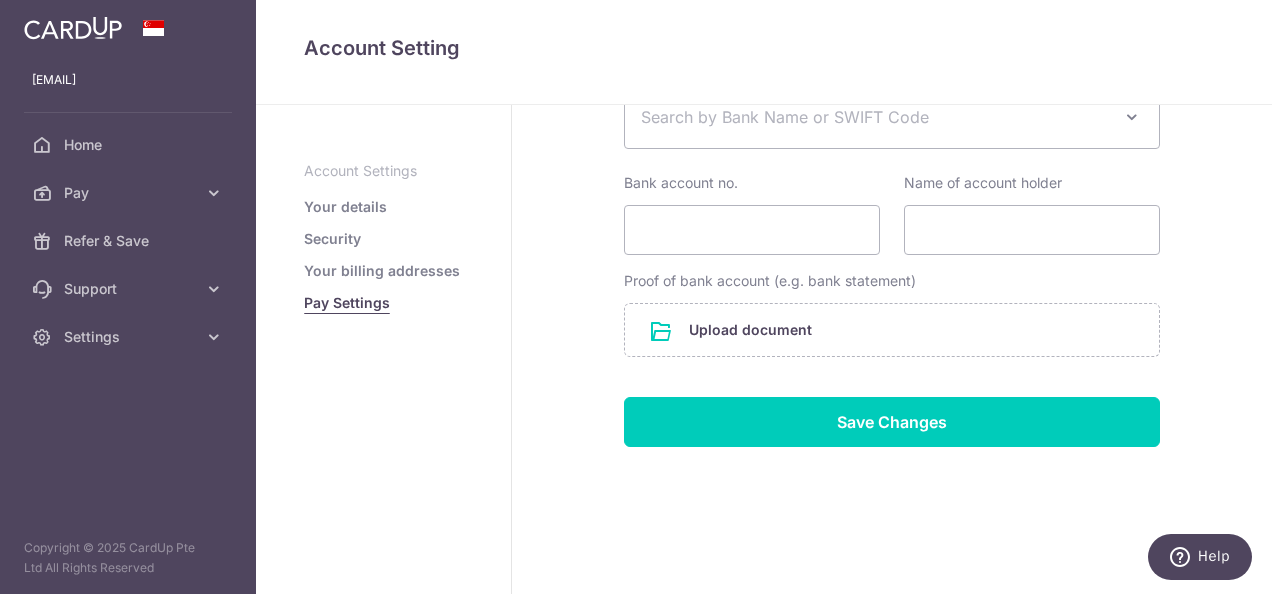 scroll, scrollTop: 299, scrollLeft: 0, axis: vertical 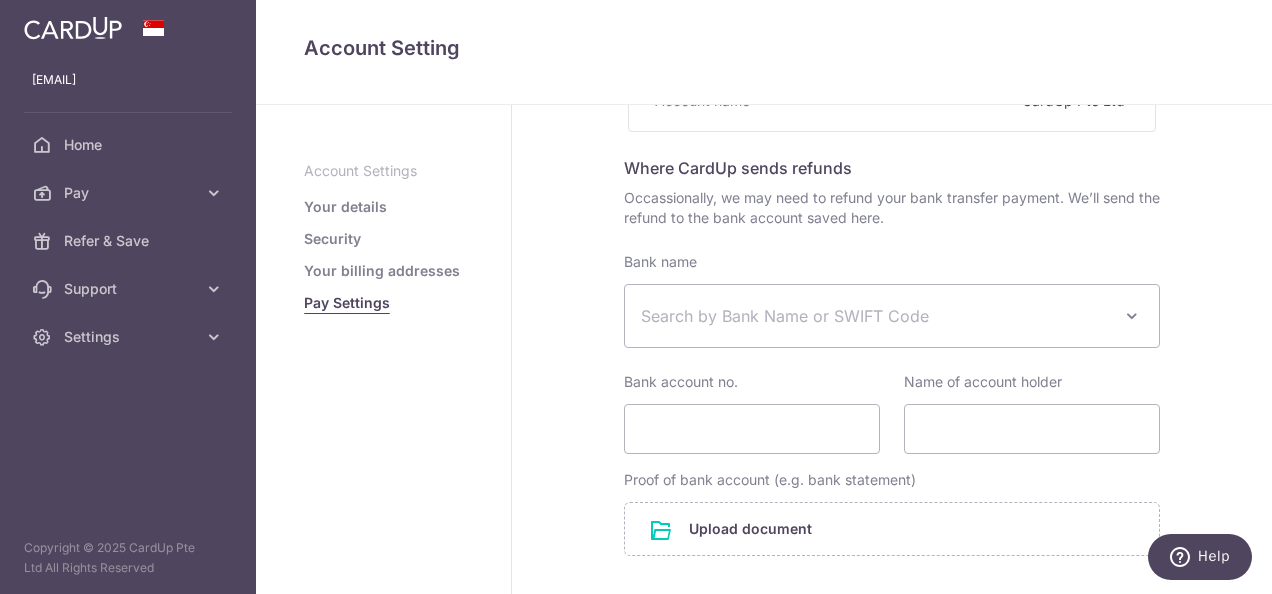 click on "Your details" at bounding box center (345, 207) 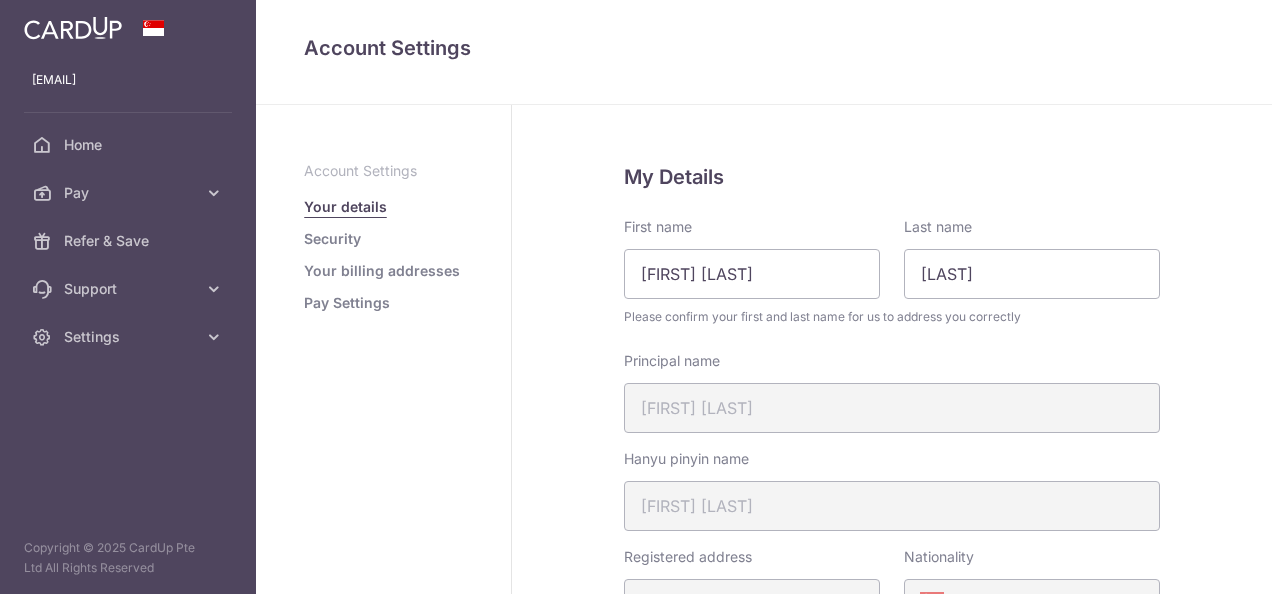 scroll, scrollTop: 0, scrollLeft: 0, axis: both 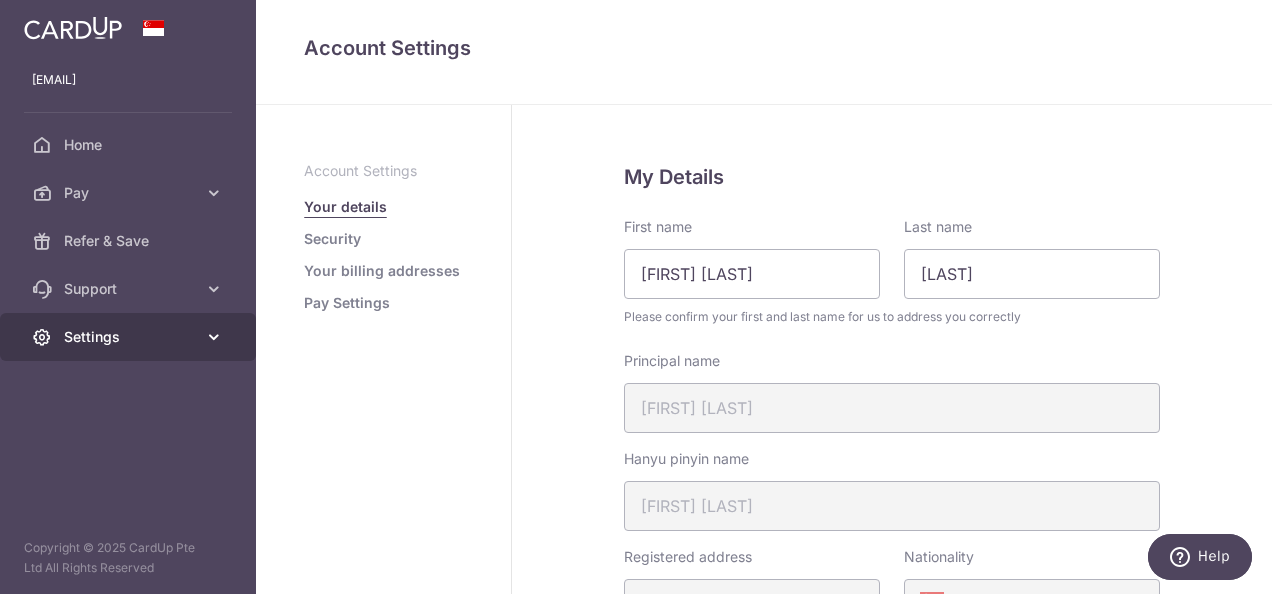 click on "Settings" at bounding box center [128, 337] 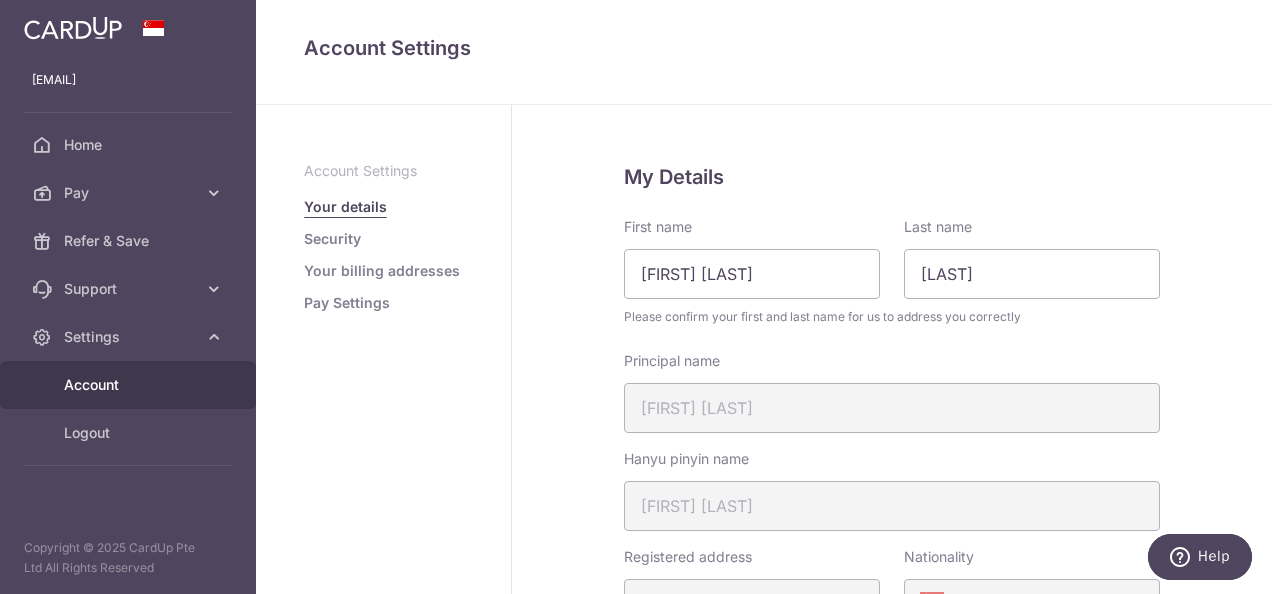 click on "Account" at bounding box center (130, 385) 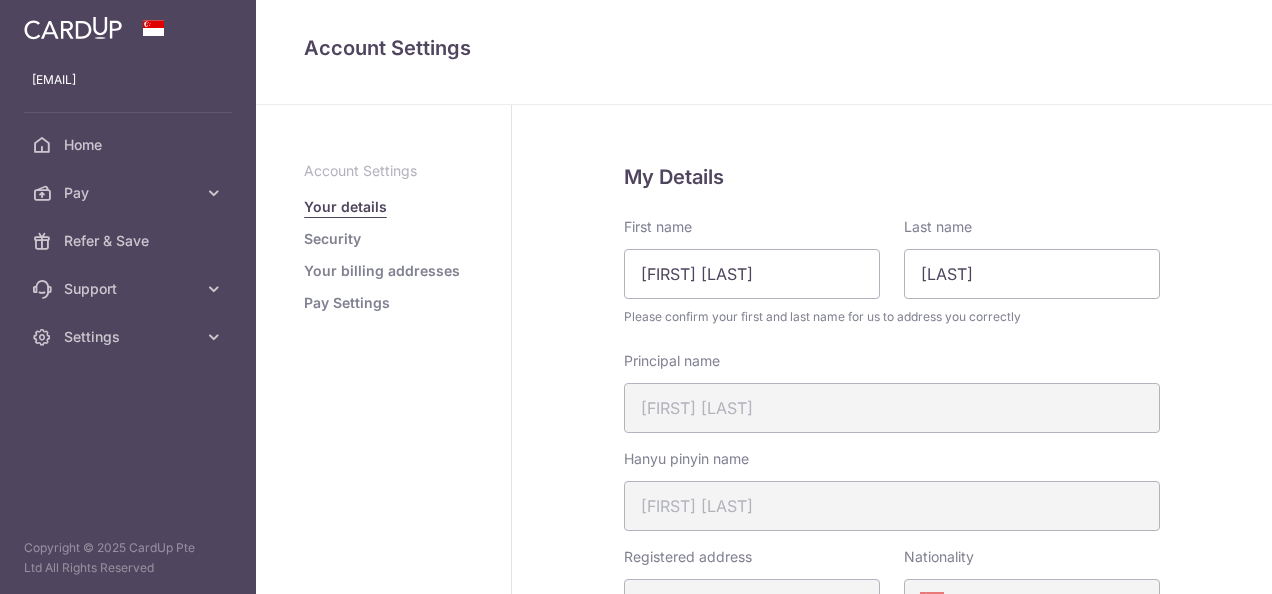 scroll, scrollTop: 0, scrollLeft: 0, axis: both 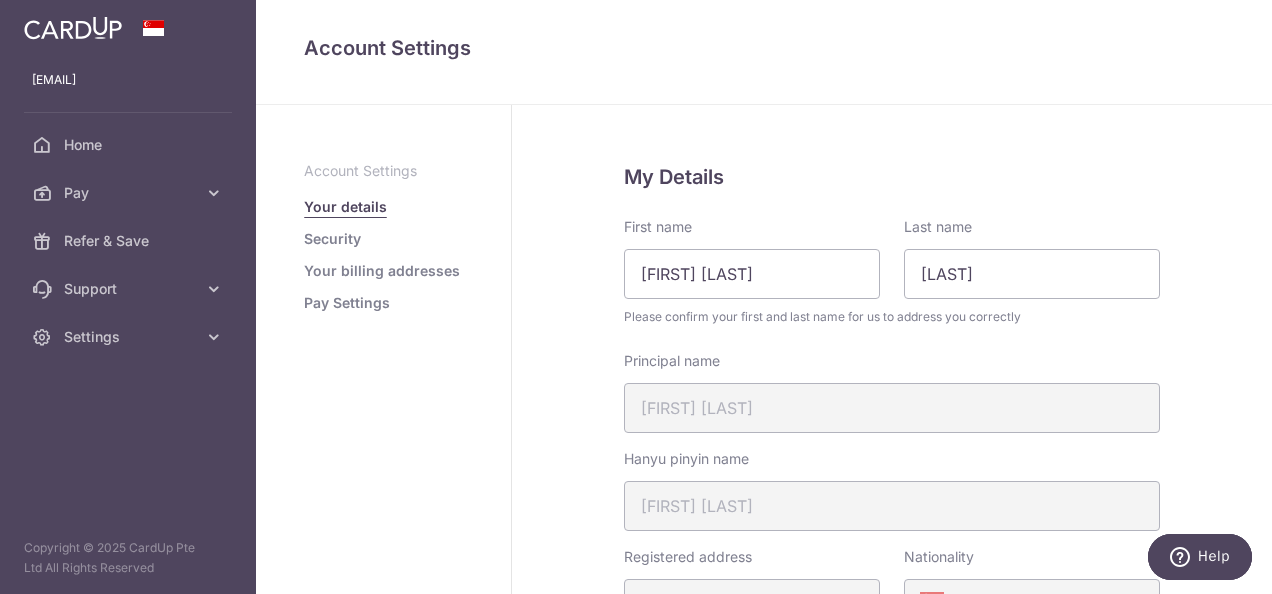 click on "Security" at bounding box center [332, 239] 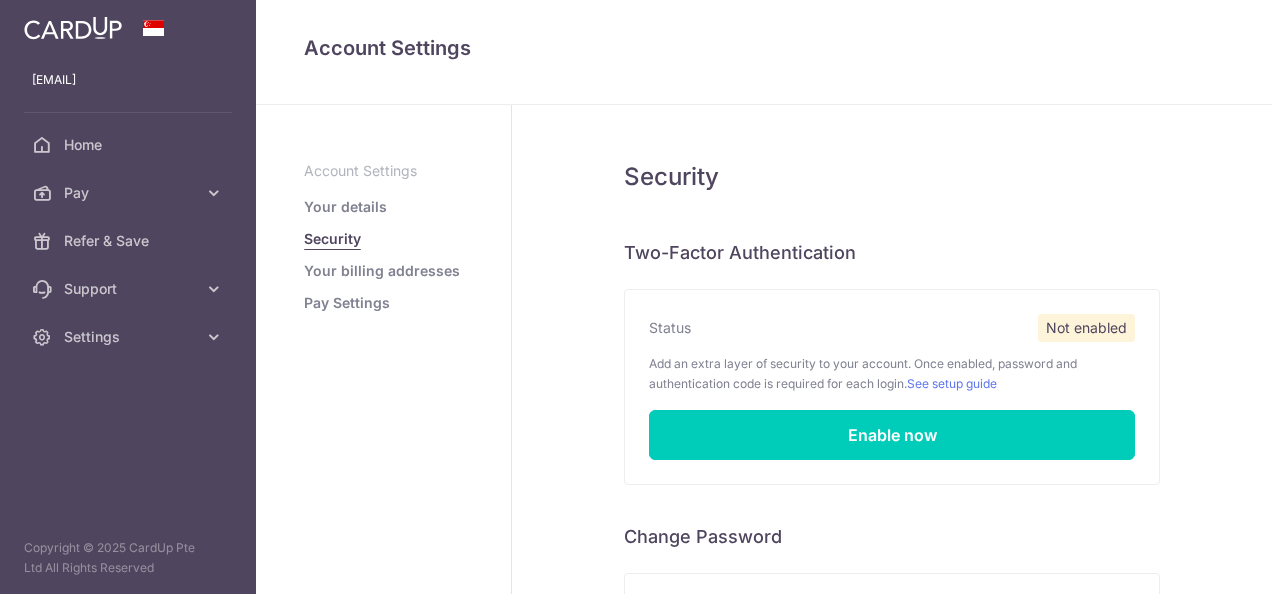 scroll, scrollTop: 0, scrollLeft: 0, axis: both 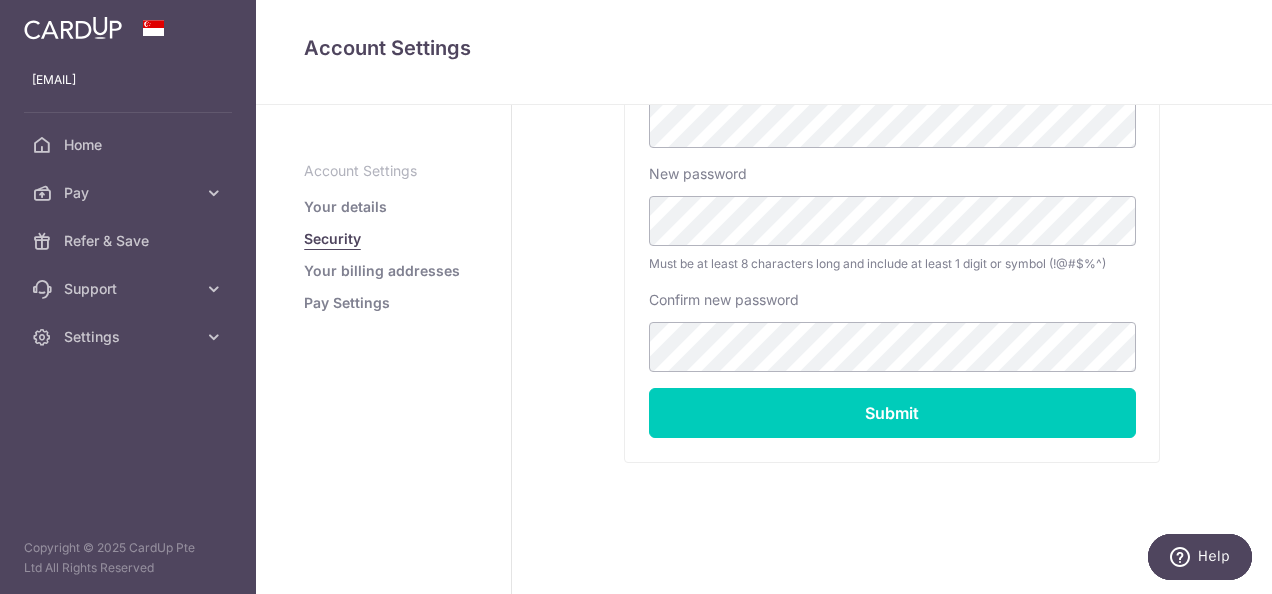 click on "Pay Settings" at bounding box center [347, 303] 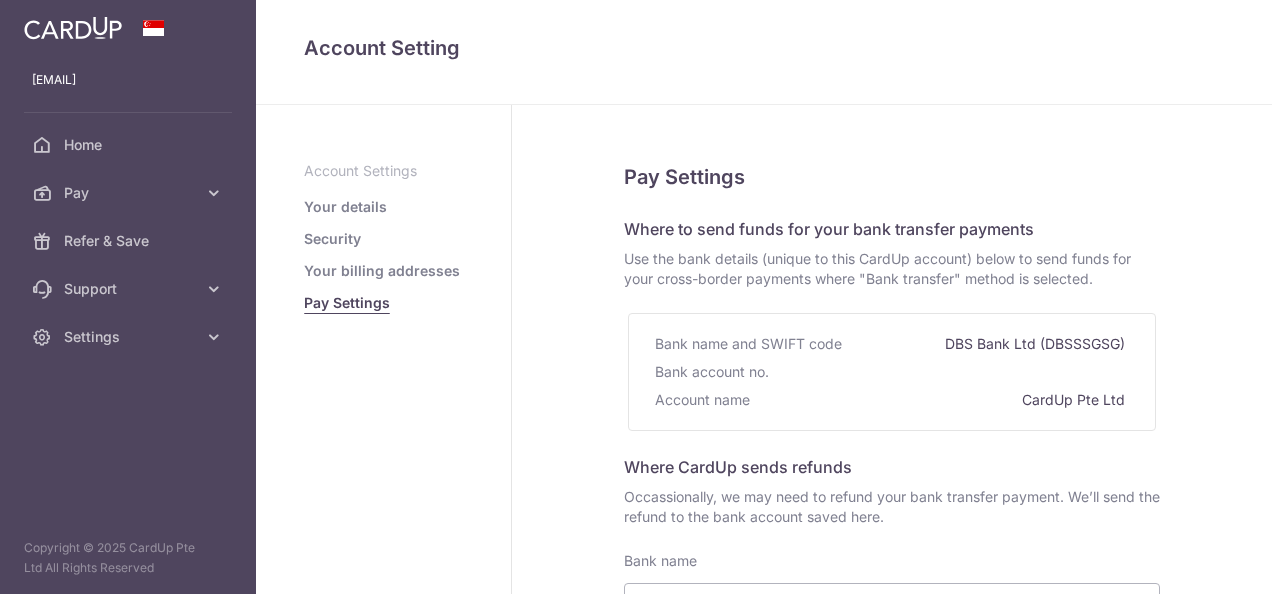 select 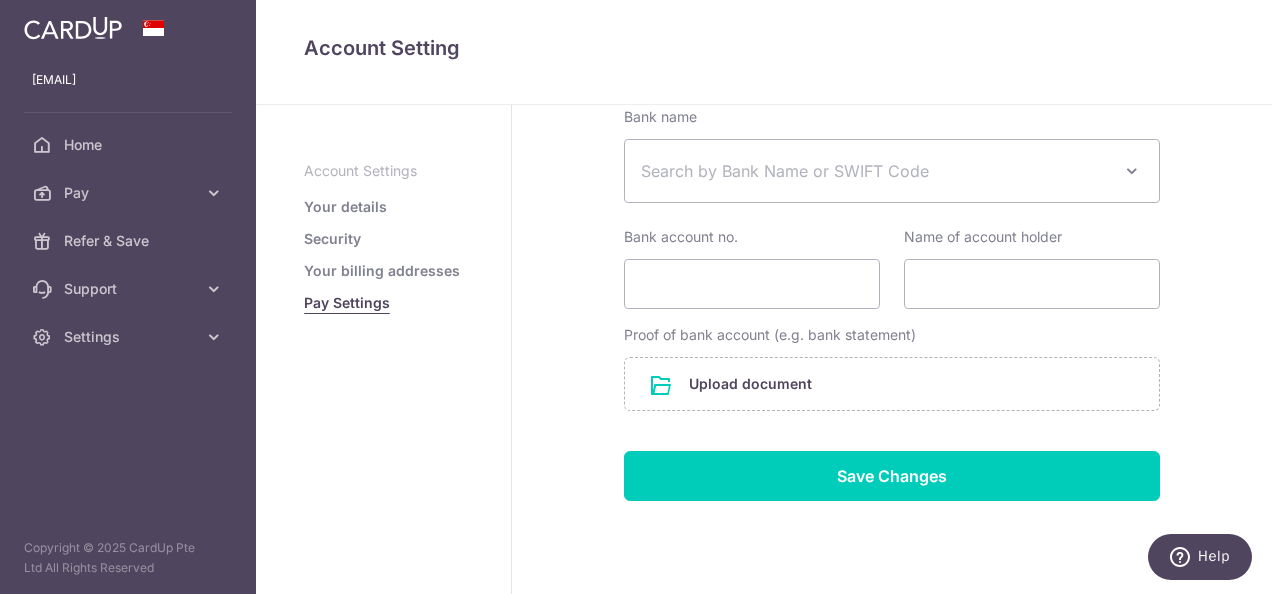scroll, scrollTop: 498, scrollLeft: 0, axis: vertical 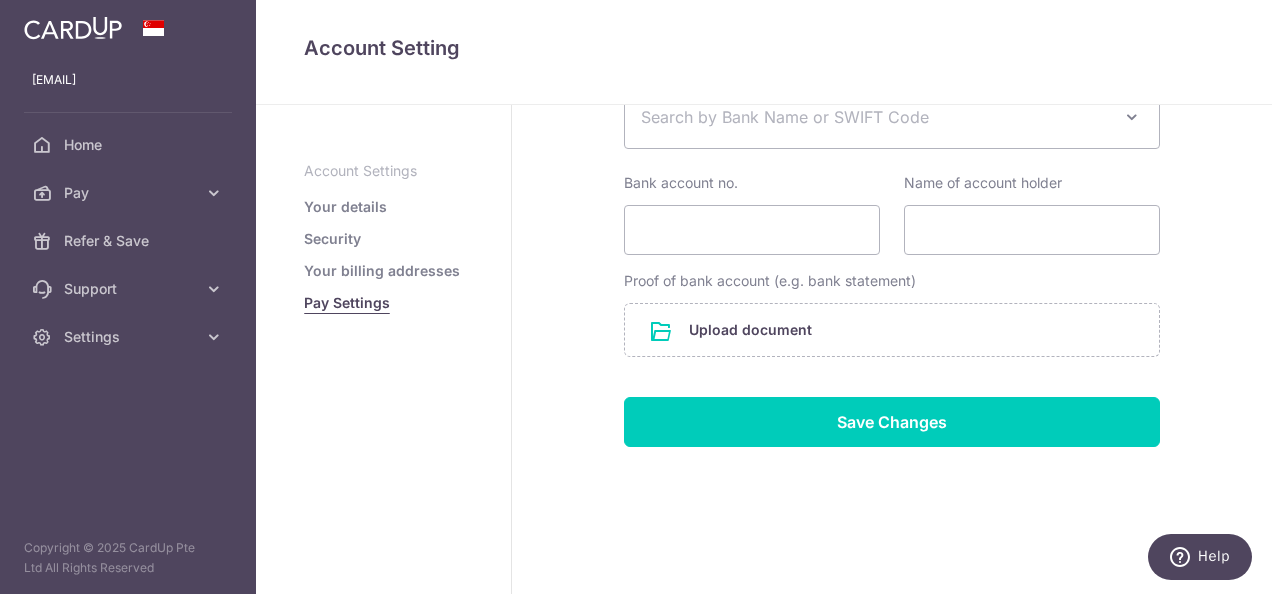 click on "Your billing addresses" at bounding box center (382, 271) 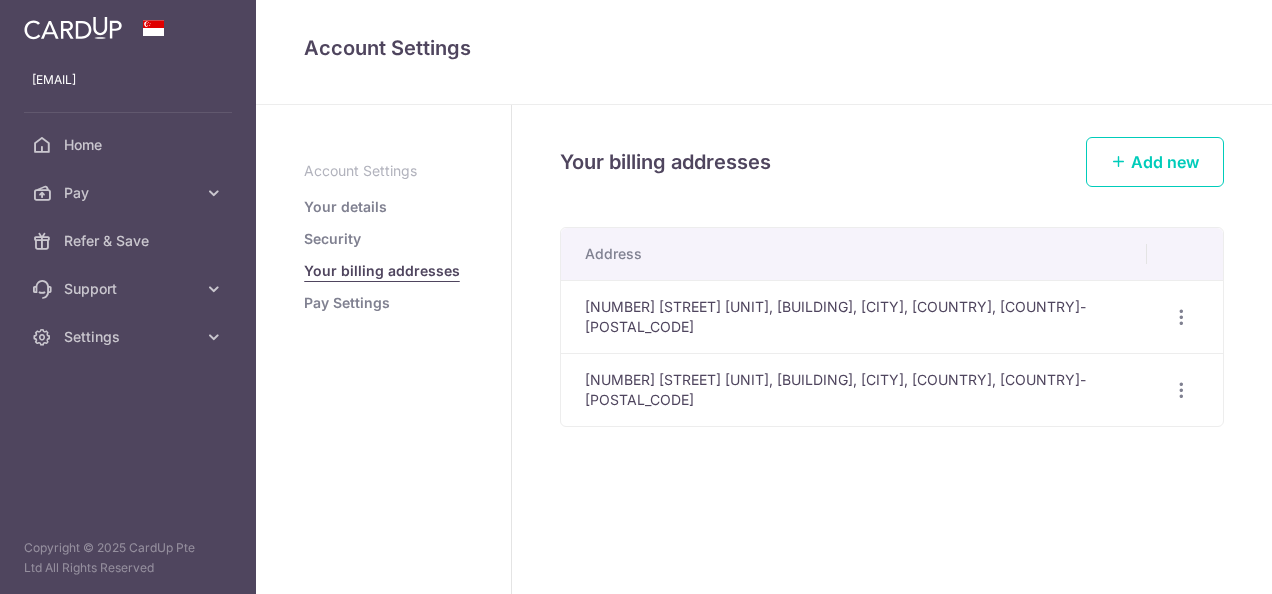 scroll, scrollTop: 0, scrollLeft: 0, axis: both 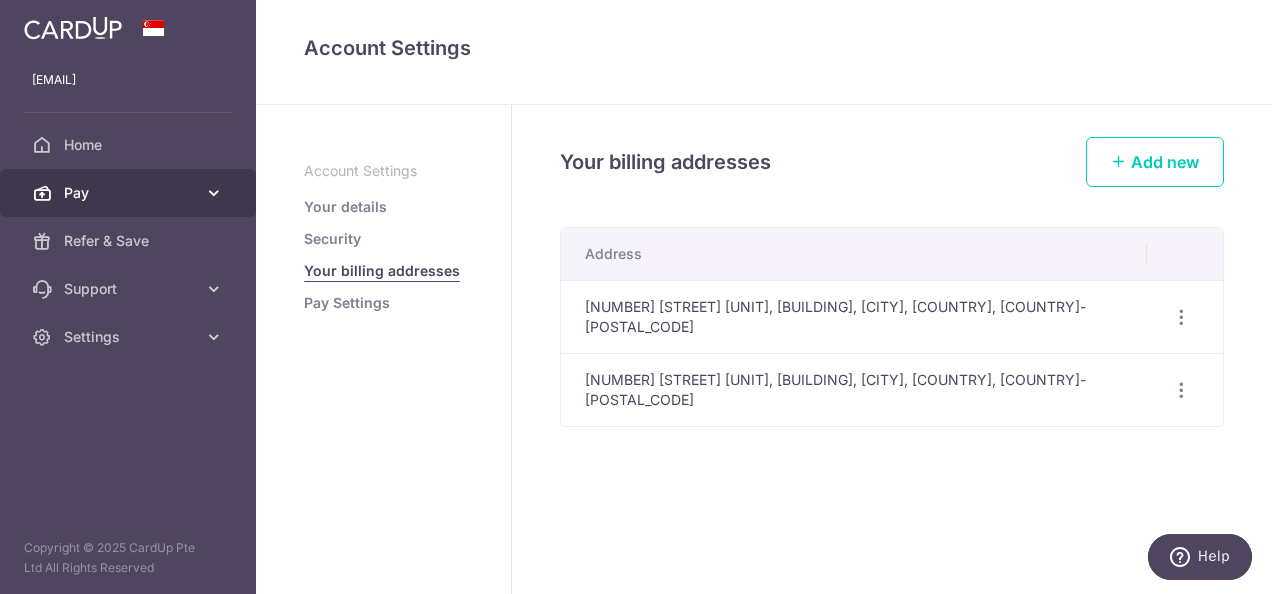 click on "Pay" at bounding box center [130, 193] 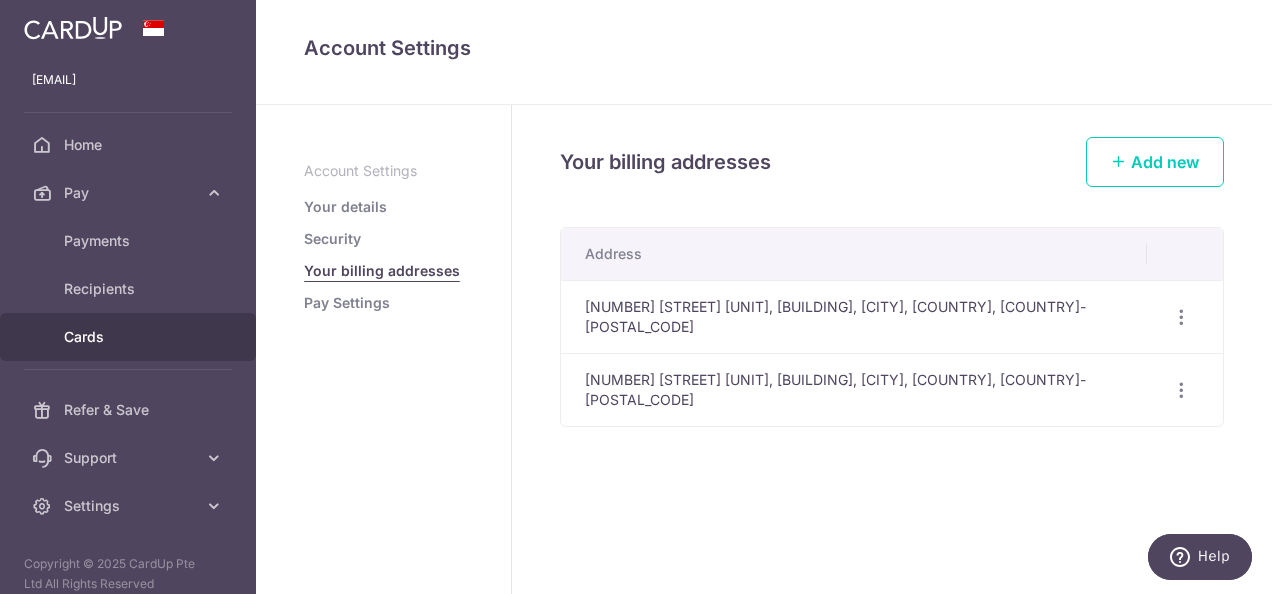 click on "Cards" at bounding box center (130, 337) 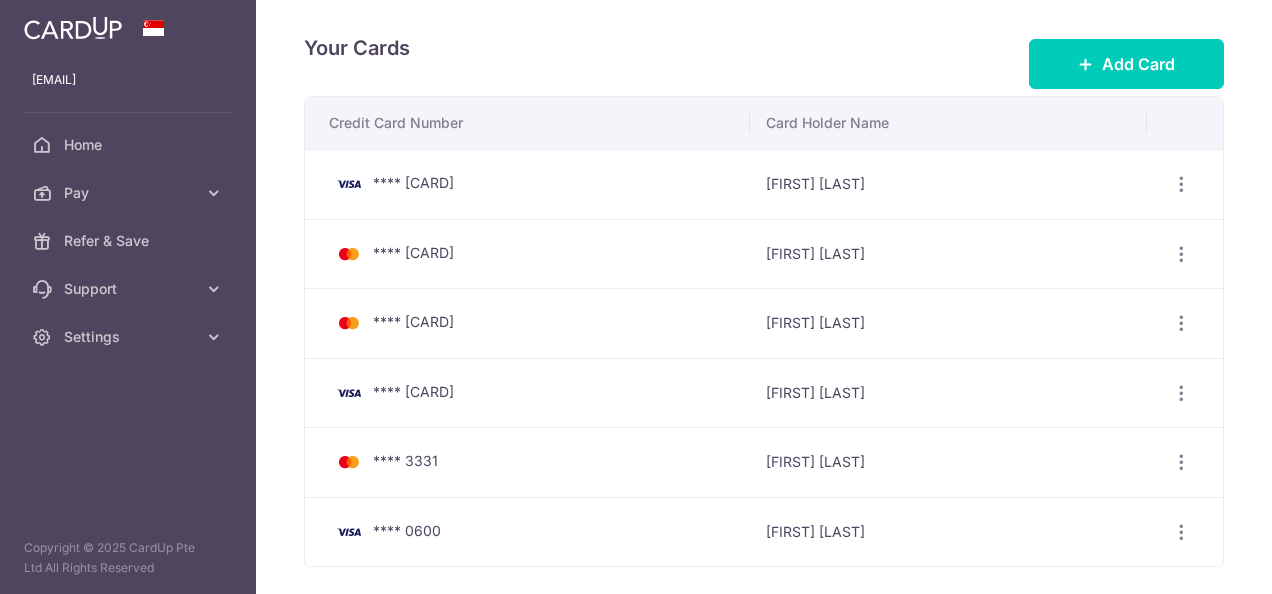 scroll, scrollTop: 0, scrollLeft: 0, axis: both 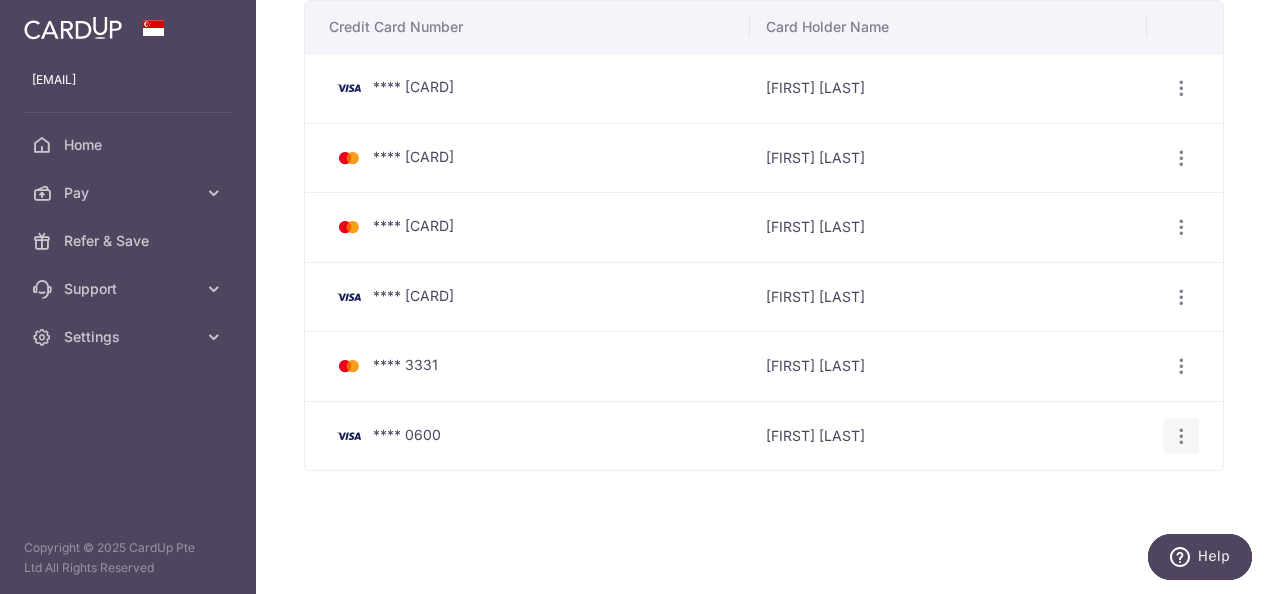 click at bounding box center (1181, 88) 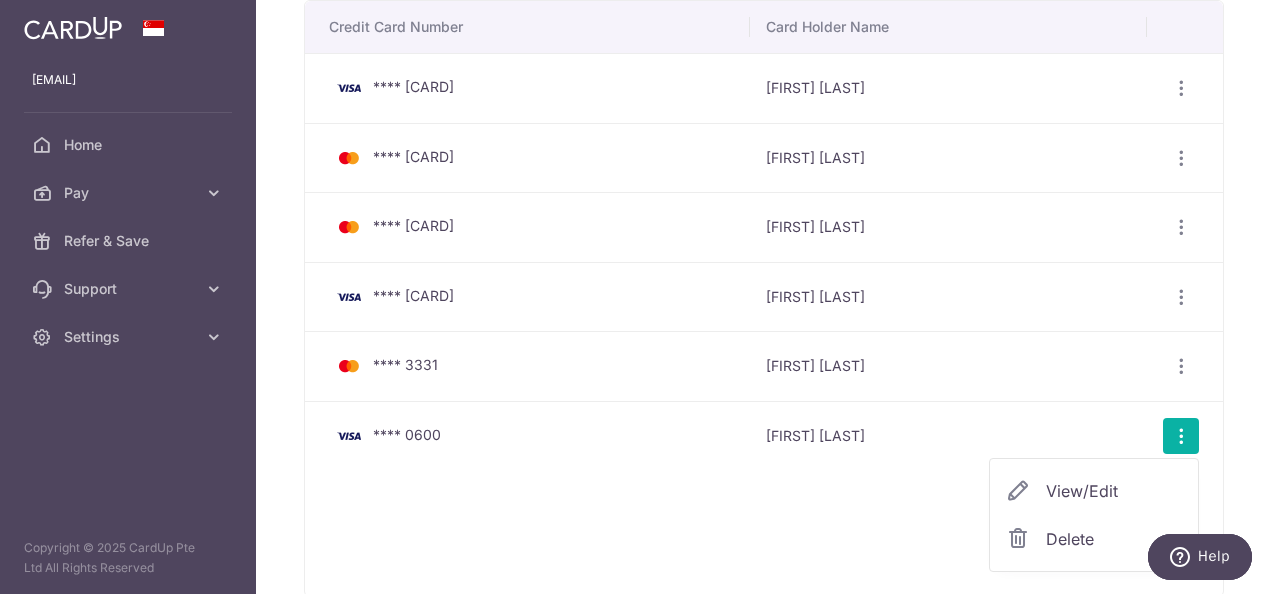 click on "Delete" at bounding box center [1114, 539] 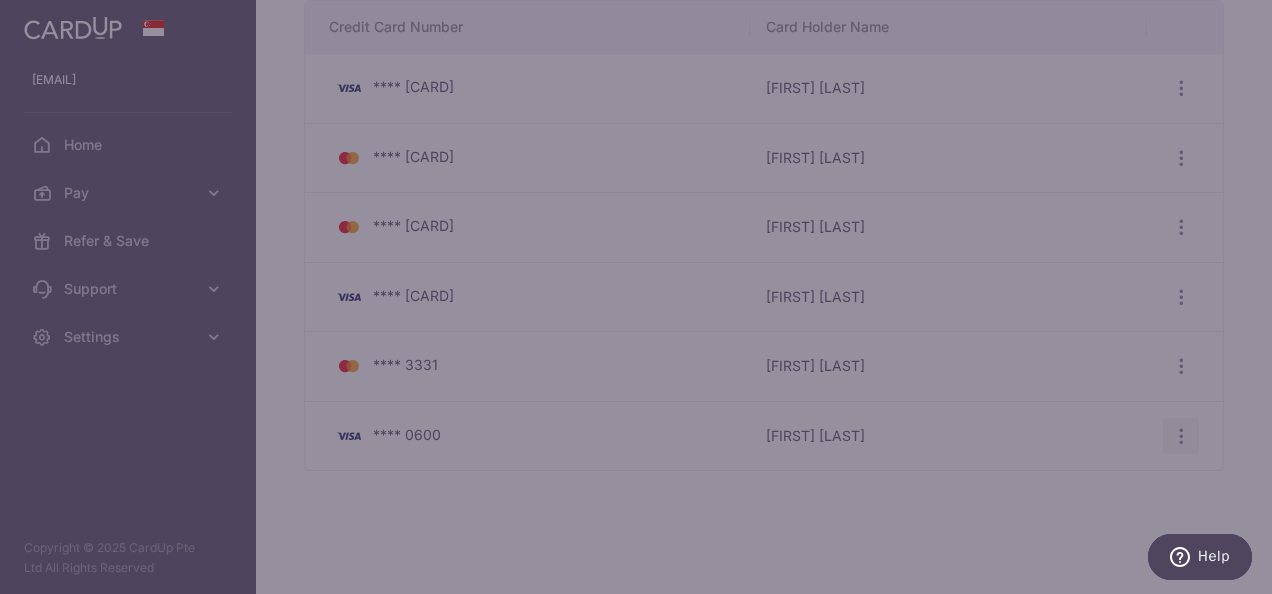 click at bounding box center (636, 297) 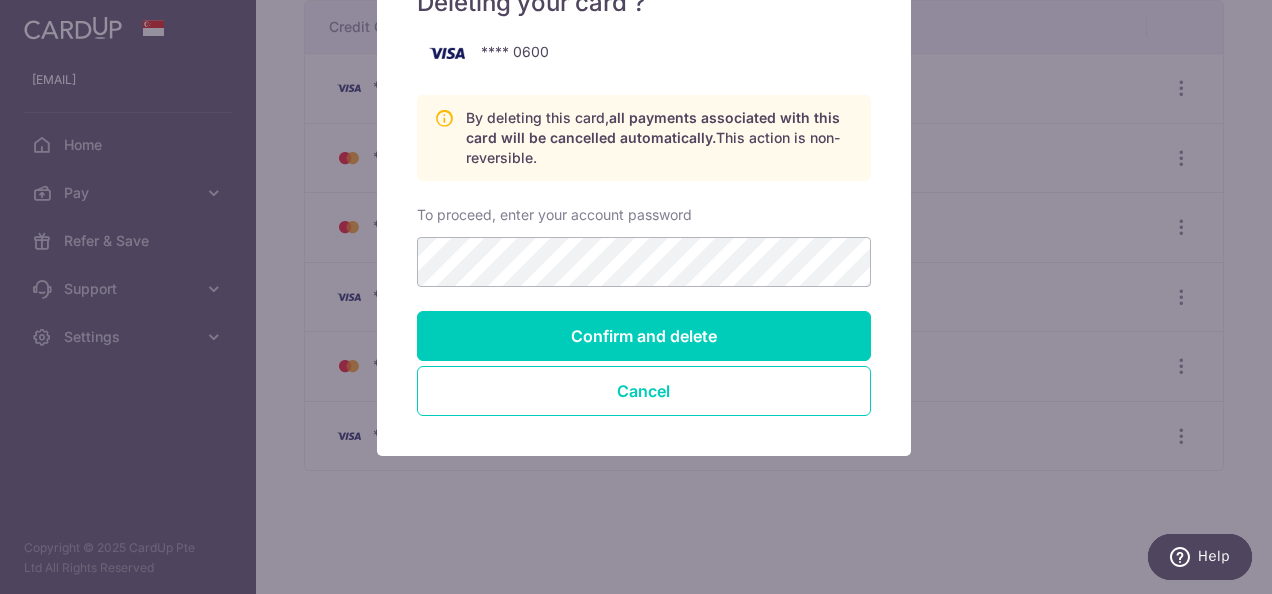 scroll, scrollTop: 200, scrollLeft: 0, axis: vertical 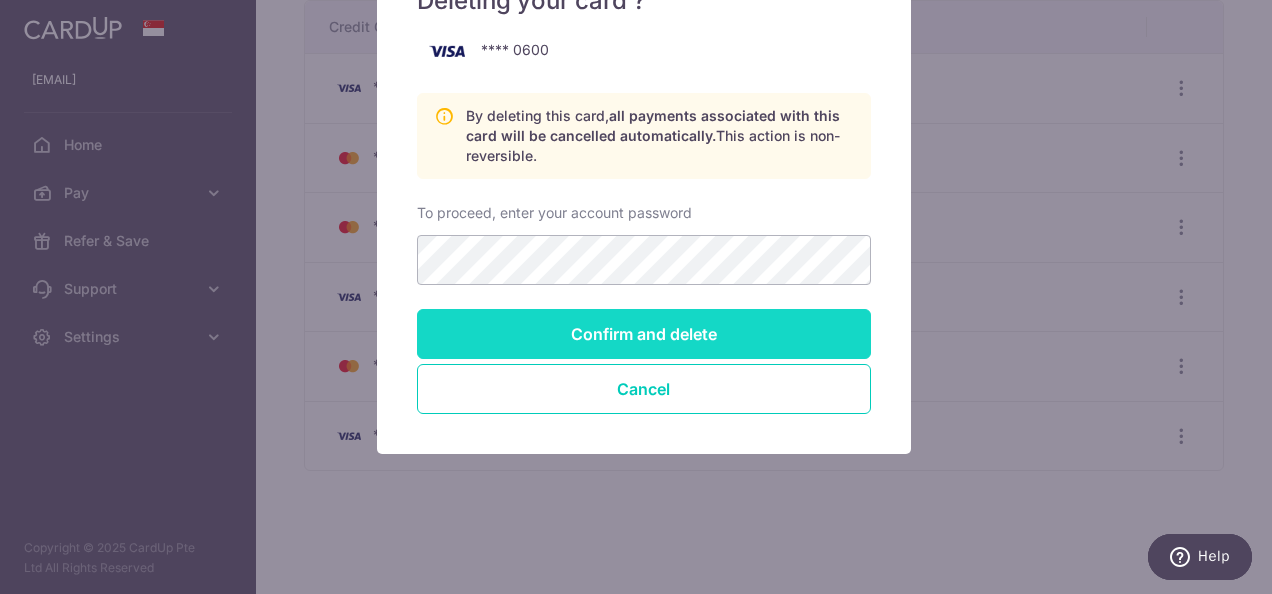 click on "Confirm and delete" at bounding box center (644, 334) 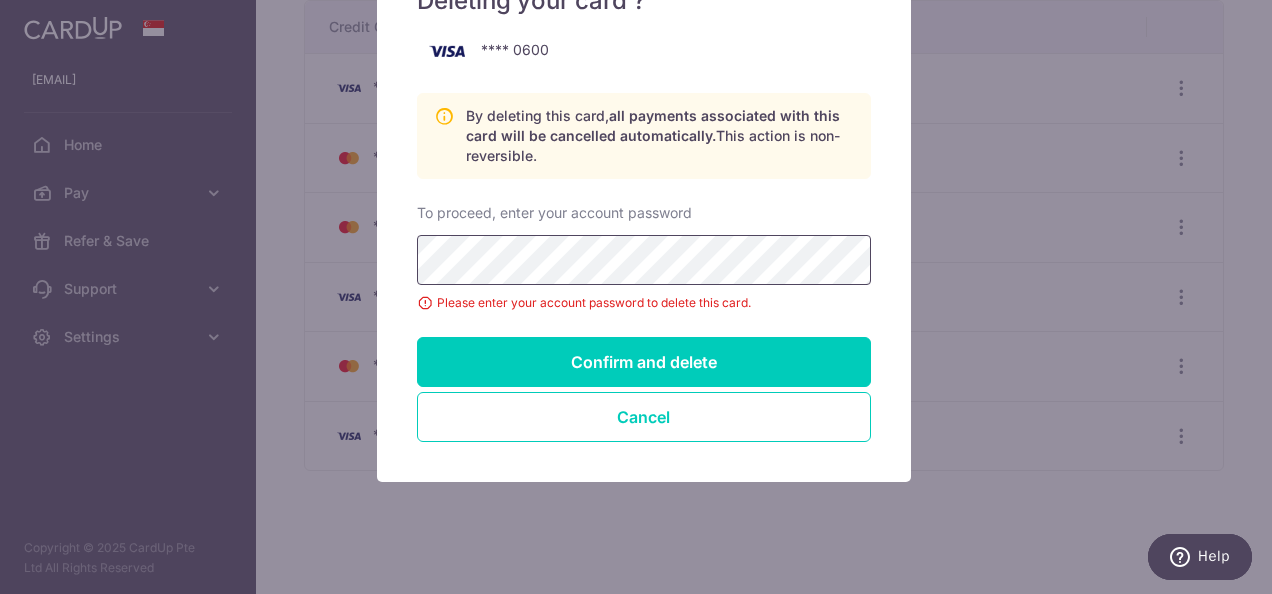 click on "Confirm and delete" at bounding box center (644, 362) 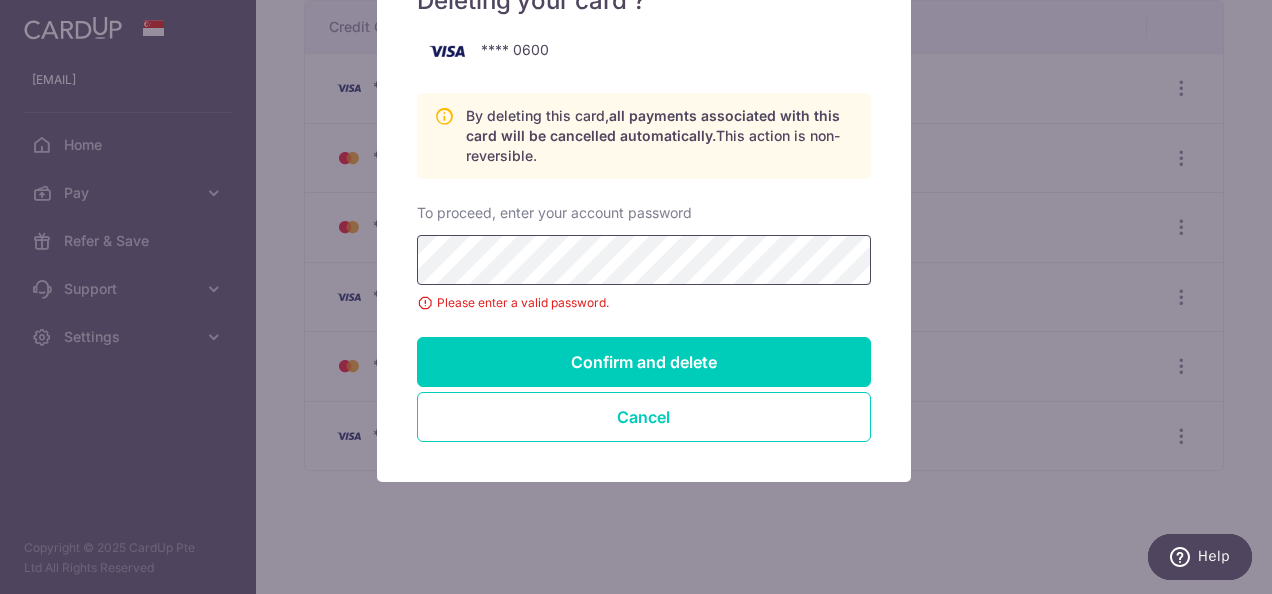 click on "Confirm and delete" at bounding box center [644, 362] 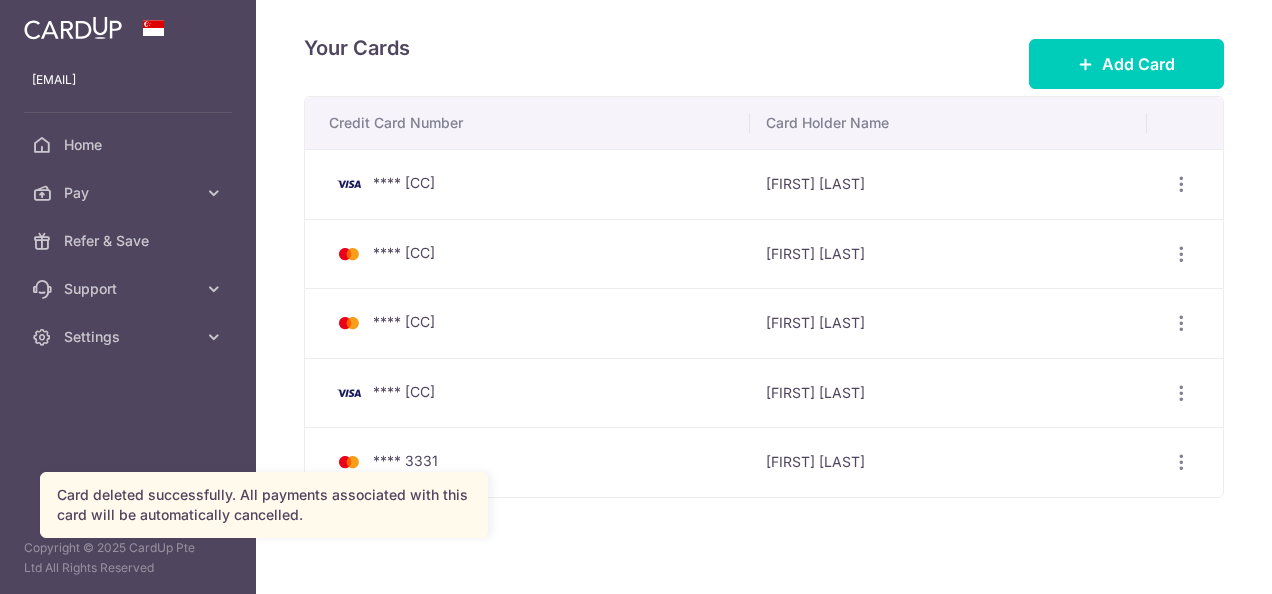 scroll, scrollTop: 0, scrollLeft: 0, axis: both 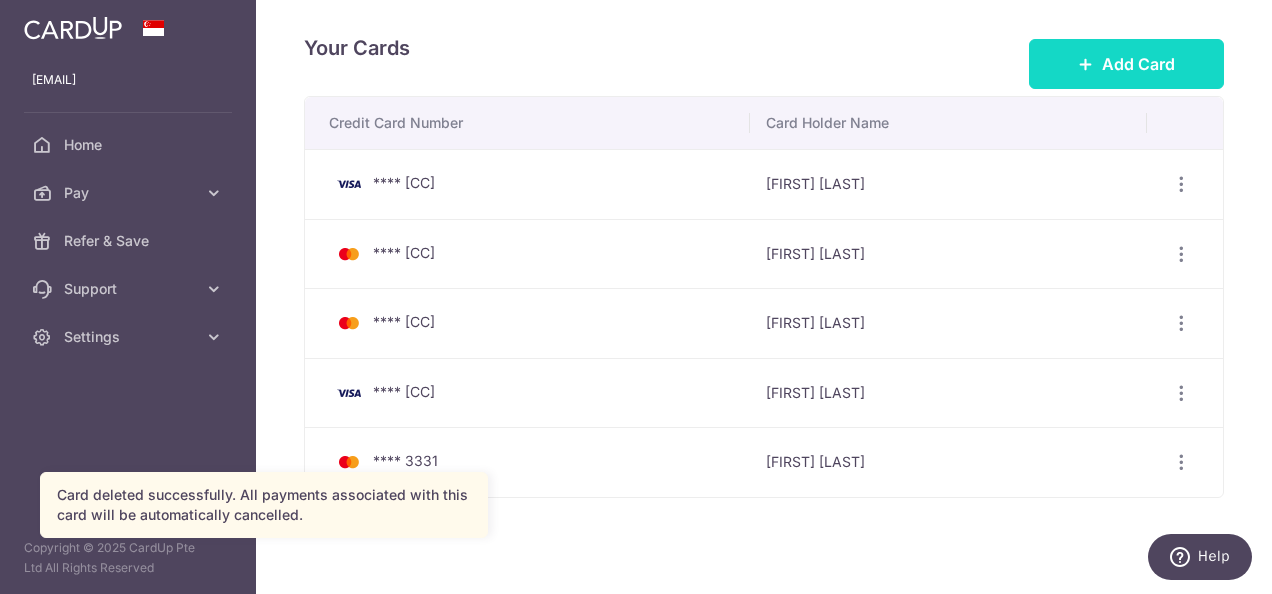click on "Add Card" at bounding box center (1126, 64) 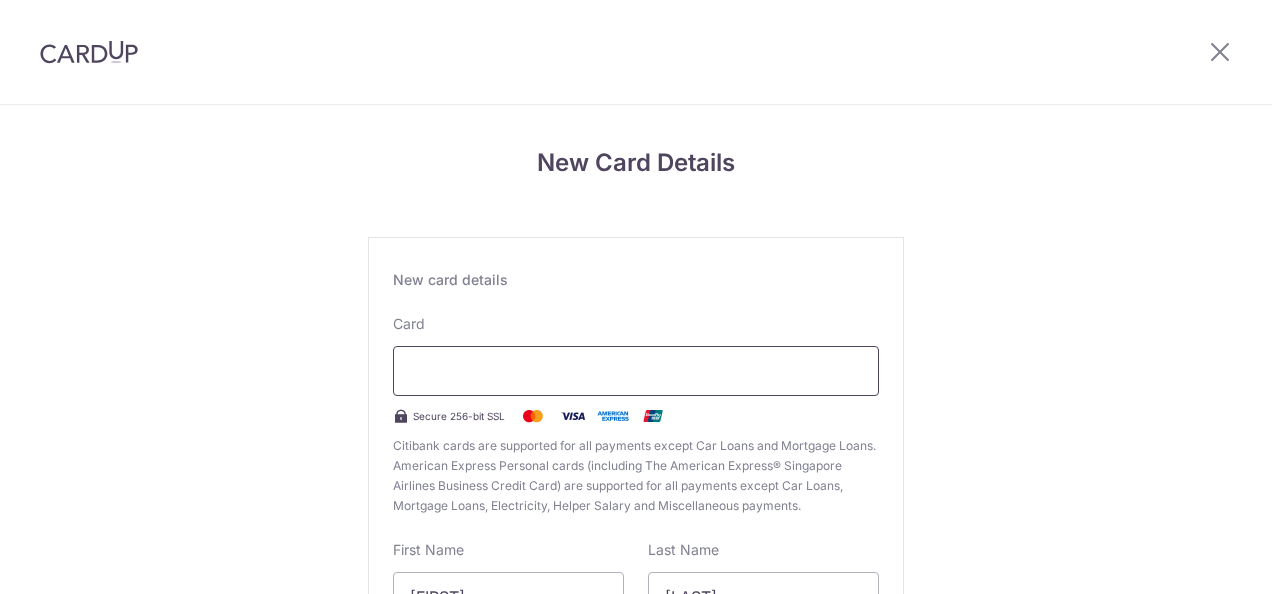scroll, scrollTop: 0, scrollLeft: 0, axis: both 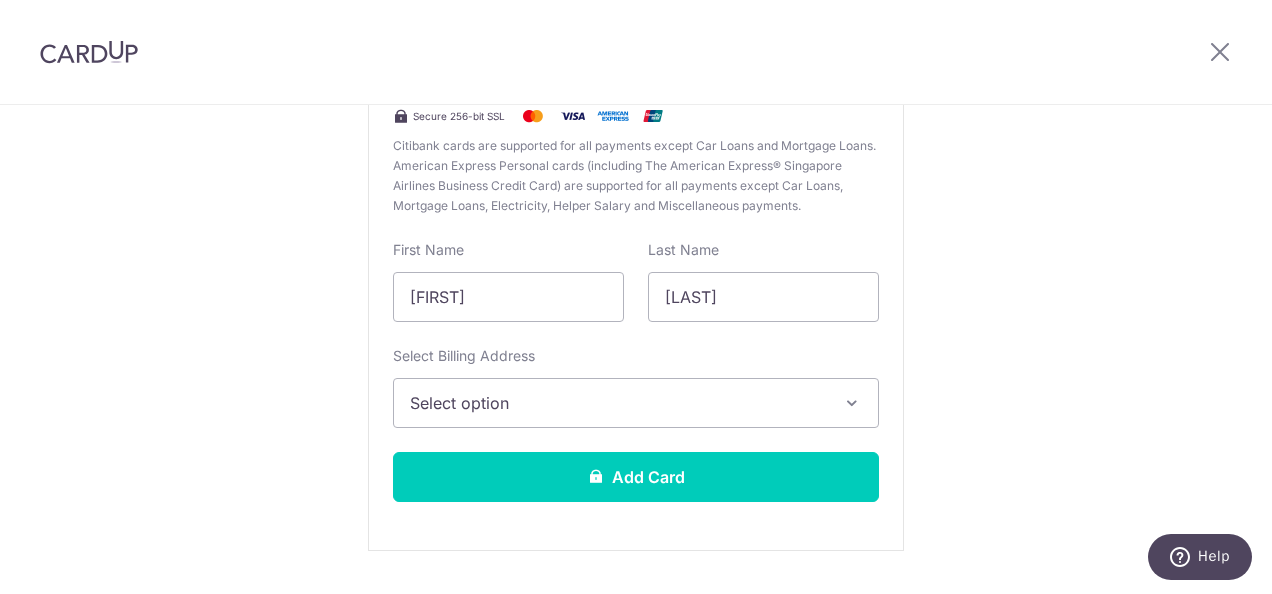 click on "Select option" at bounding box center (618, 403) 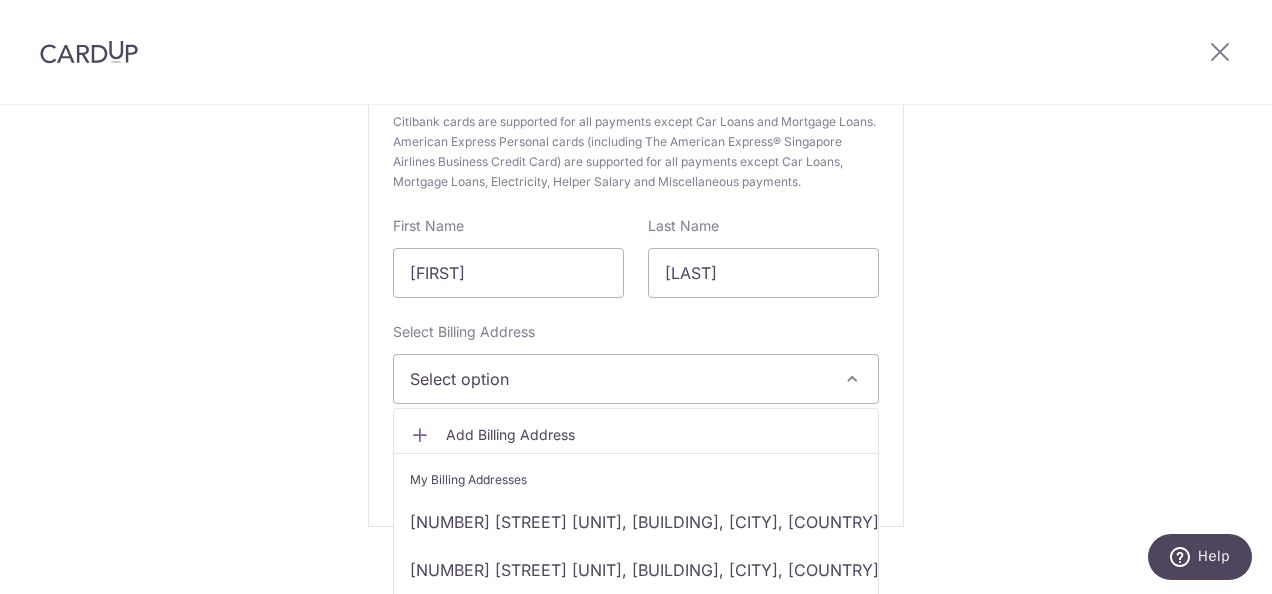 scroll, scrollTop: 348, scrollLeft: 0, axis: vertical 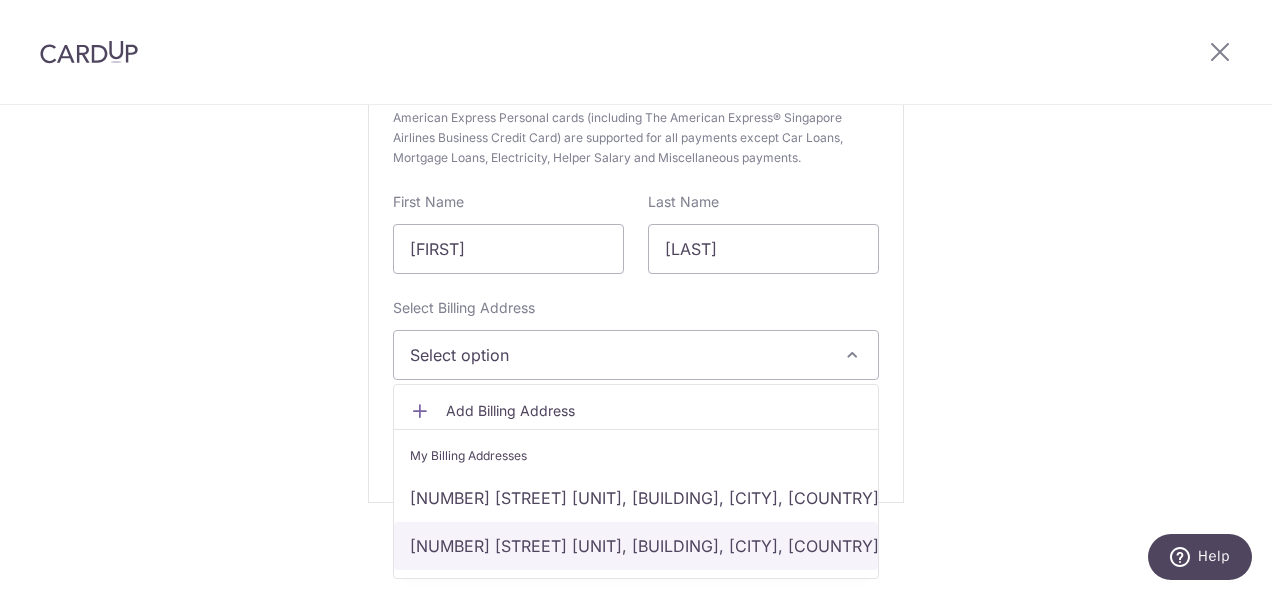 click on "[NUMBER] [STREET] [UNIT], [BUILDING], [CITY], [COUNTRY], [COUNTRY]-[POSTAL_CODE]" at bounding box center (636, 546) 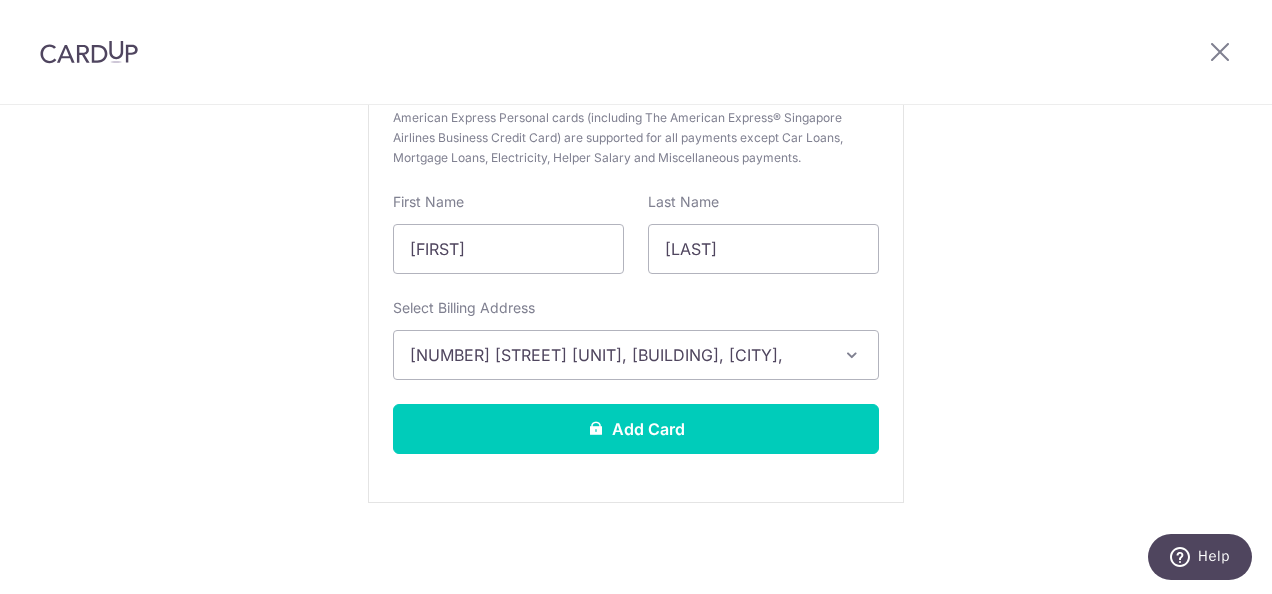 click on "New Card Details
New card details
Card
Secure 256-bit SSL
Citibank cards are supported for all payments except Car Loans and Mortgage Loans. American Express Personal cards (including The American Express® Singapore Airlines Business Credit Card) are supported for all payments except Car Loans, Mortgage Loans, Electricity, Helper Salary and Miscellaneous payments.
First Name
[FIRST]
Last Name
[LAST]
Select Billing Address
[NUMBER] [STREET] [UNIT], [BUILDING], [CITY], [COUNTRY], [COUNTRY]-[POSTAL_CODE]" at bounding box center [636, 177] 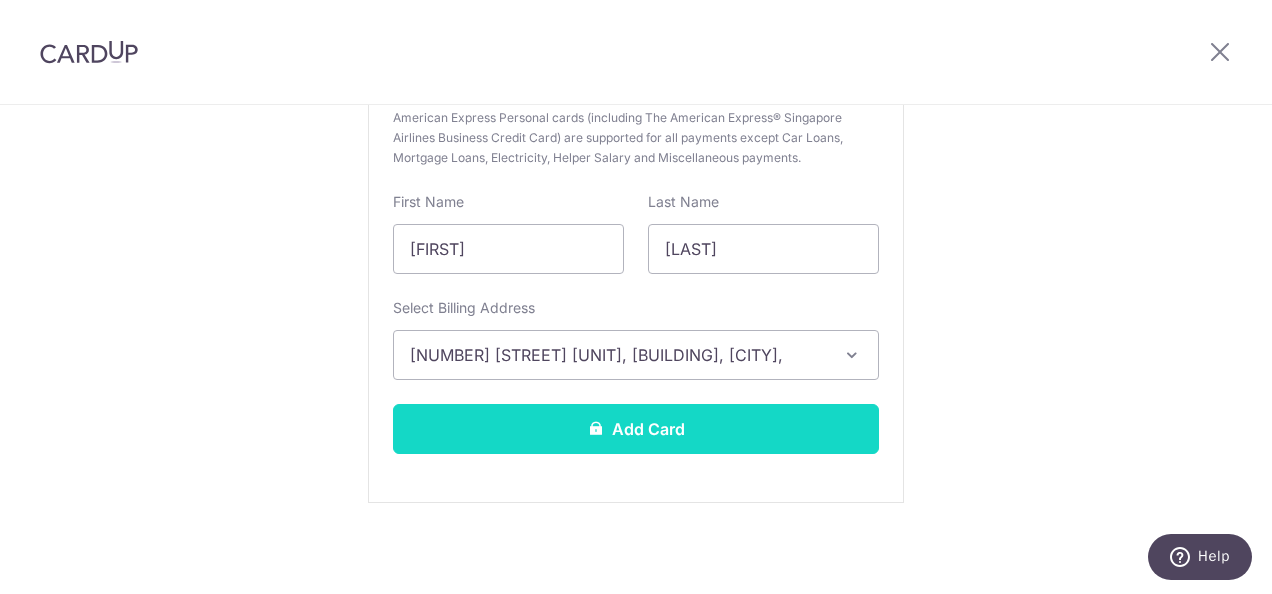 click at bounding box center [596, 428] 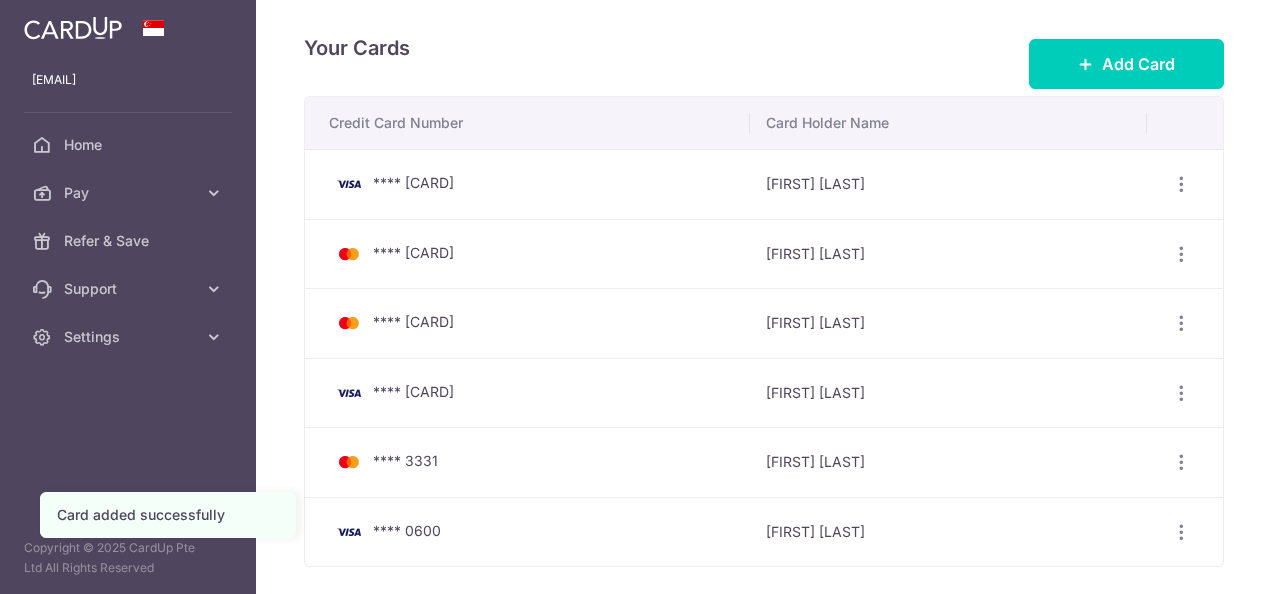 scroll, scrollTop: 0, scrollLeft: 0, axis: both 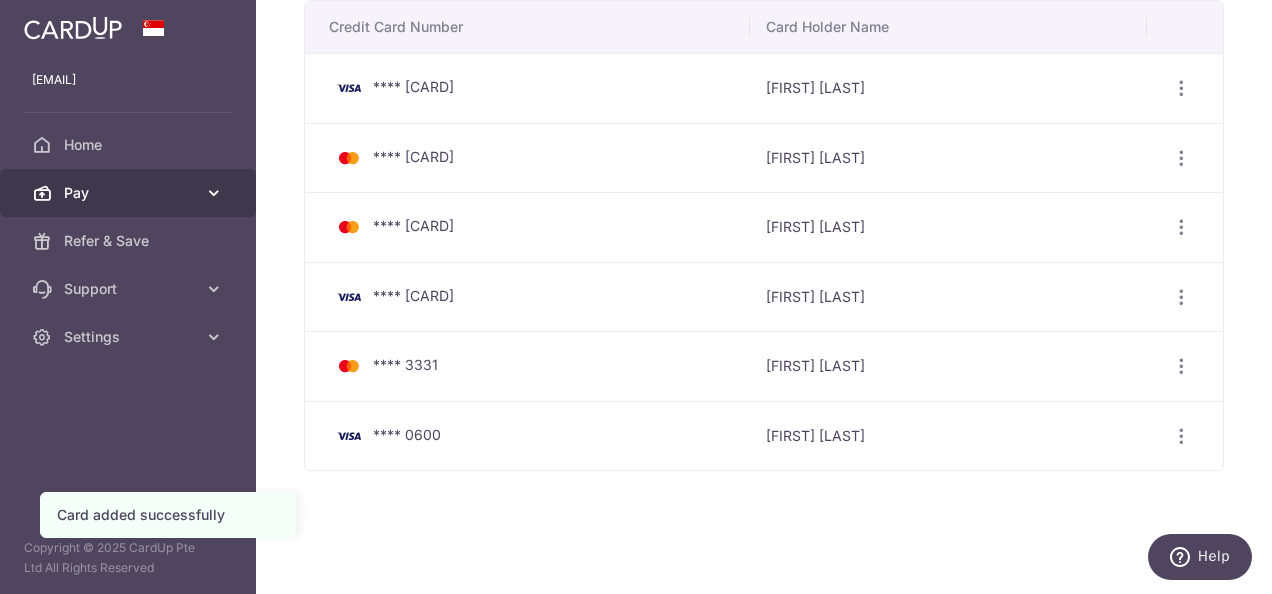 click on "Pay" at bounding box center [128, 193] 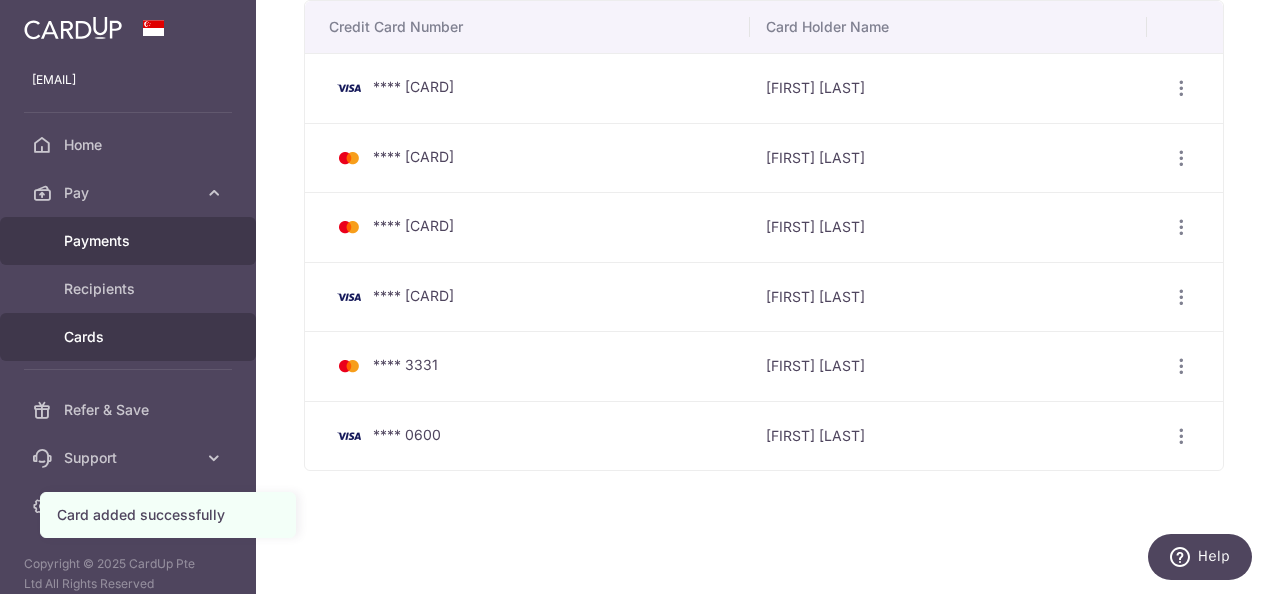 click on "Payments" at bounding box center (130, 241) 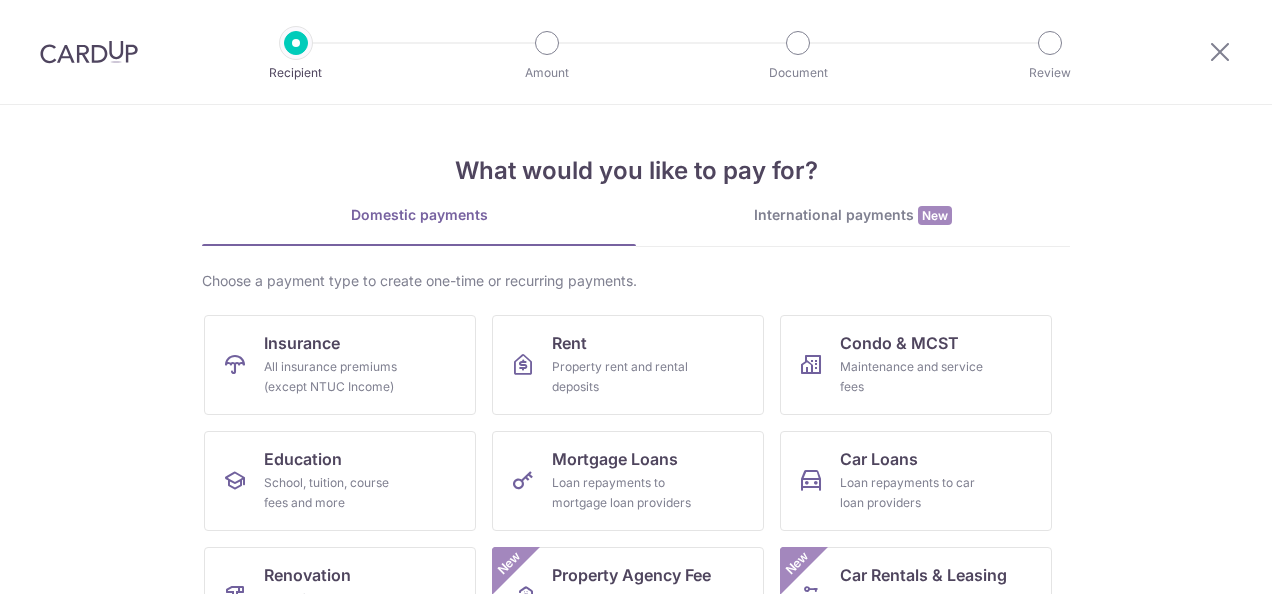 scroll, scrollTop: 0, scrollLeft: 0, axis: both 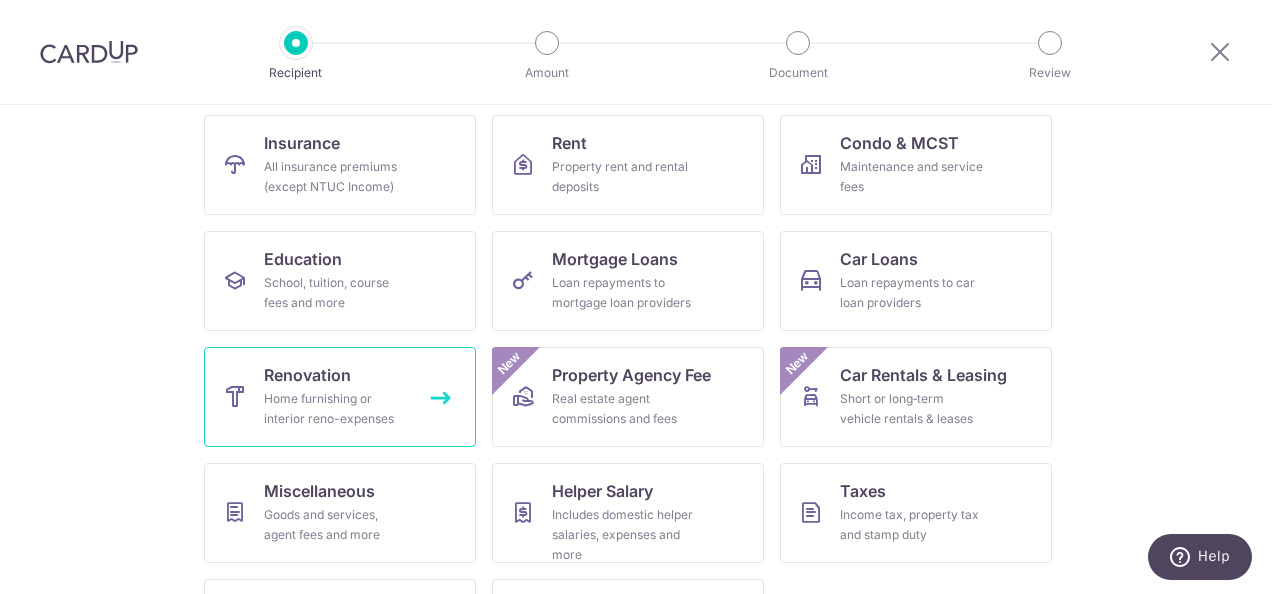 click on "Home furnishing or interior reno-expenses" at bounding box center [336, 409] 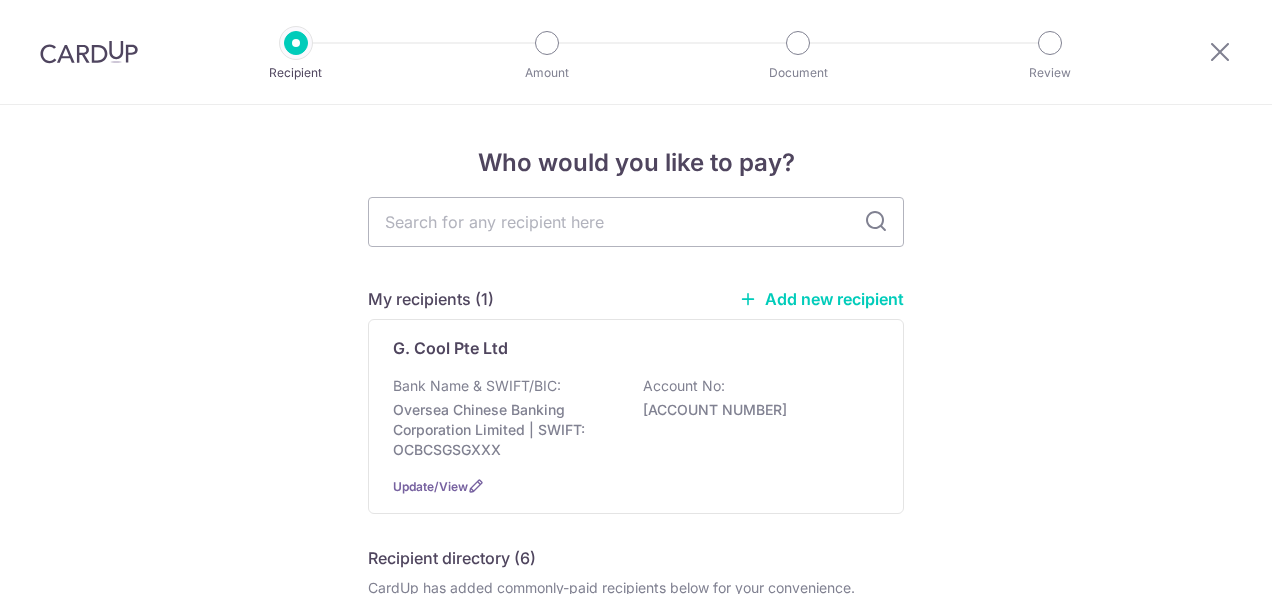 scroll, scrollTop: 0, scrollLeft: 0, axis: both 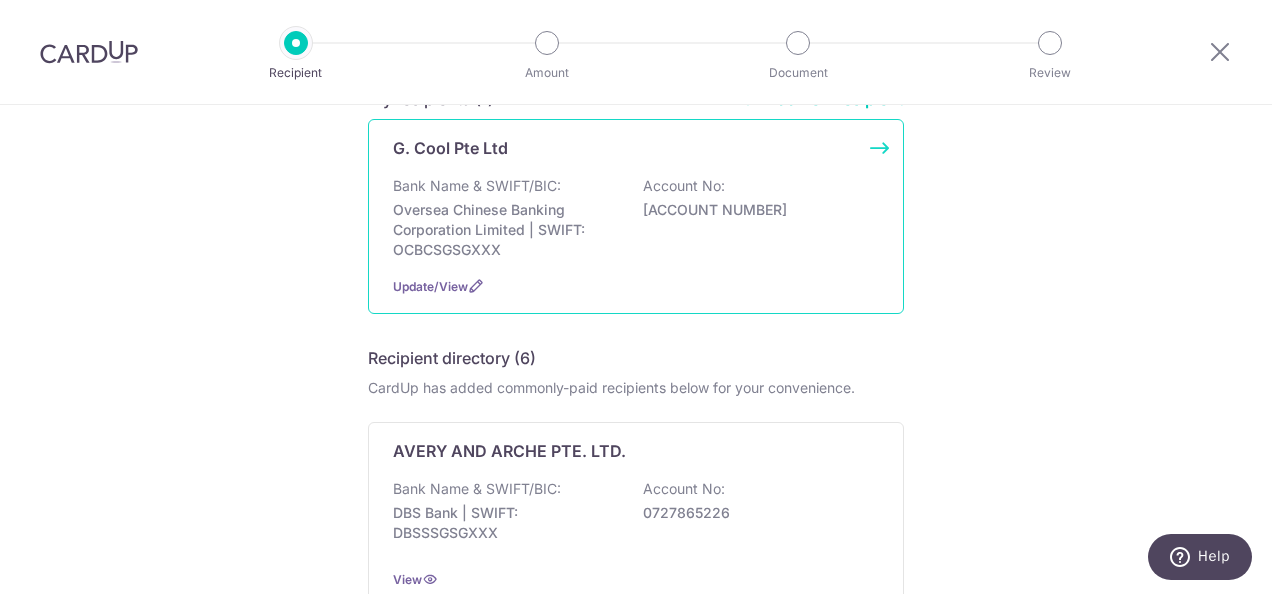 click on "Bank Name & SWIFT/BIC:
Oversea Chinese Banking Corporation Limited | SWIFT: OCBCSGSGXXX
Account No:
712398536001" at bounding box center (636, 218) 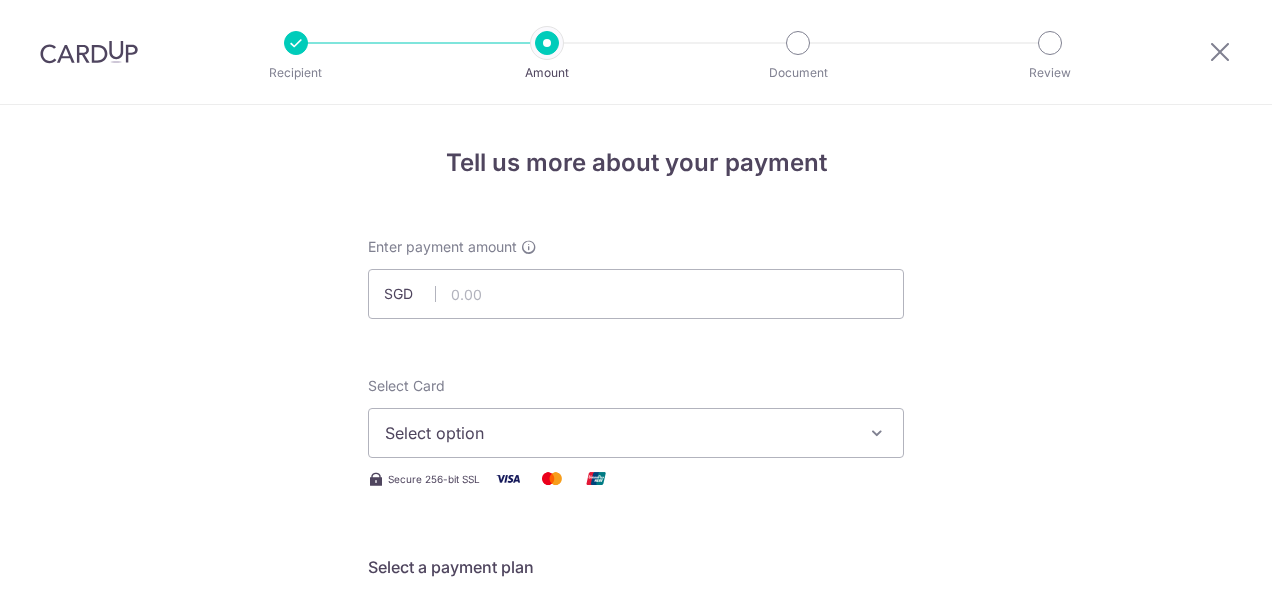 scroll, scrollTop: 0, scrollLeft: 0, axis: both 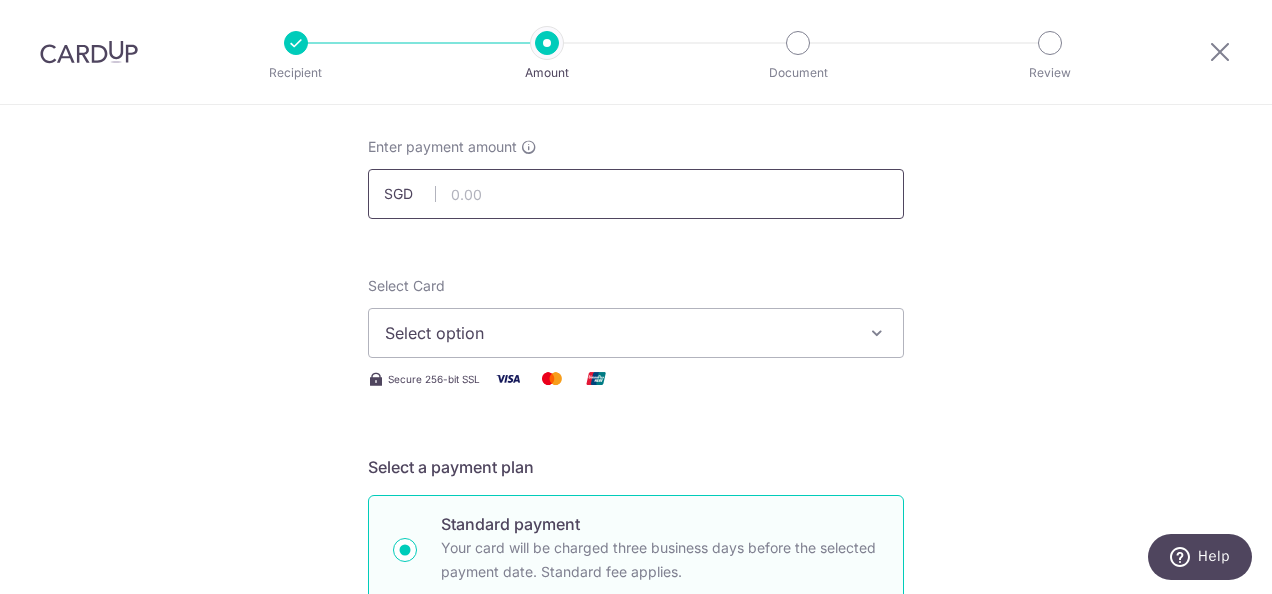 click at bounding box center [636, 194] 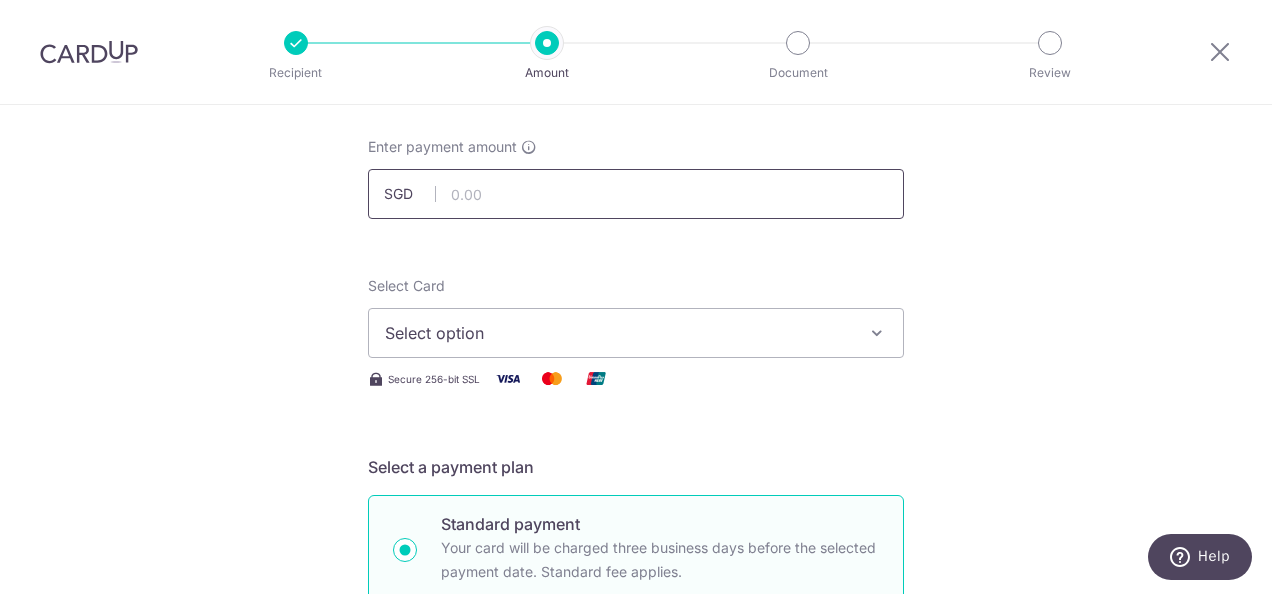 type on "3,275.00" 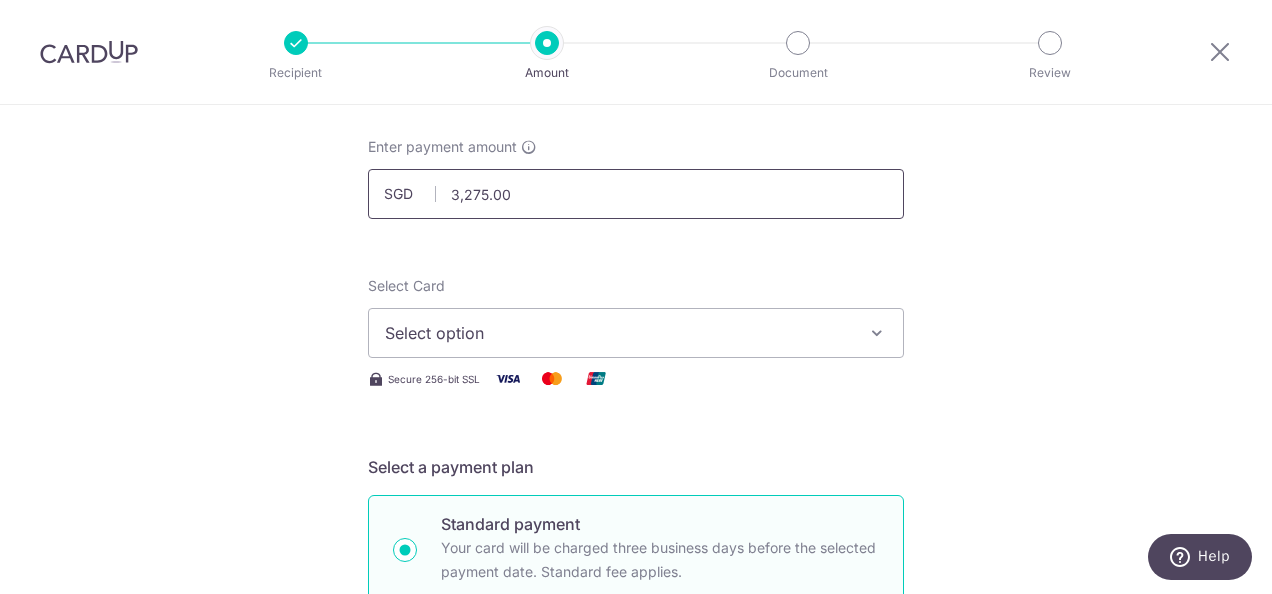 type on "[DOCUMENT_ID]" 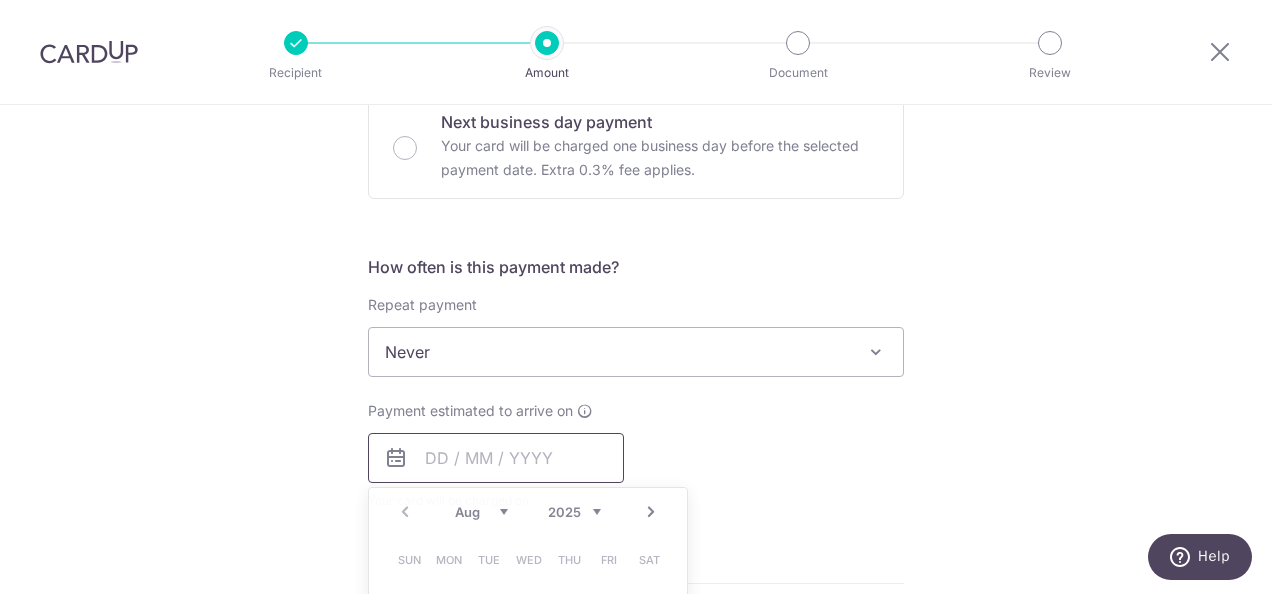 type on "3,275.00" 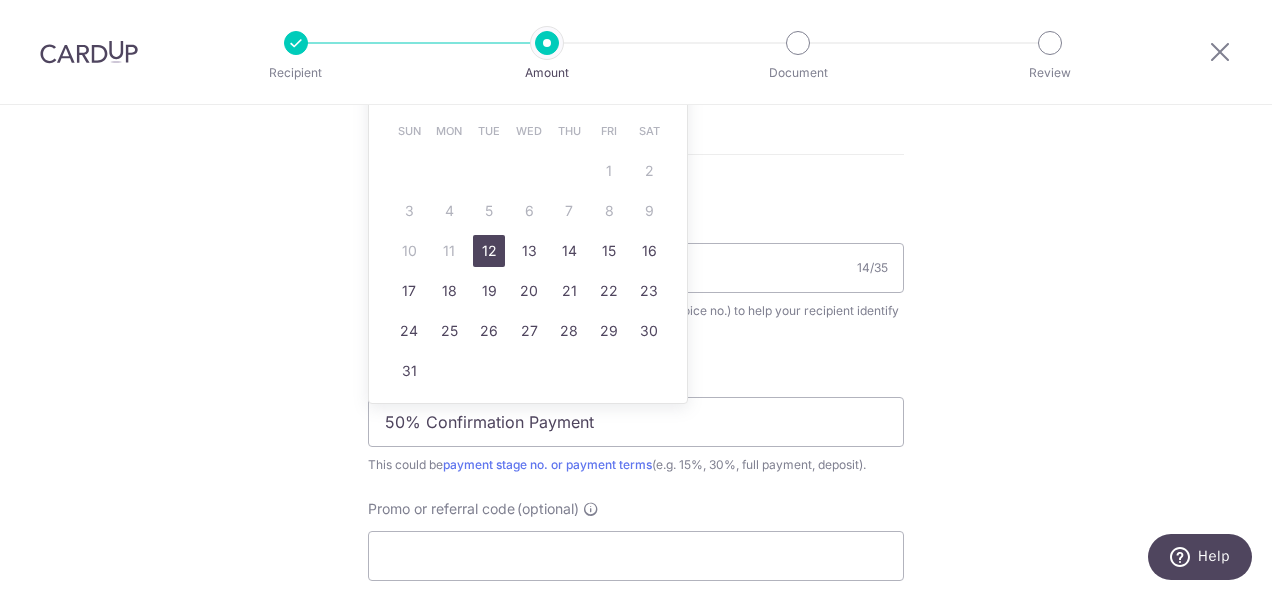 scroll, scrollTop: 1124, scrollLeft: 0, axis: vertical 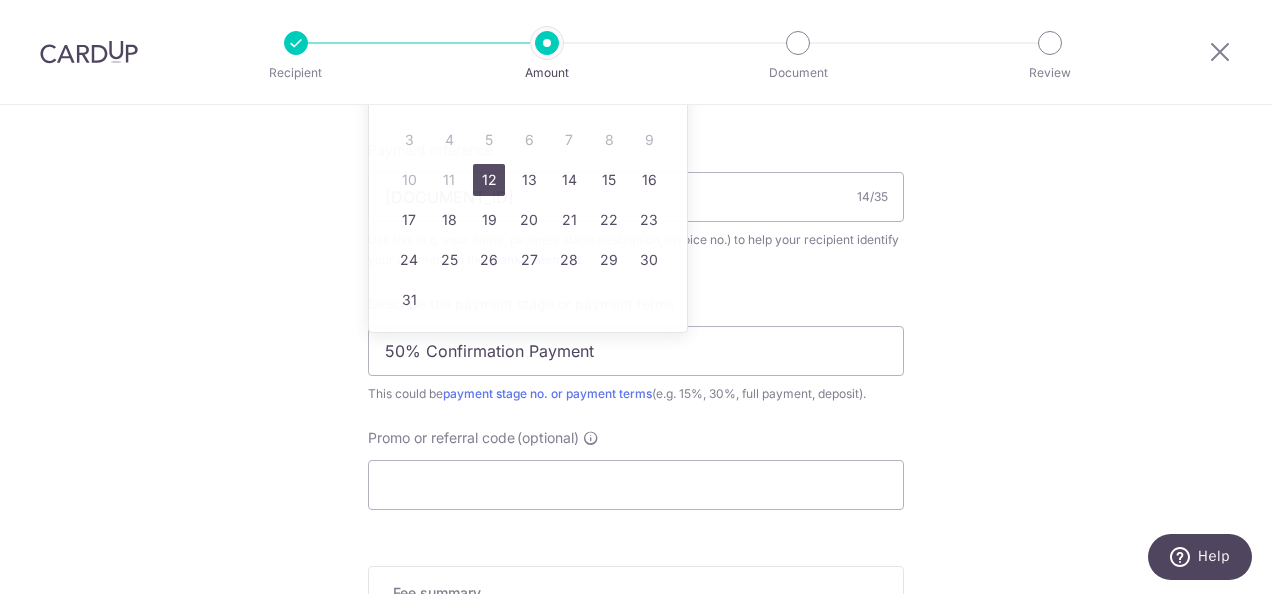 click on "Describe the payment stage or payment terms
50% Confirmation Payment
This could be  payment stage no. or payment terms  (e.g. 15%, 30%, full payment, deposit)." at bounding box center (636, 349) 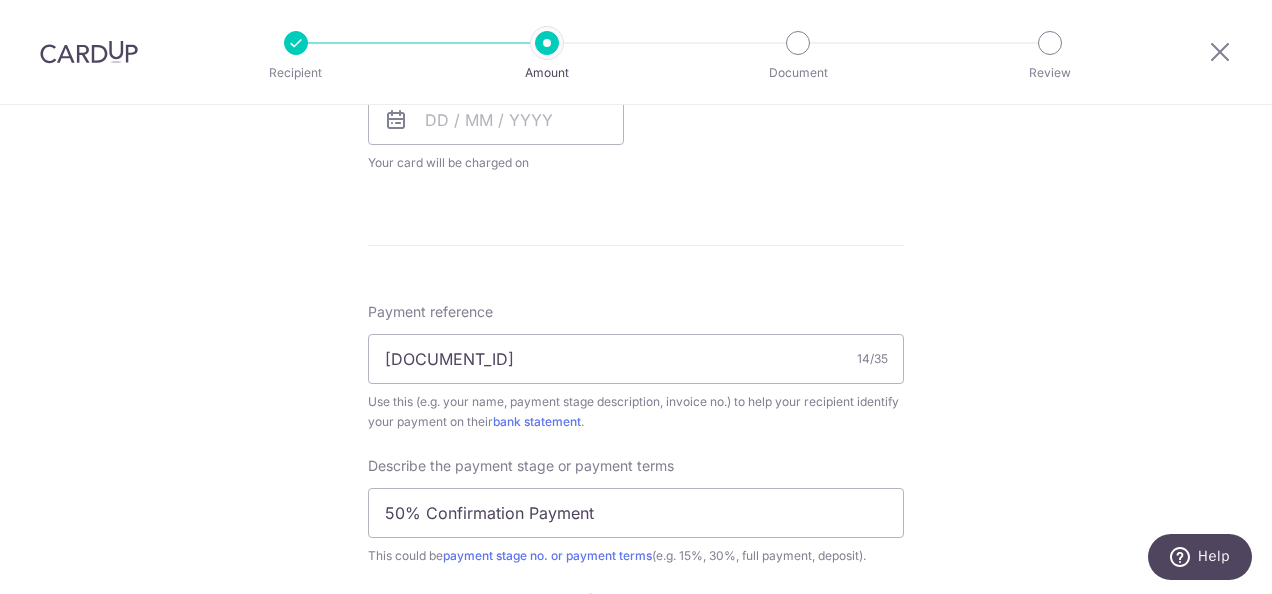 scroll, scrollTop: 824, scrollLeft: 0, axis: vertical 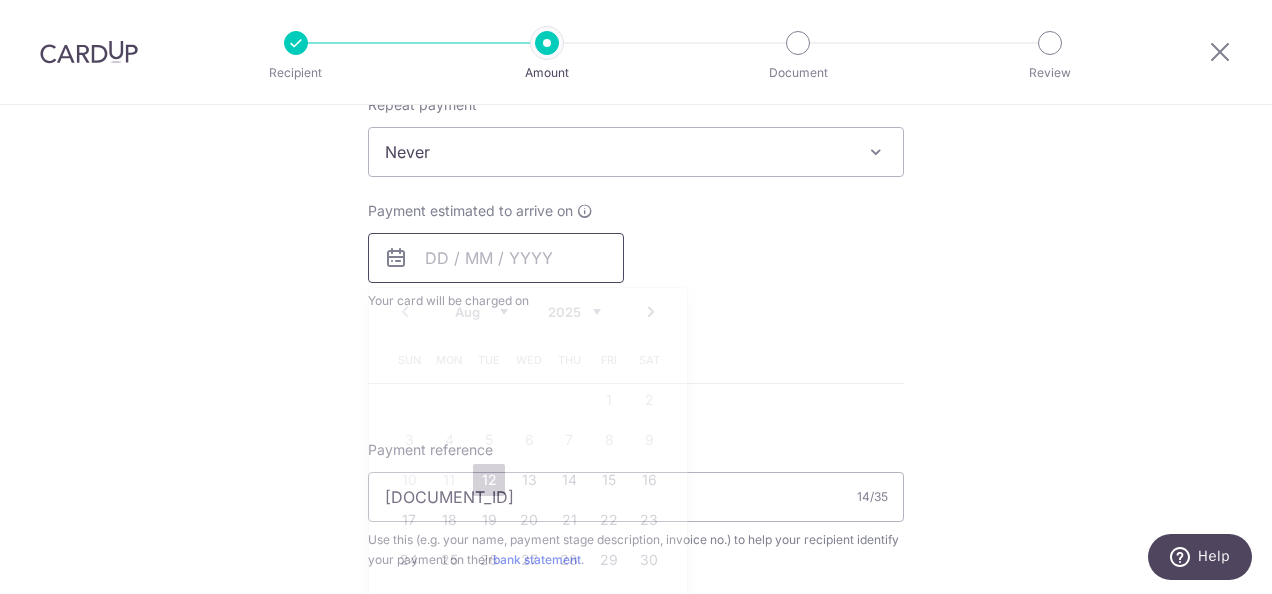 click at bounding box center [496, 258] 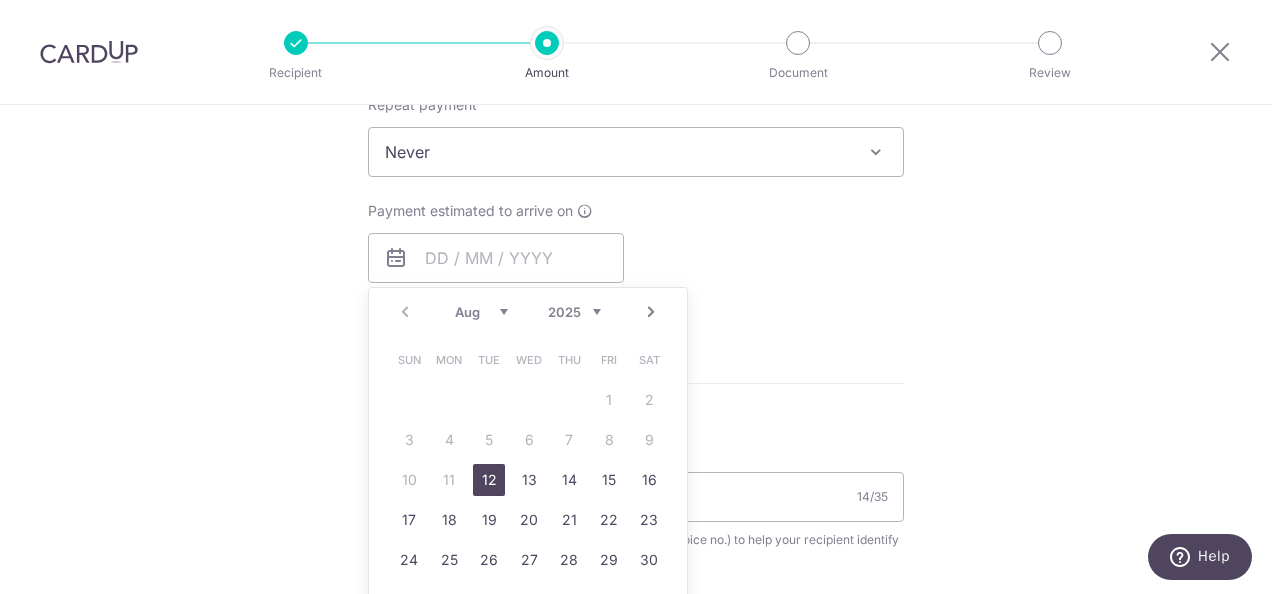 click on "12" at bounding box center (489, 480) 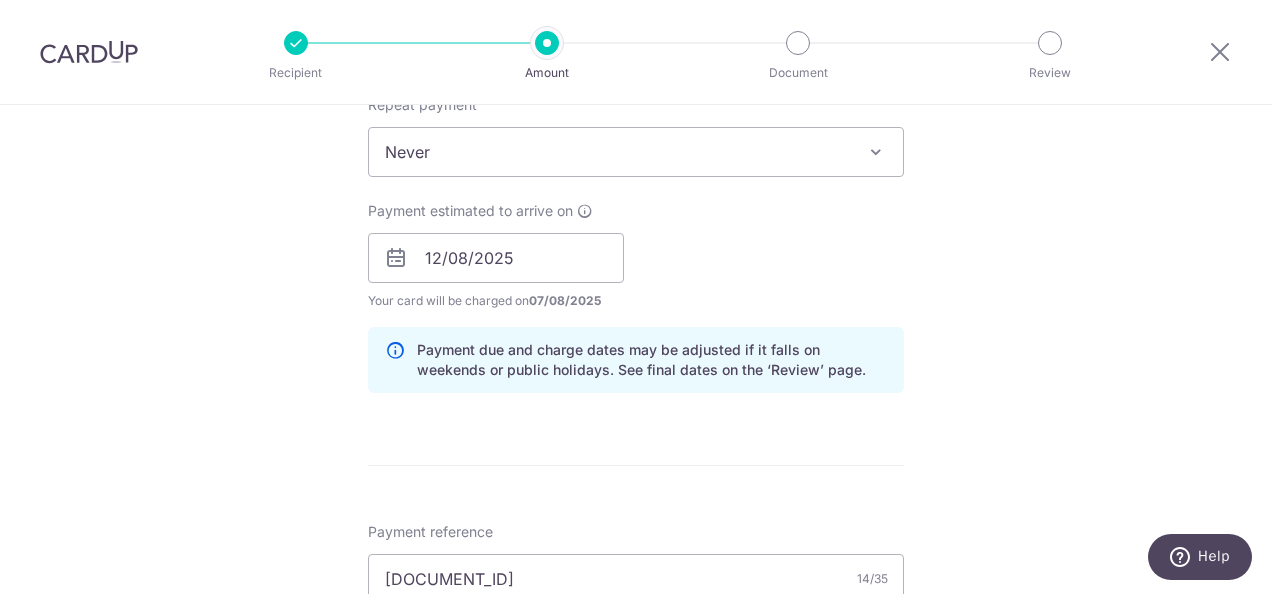 scroll, scrollTop: 624, scrollLeft: 0, axis: vertical 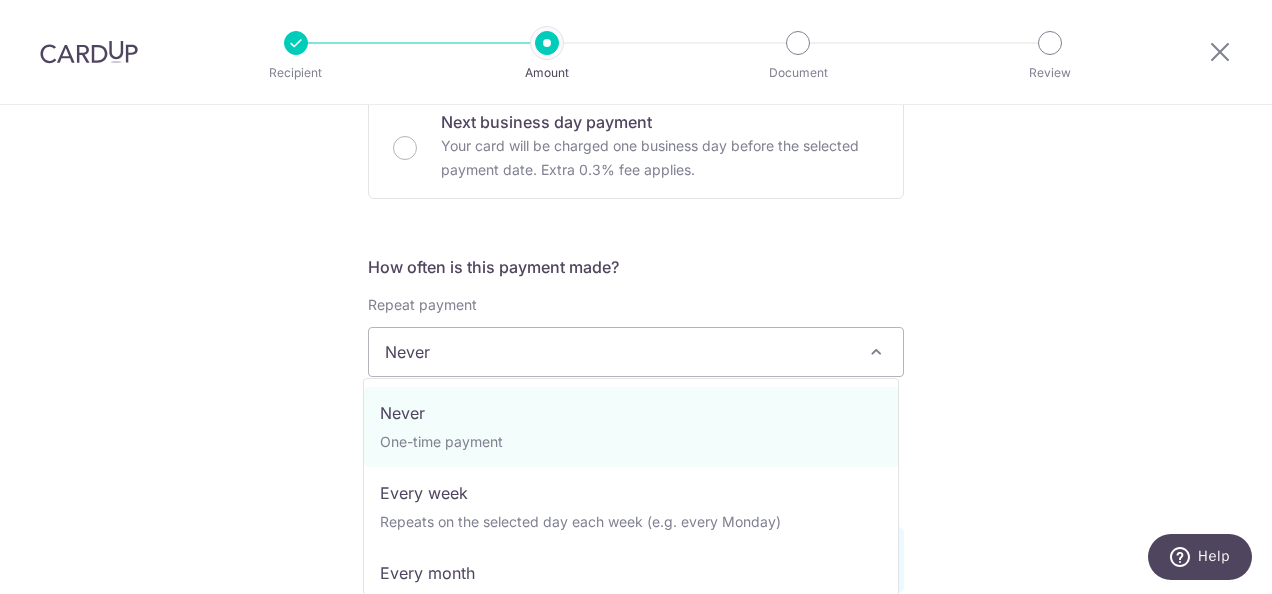 click on "Never" at bounding box center (636, 352) 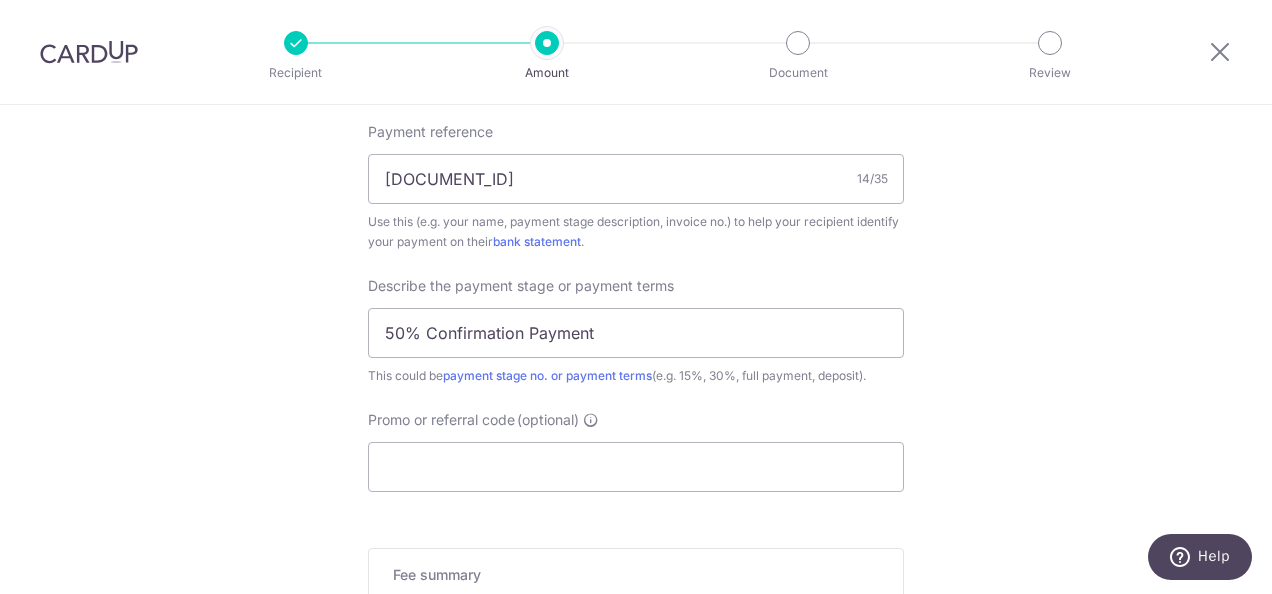 scroll, scrollTop: 1424, scrollLeft: 0, axis: vertical 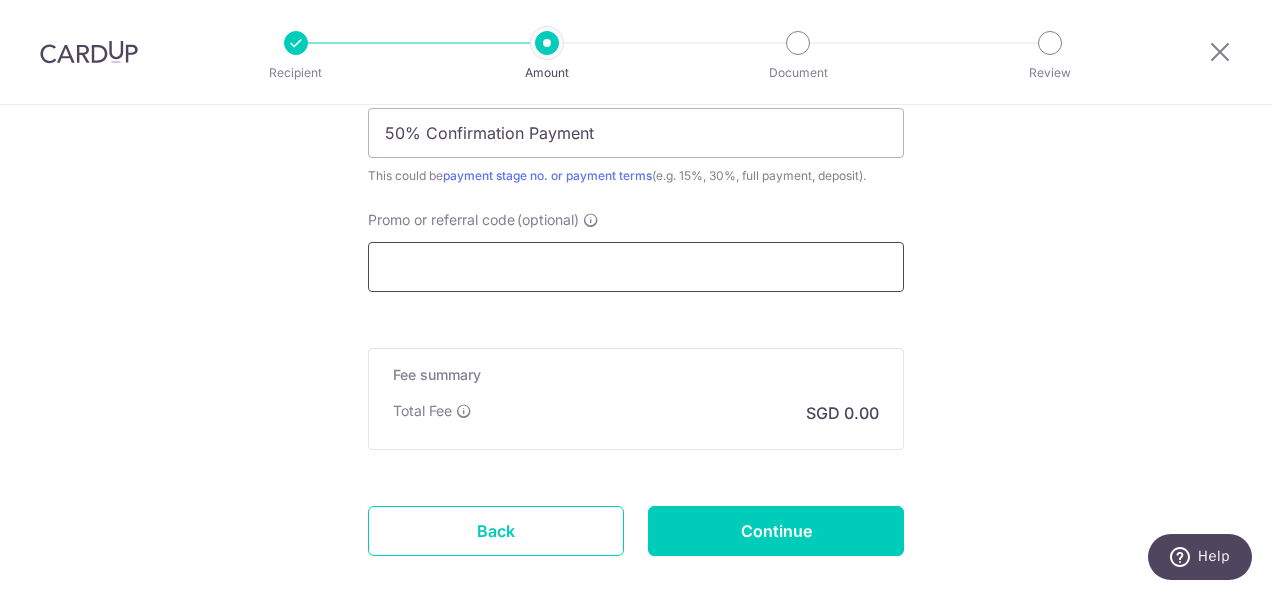 click on "Promo or referral code
(optional)" at bounding box center (636, 267) 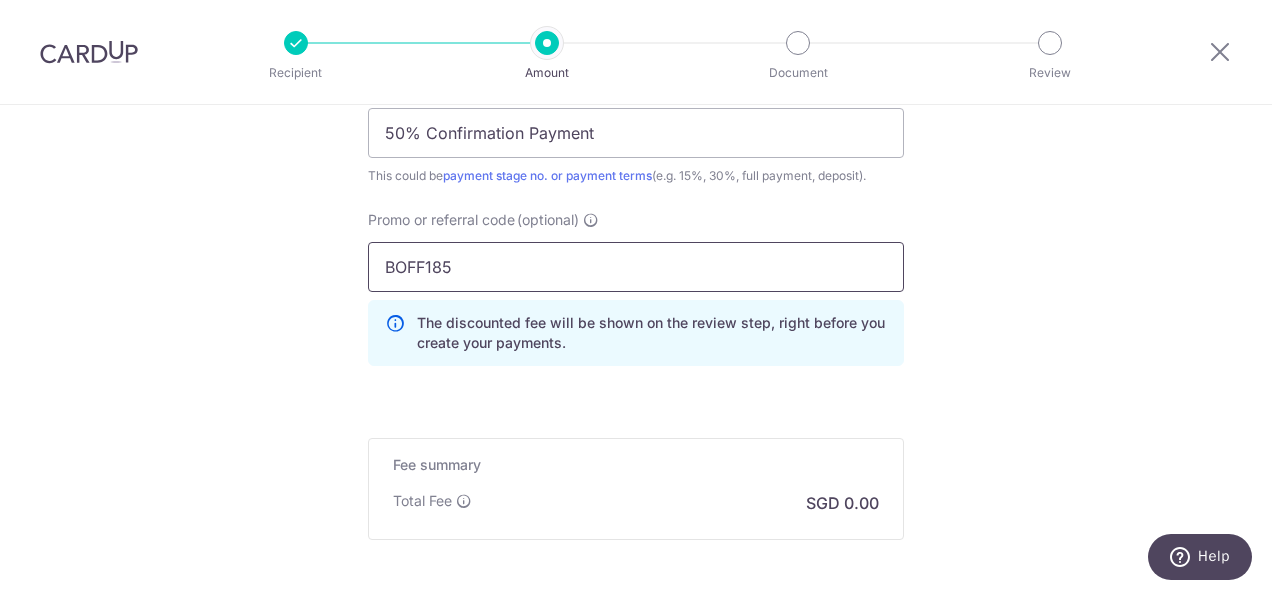 scroll, scrollTop: 1620, scrollLeft: 0, axis: vertical 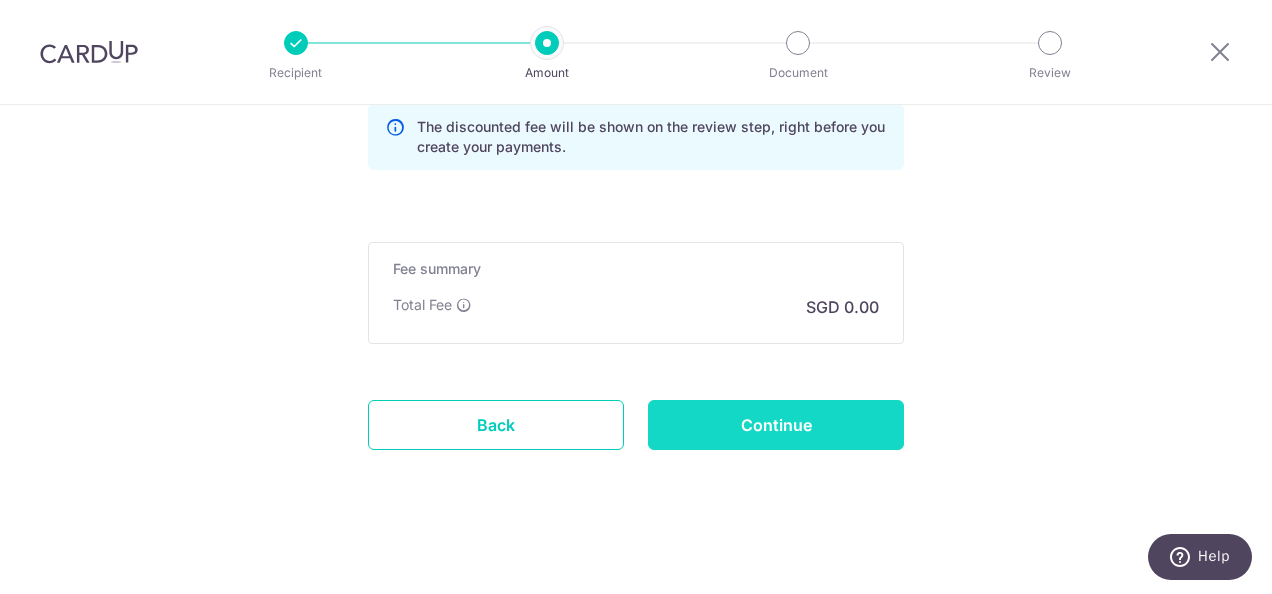 type on "BOFF185" 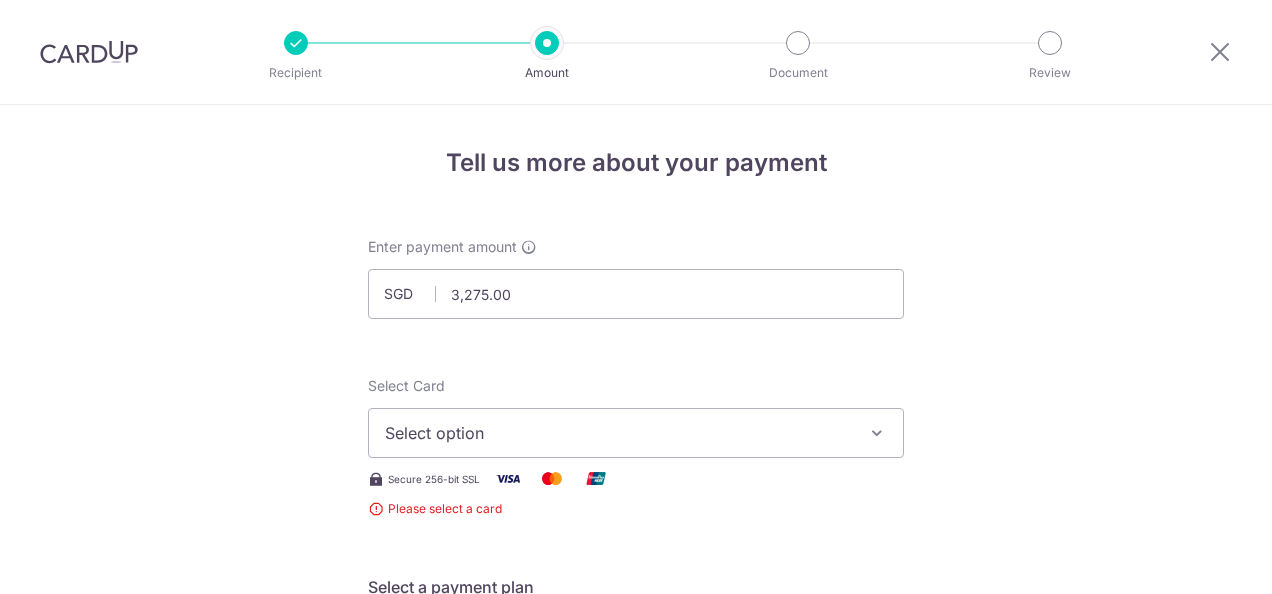 scroll, scrollTop: 0, scrollLeft: 0, axis: both 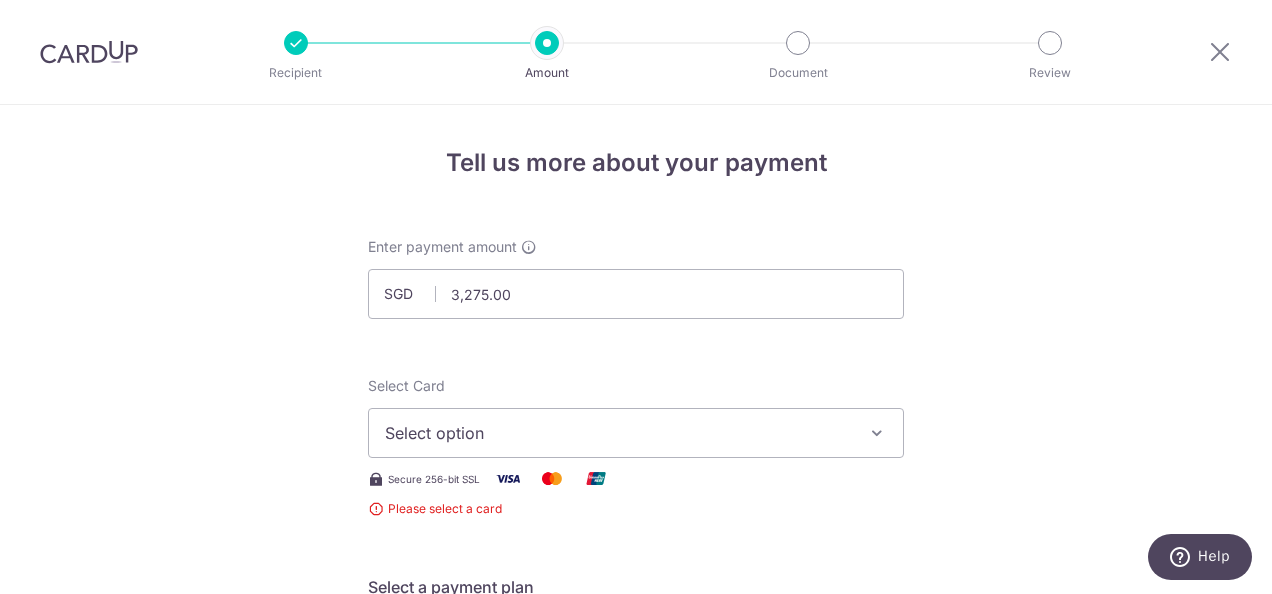 click on "Select option" at bounding box center (618, 433) 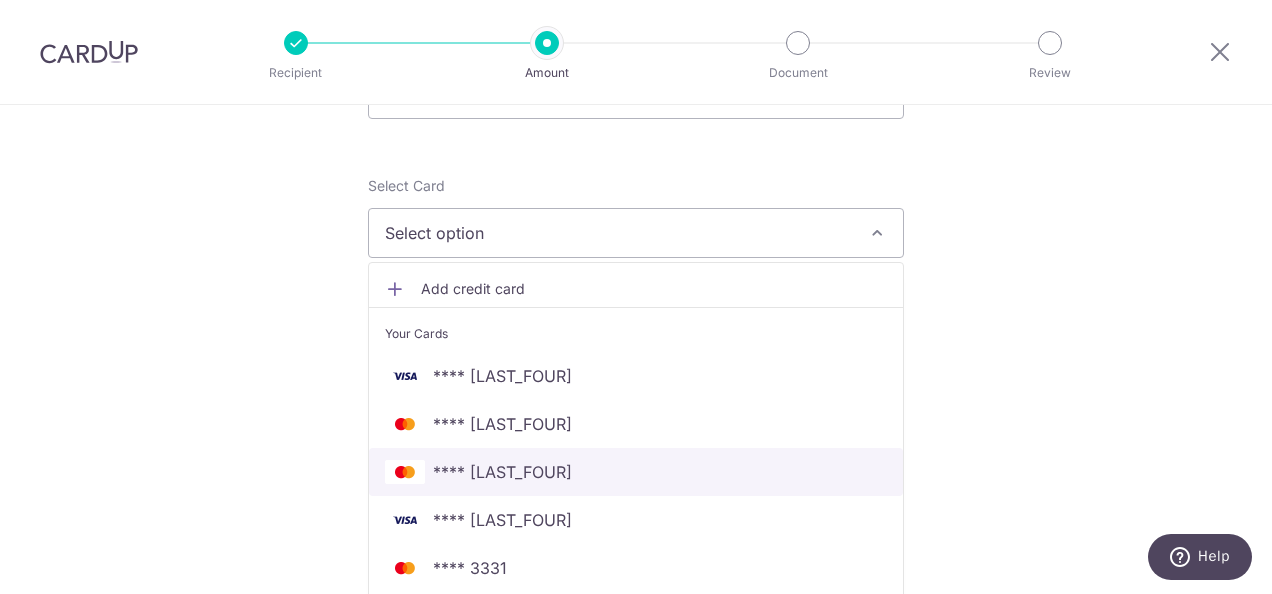scroll, scrollTop: 400, scrollLeft: 0, axis: vertical 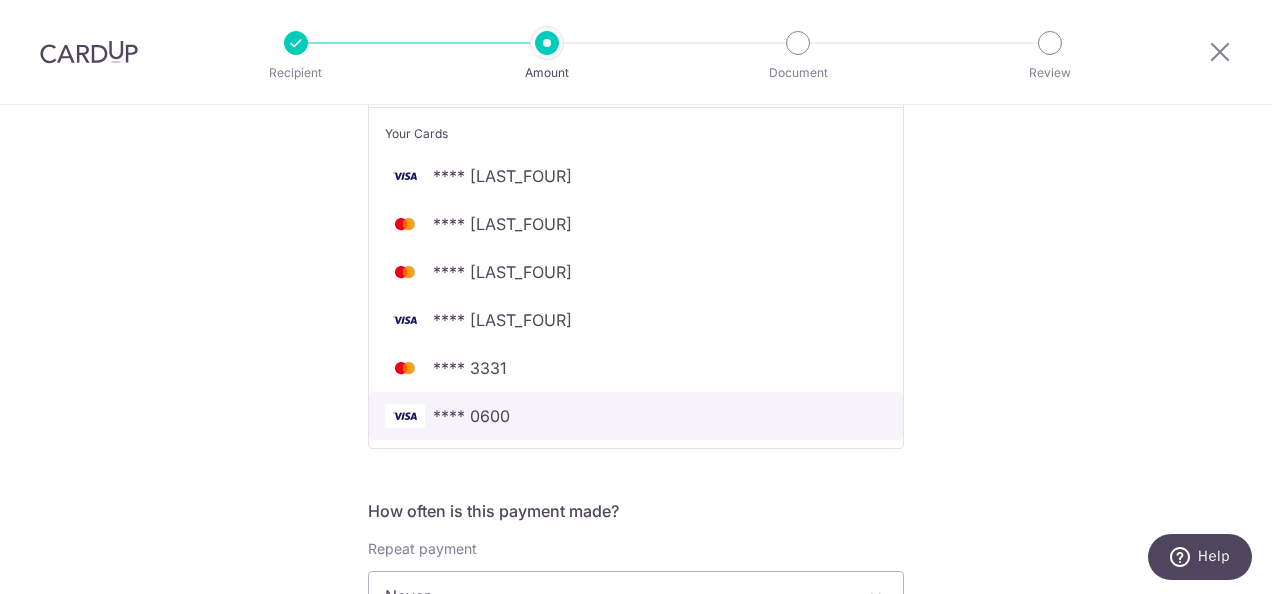 click on "**** 0600" at bounding box center [636, 416] 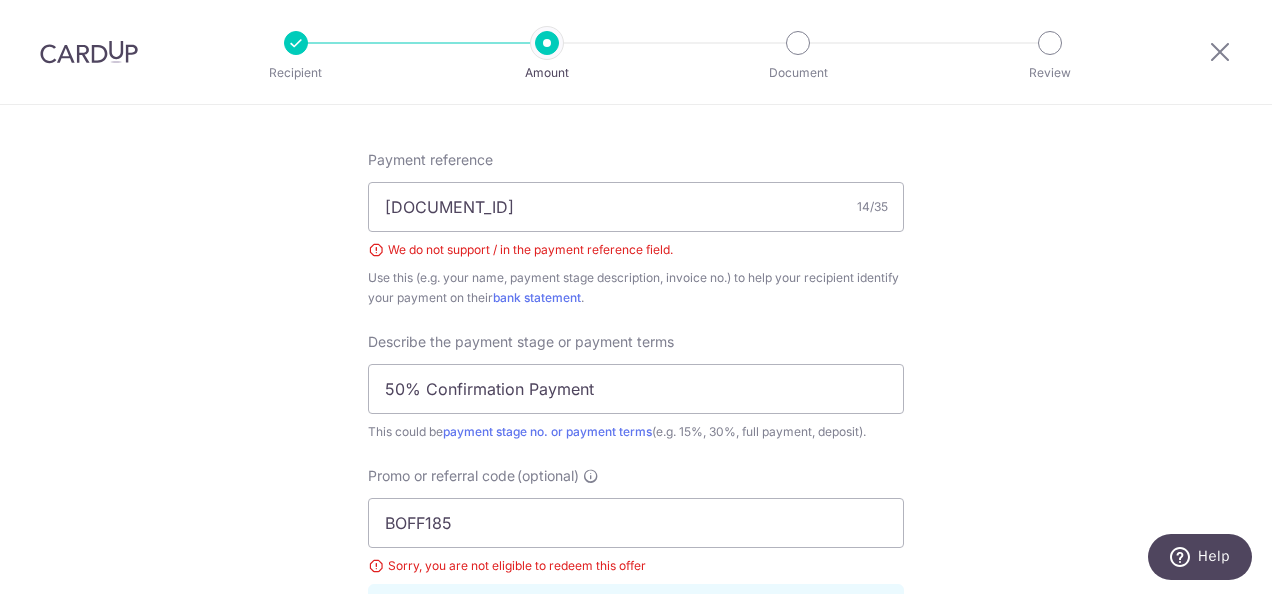 scroll, scrollTop: 1200, scrollLeft: 0, axis: vertical 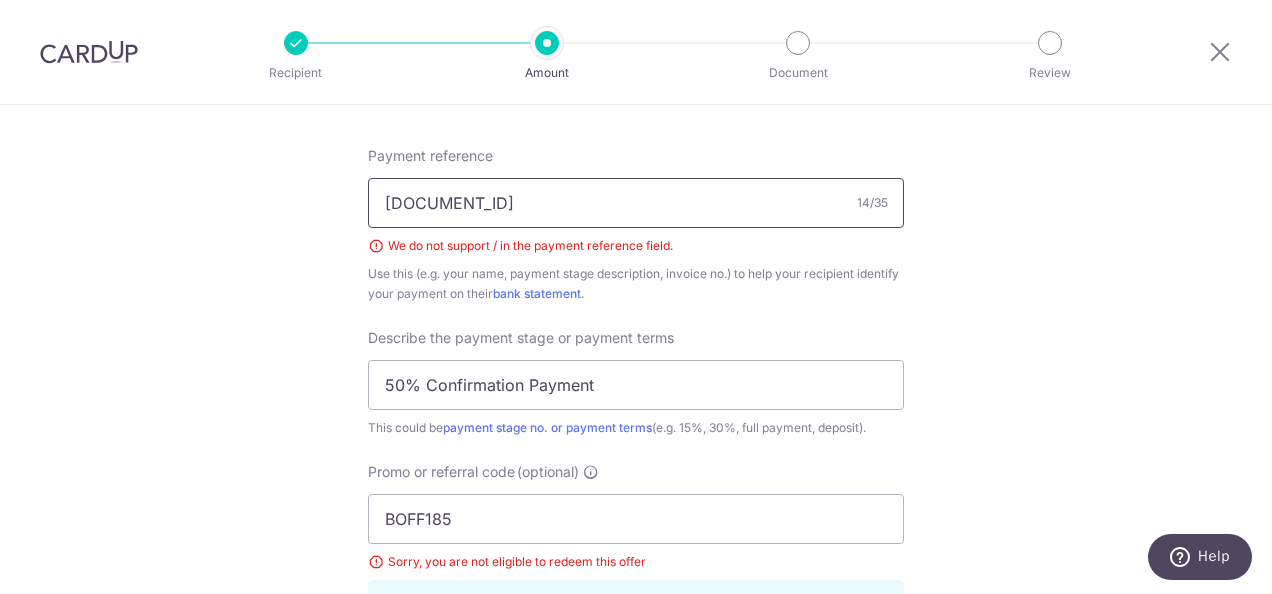 click on "[DOCUMENT_ID]" at bounding box center (636, 203) 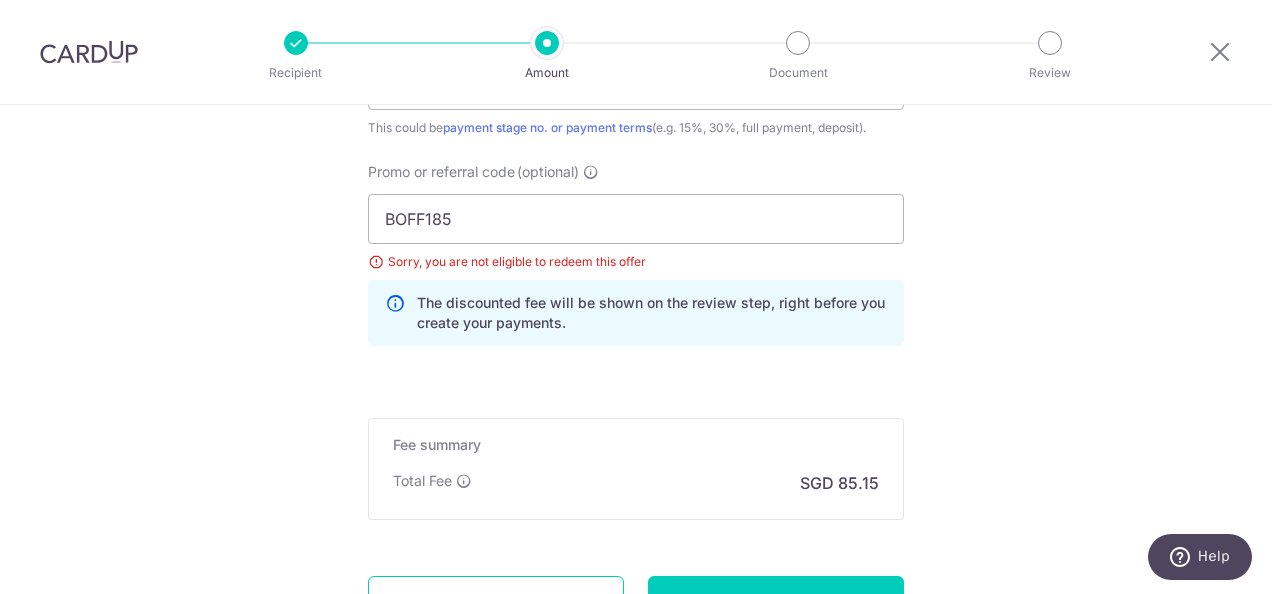 scroll, scrollTop: 1600, scrollLeft: 0, axis: vertical 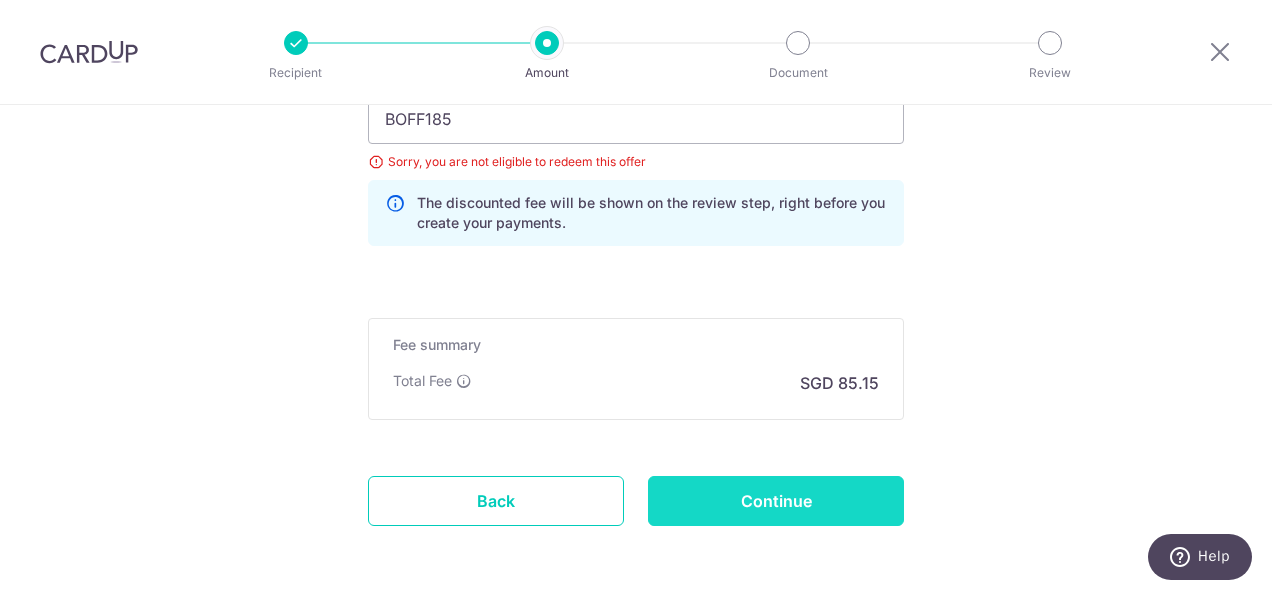 type on "[DOCUMENT_ID]" 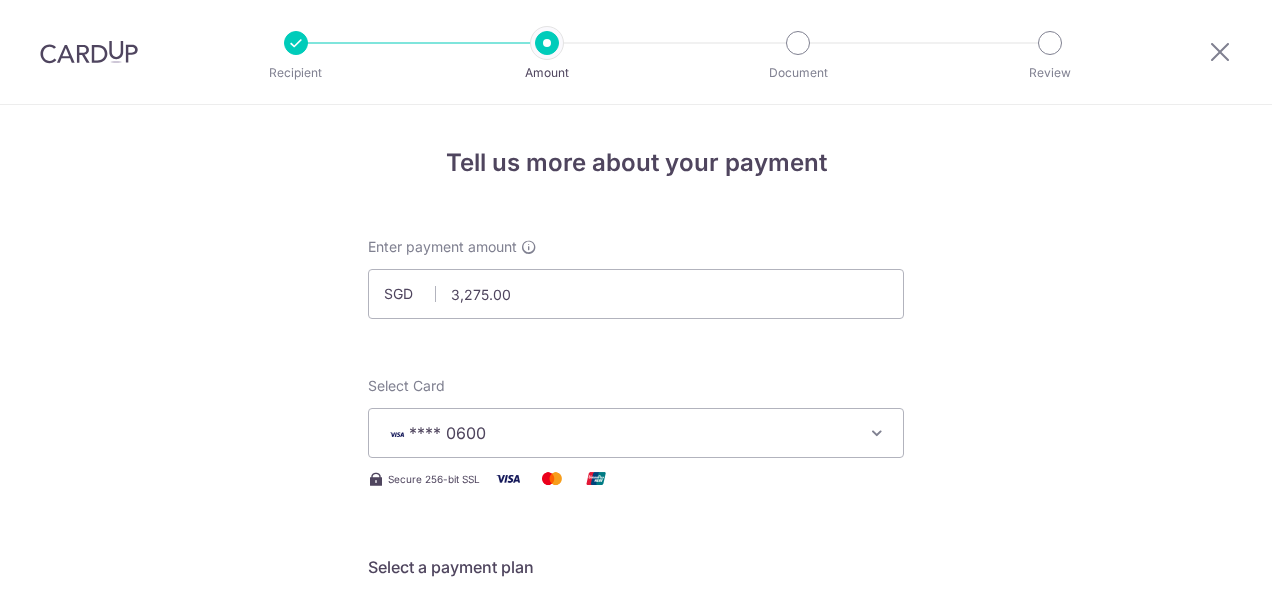 scroll, scrollTop: 0, scrollLeft: 0, axis: both 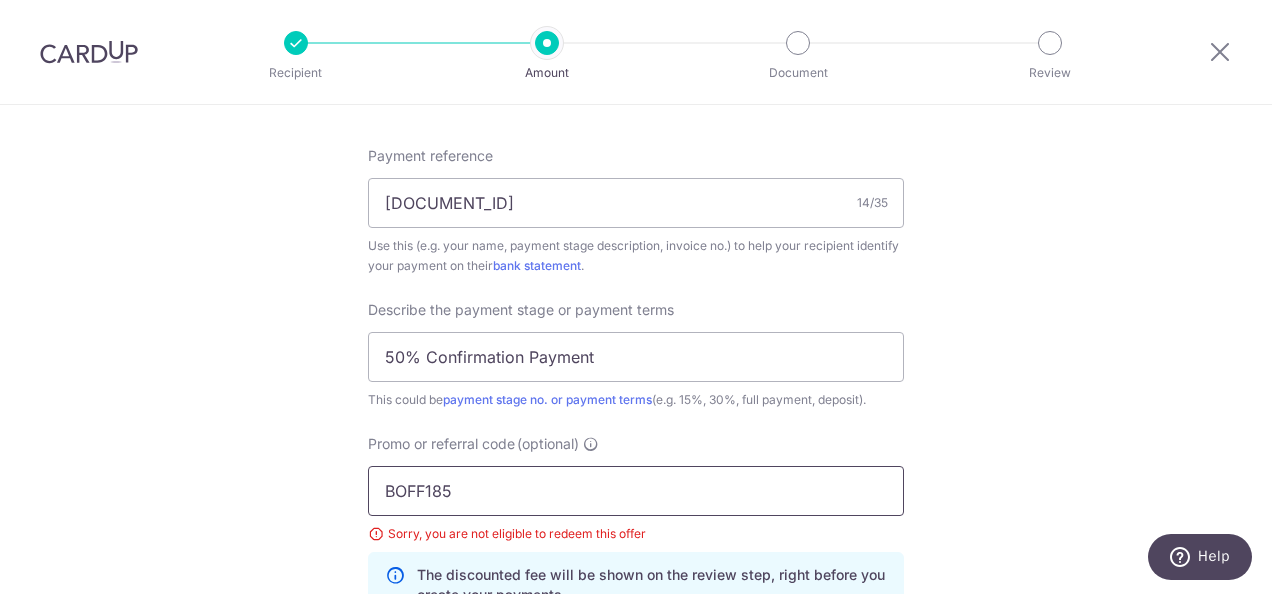 click on "BOFF185" at bounding box center [636, 491] 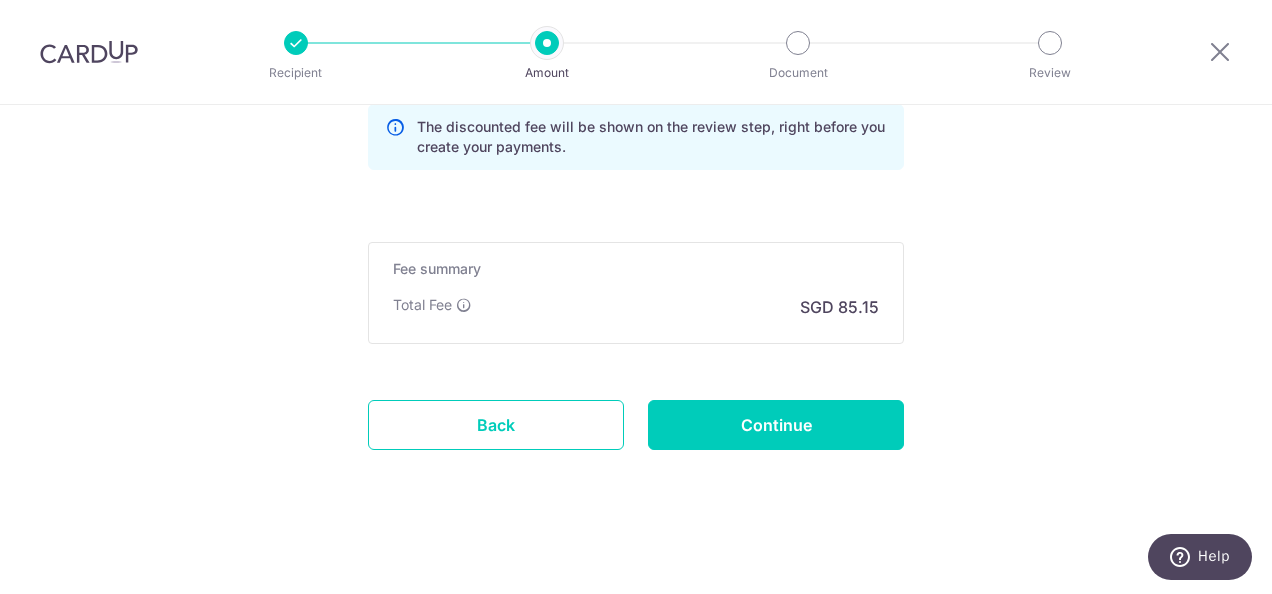 scroll, scrollTop: 1648, scrollLeft: 0, axis: vertical 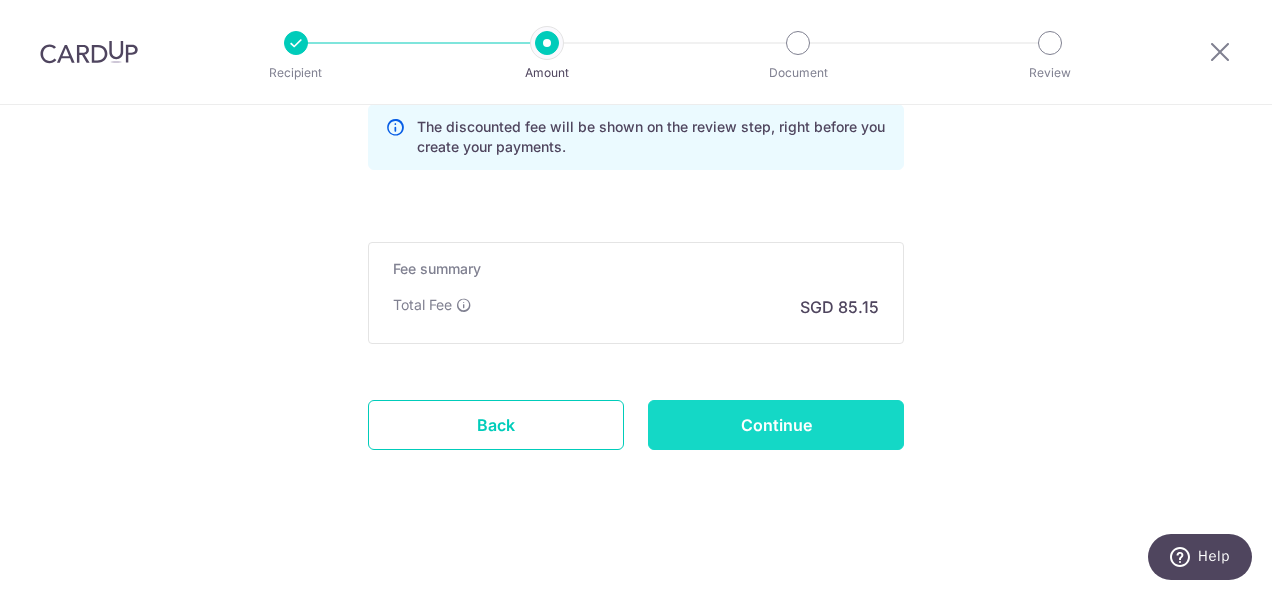 type on "BREC179" 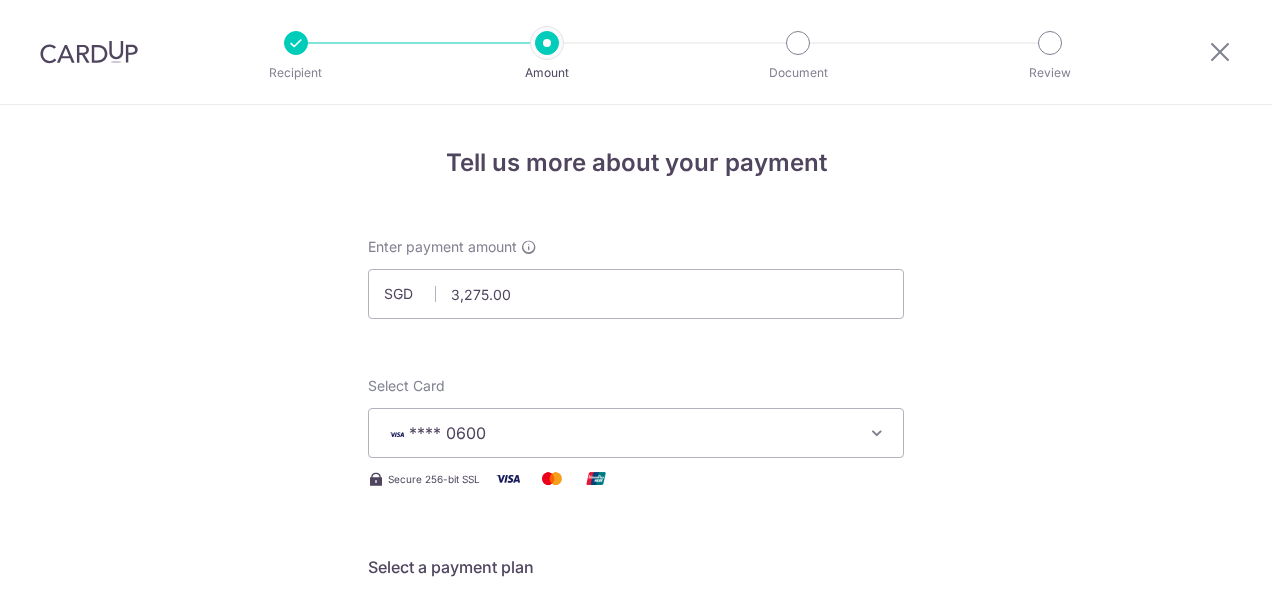 scroll, scrollTop: 0, scrollLeft: 0, axis: both 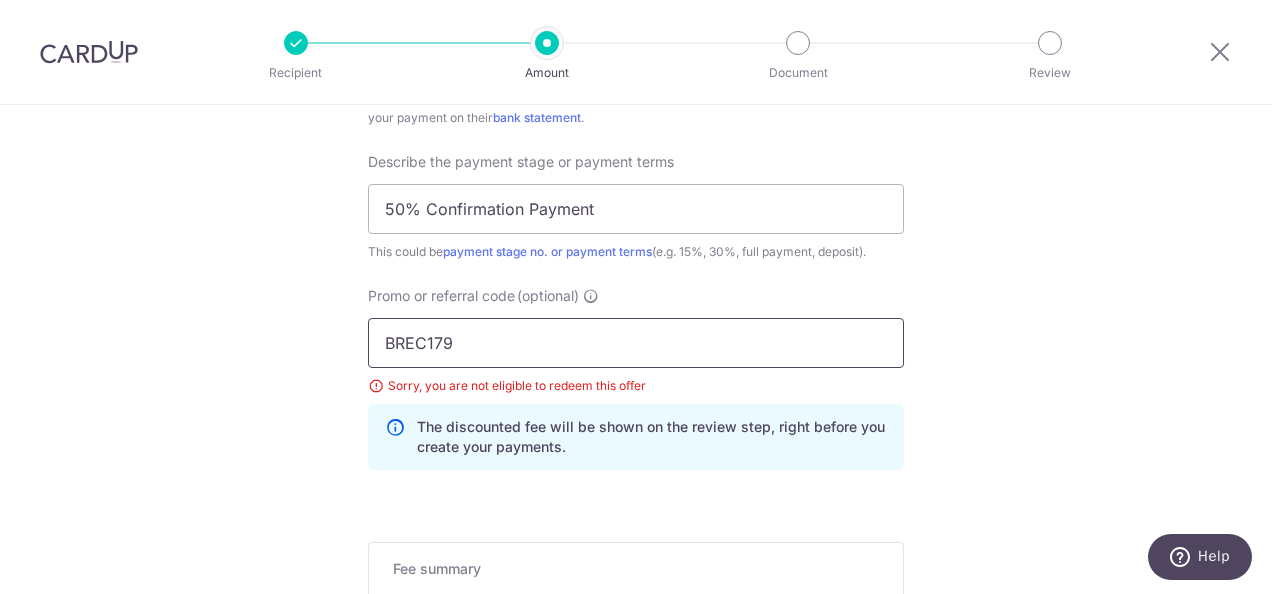 drag, startPoint x: 540, startPoint y: 345, endPoint x: 229, endPoint y: 345, distance: 311 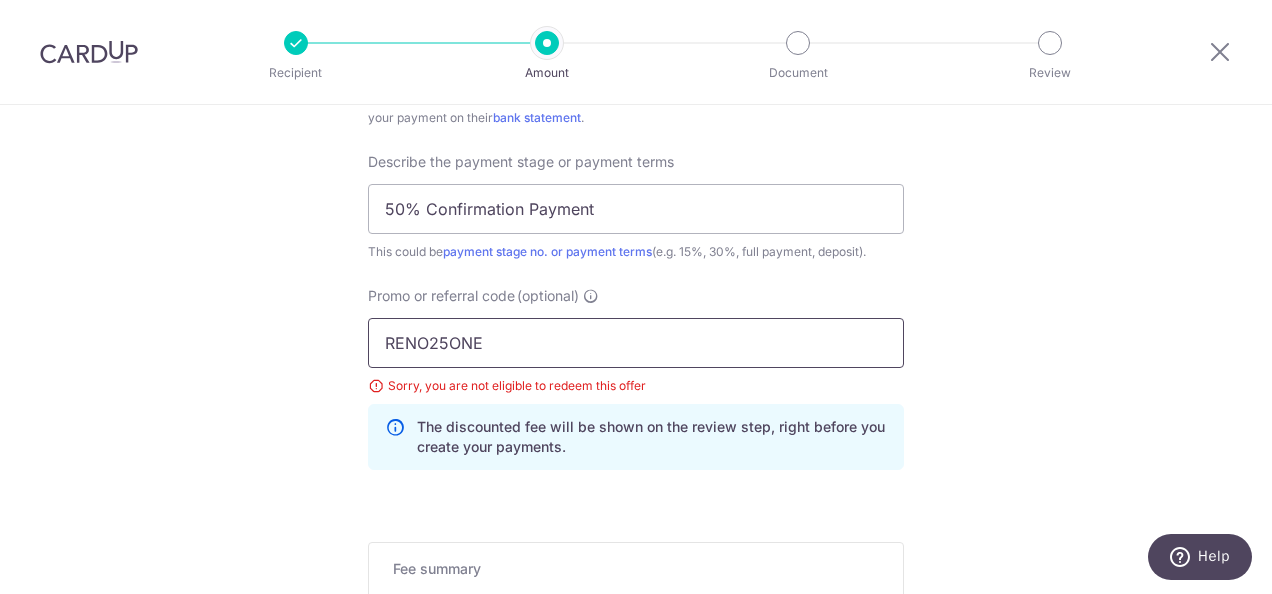 scroll, scrollTop: 1648, scrollLeft: 0, axis: vertical 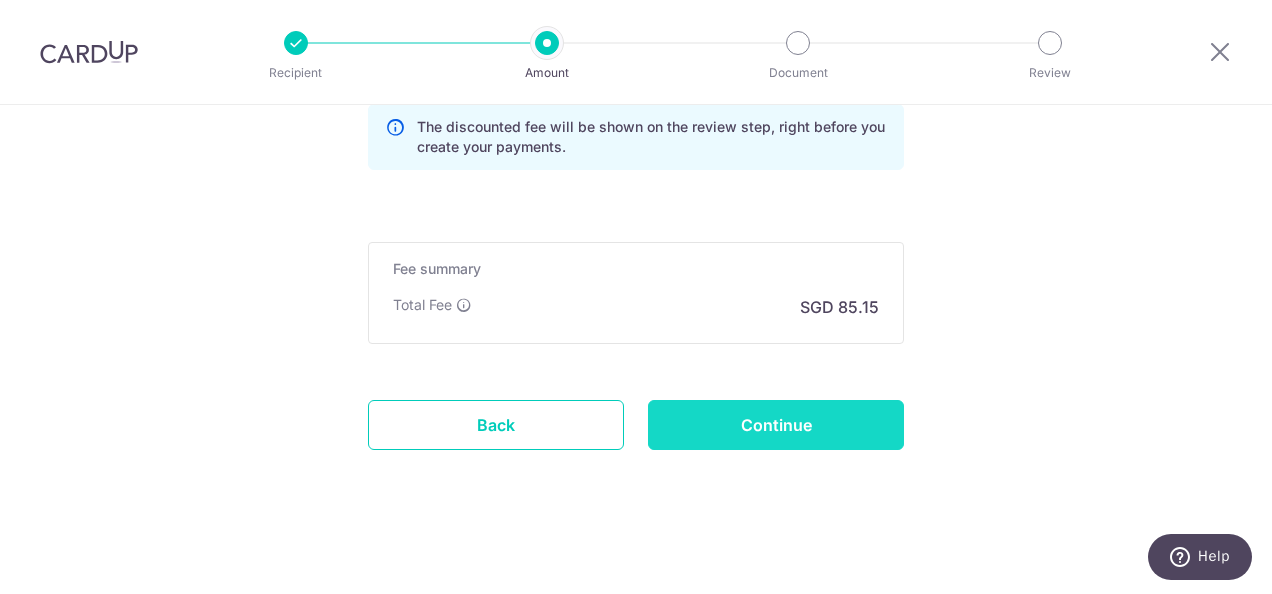type on "RENO25ONE" 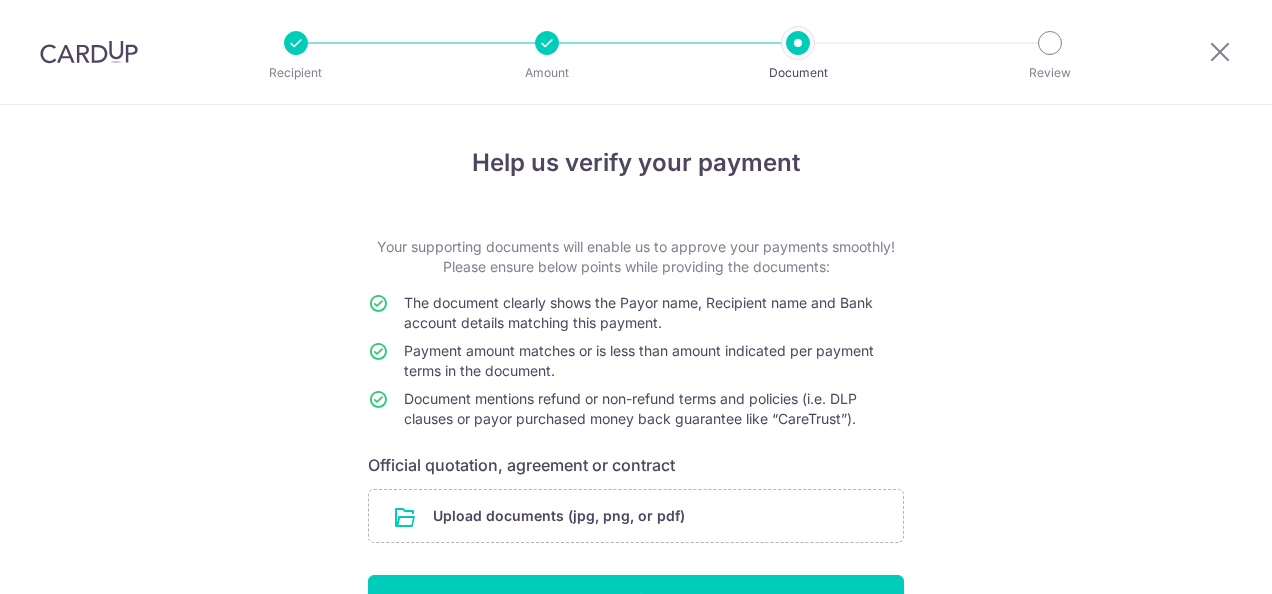 scroll, scrollTop: 0, scrollLeft: 0, axis: both 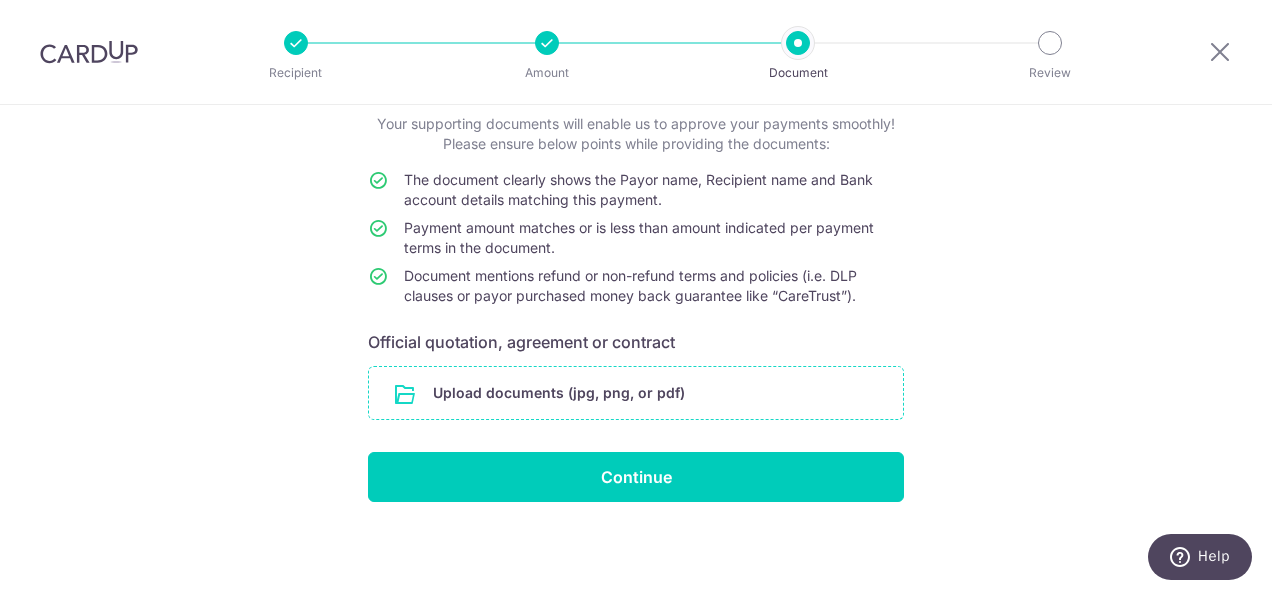 click at bounding box center [636, 393] 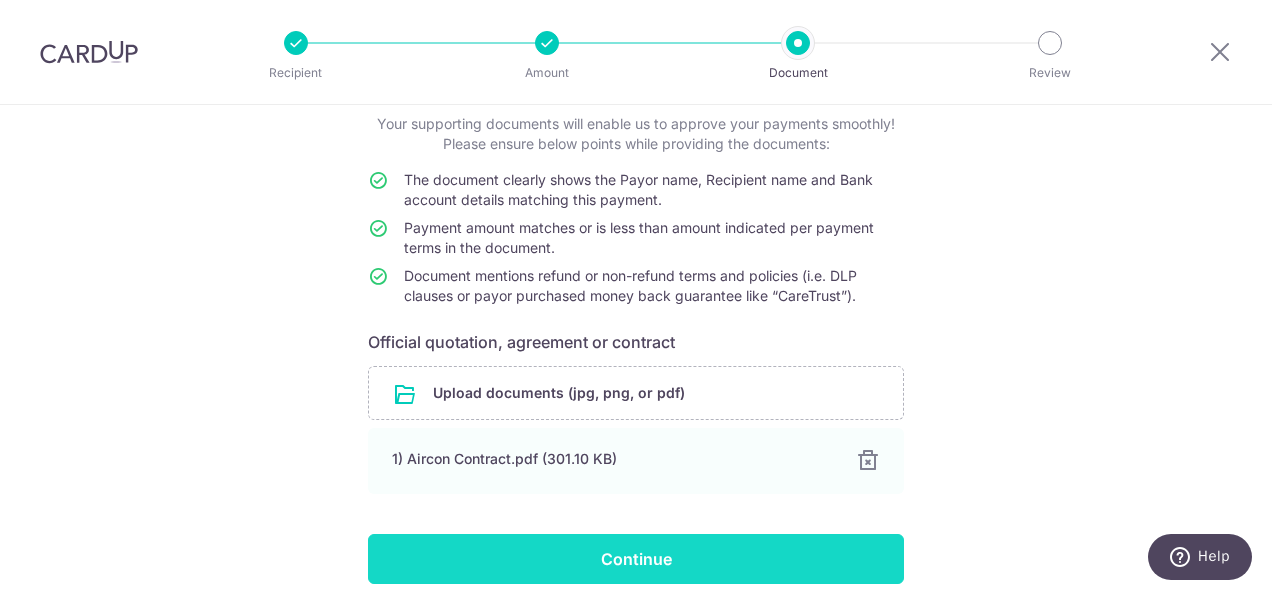 click on "Continue" at bounding box center (636, 559) 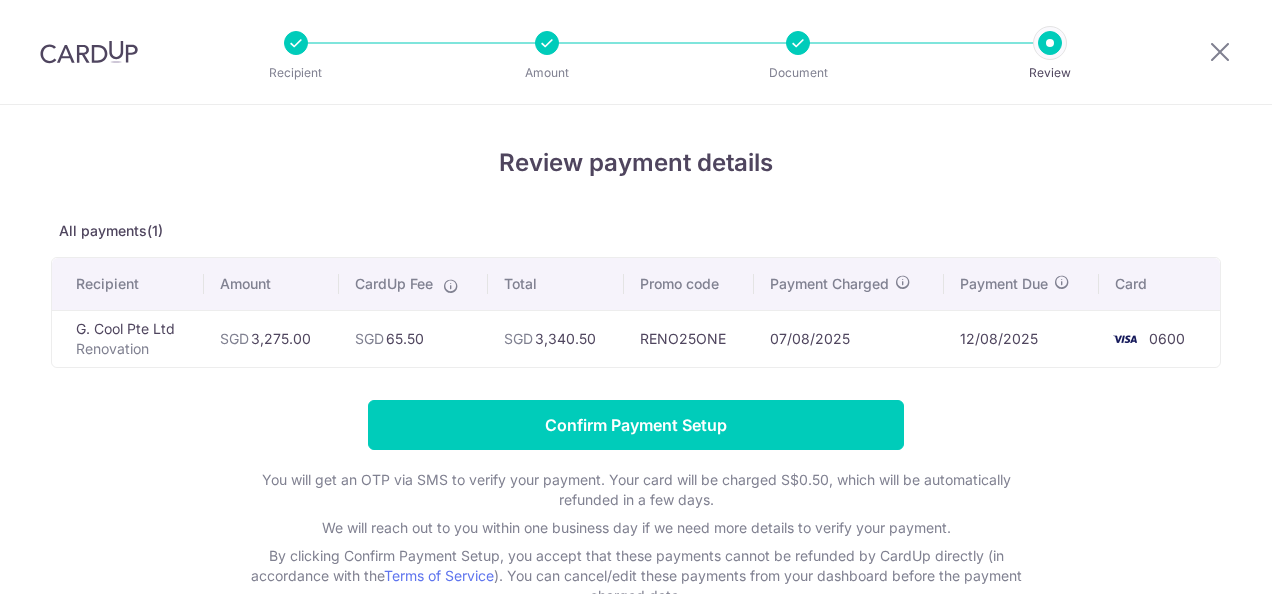 scroll, scrollTop: 0, scrollLeft: 0, axis: both 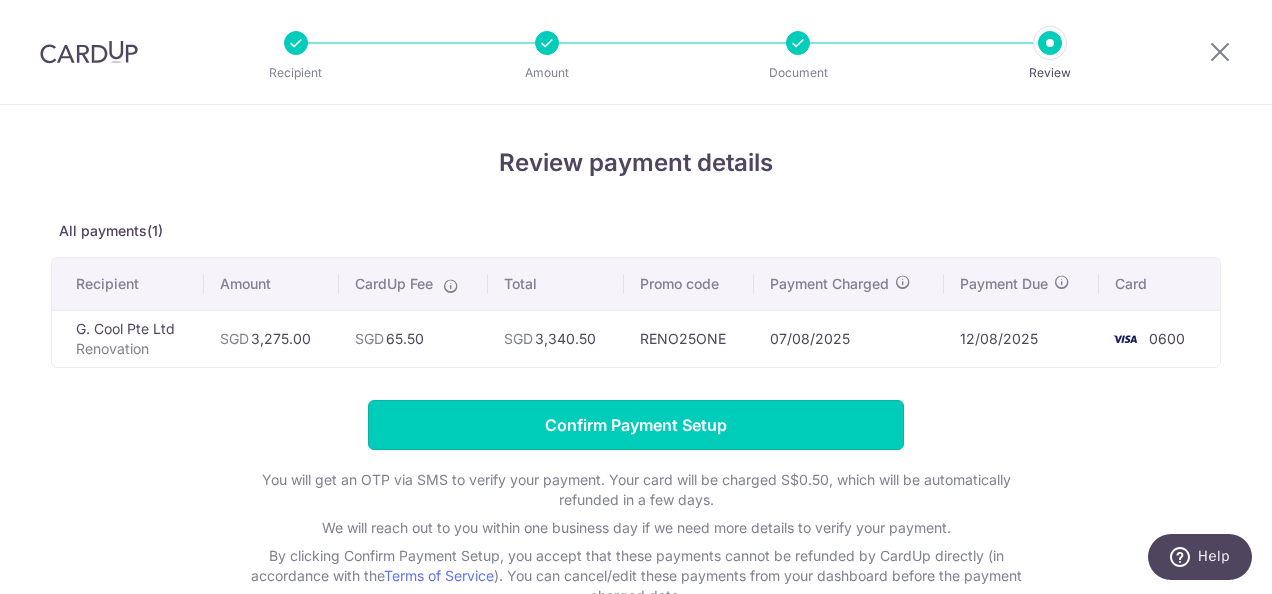 click on "Confirm Payment Setup" at bounding box center (636, 425) 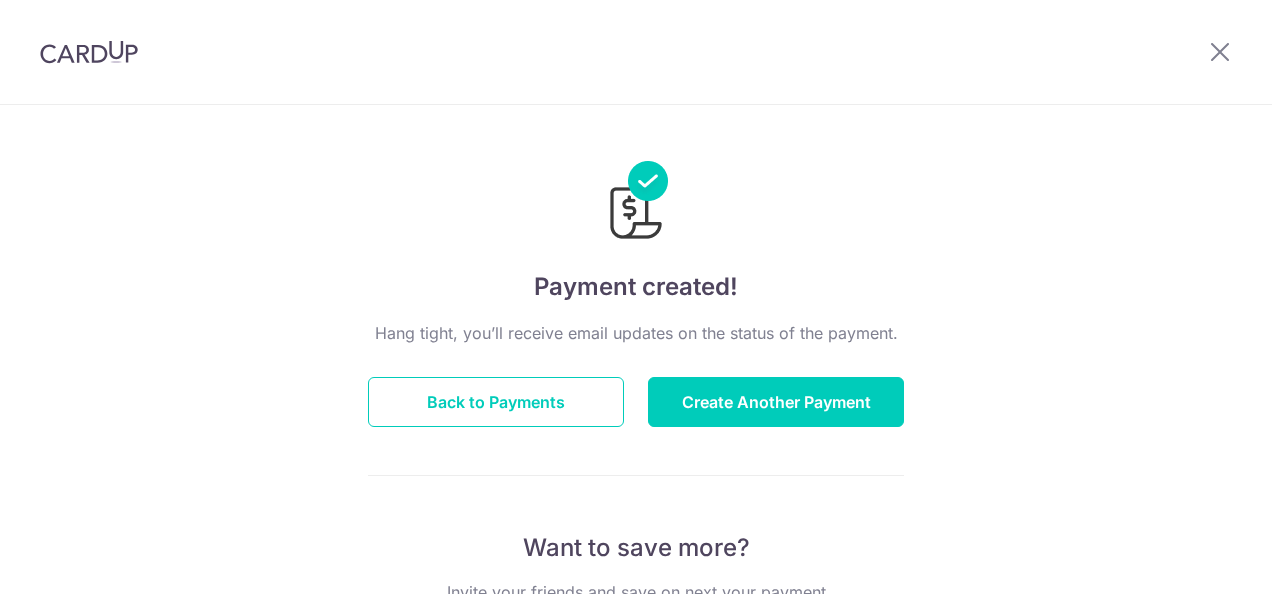 scroll, scrollTop: 0, scrollLeft: 0, axis: both 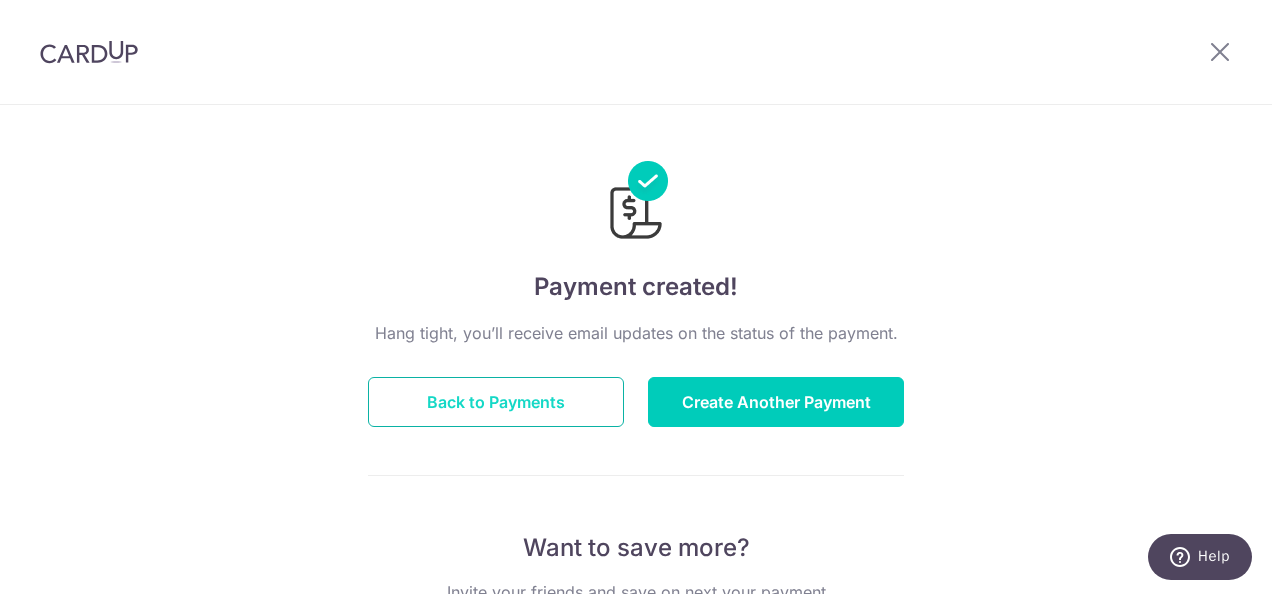 click on "Back to Payments" at bounding box center (496, 402) 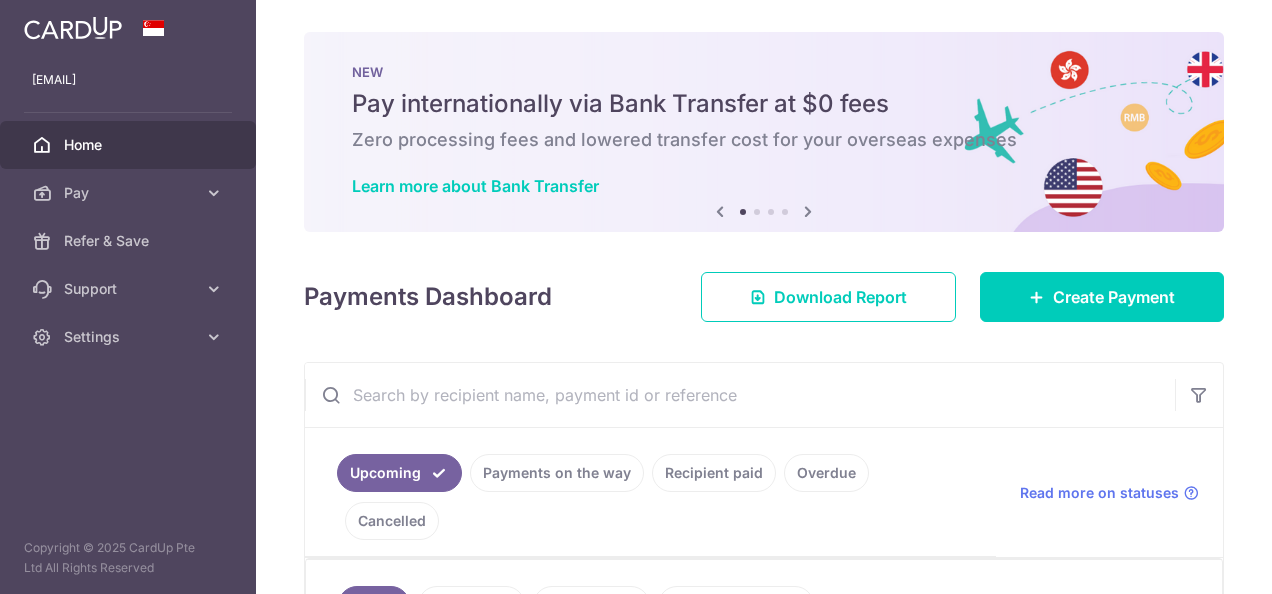 scroll, scrollTop: 0, scrollLeft: 0, axis: both 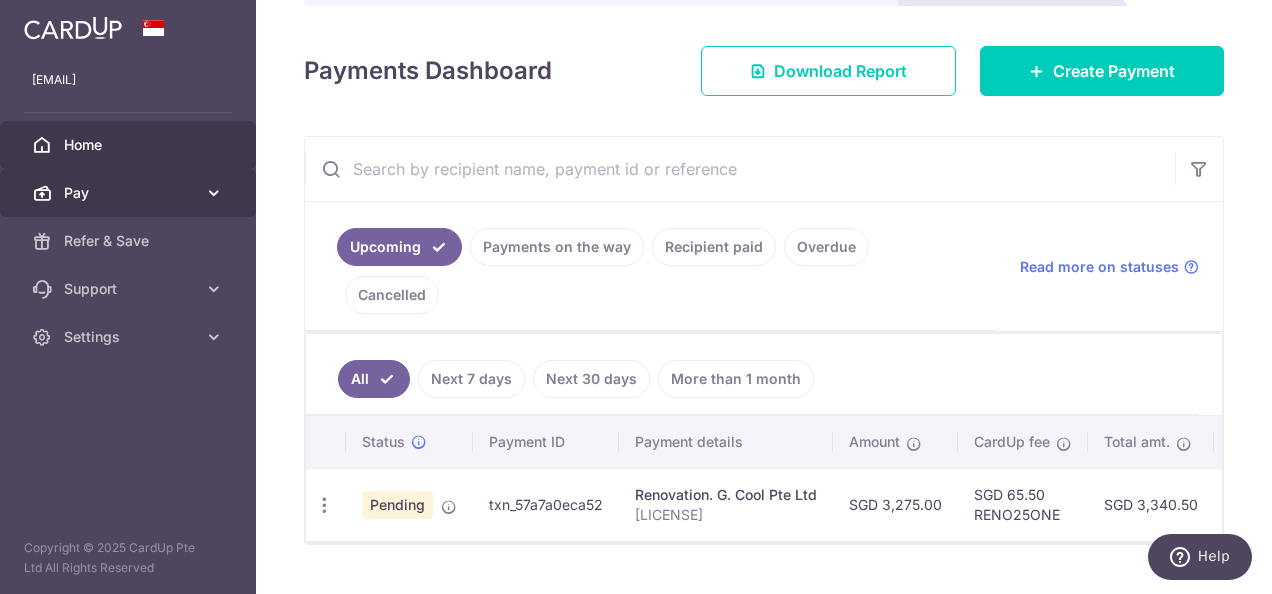 click on "Pay" at bounding box center [130, 193] 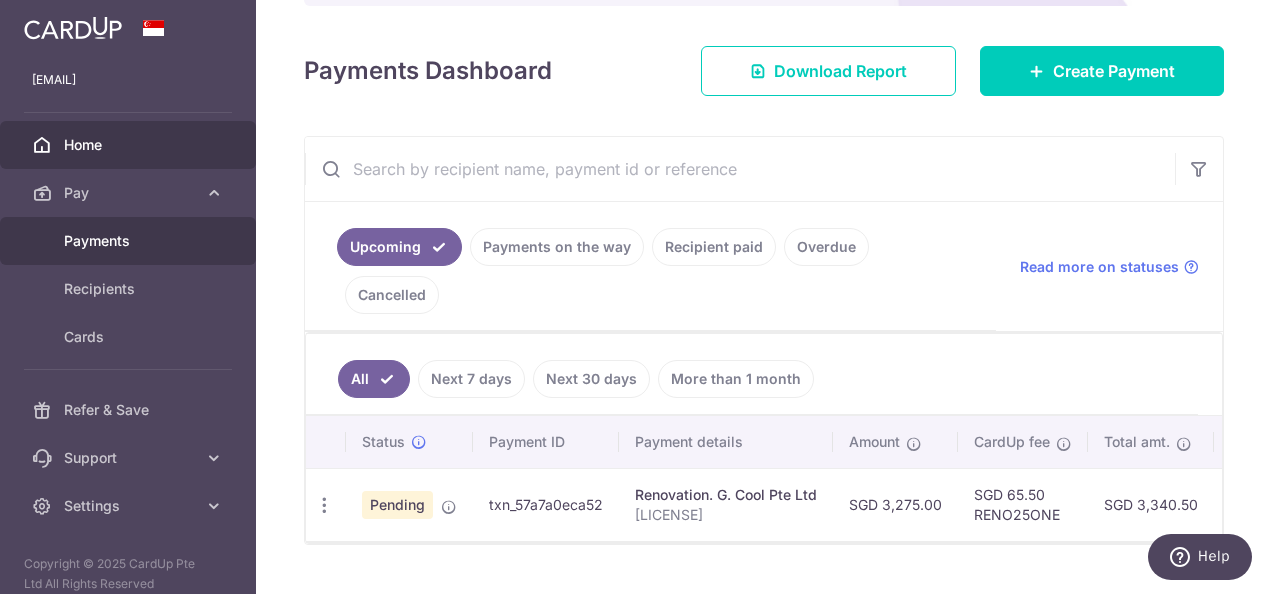 click on "Payments" at bounding box center (130, 241) 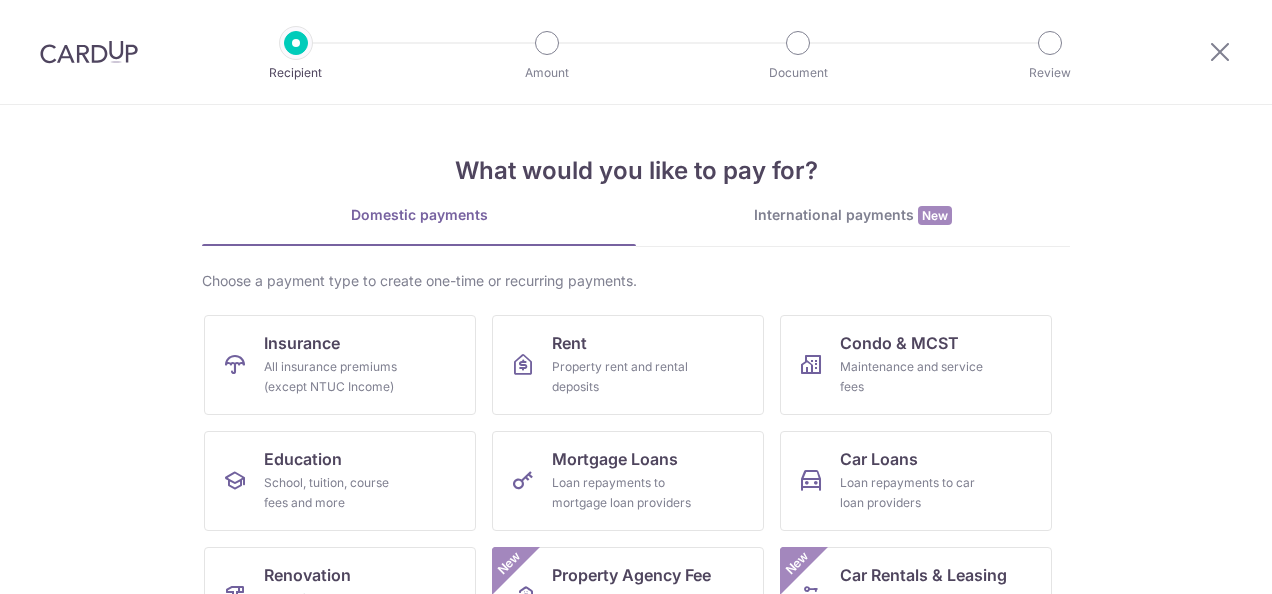 scroll, scrollTop: 0, scrollLeft: 0, axis: both 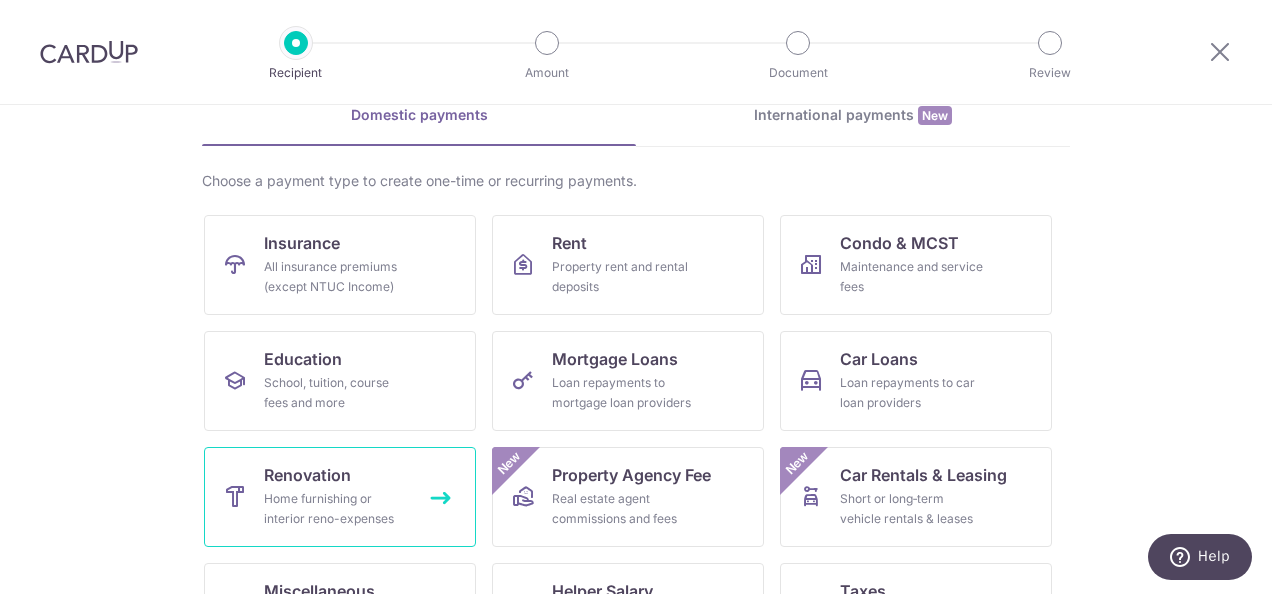 click on "Renovation" at bounding box center (307, 475) 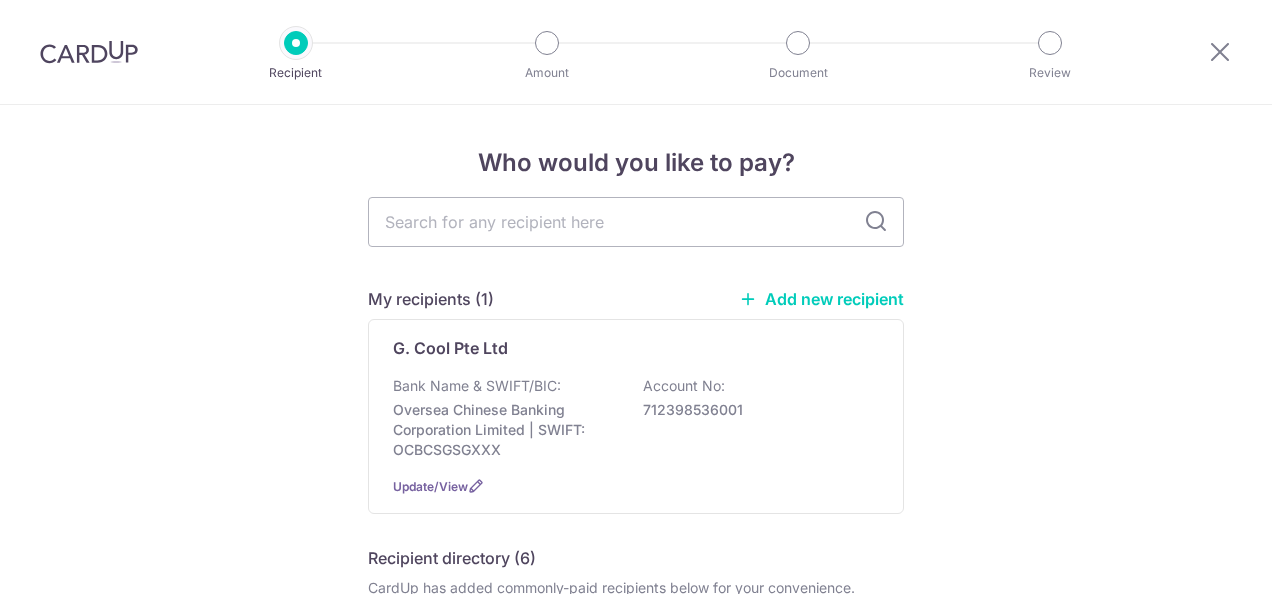 scroll, scrollTop: 0, scrollLeft: 0, axis: both 